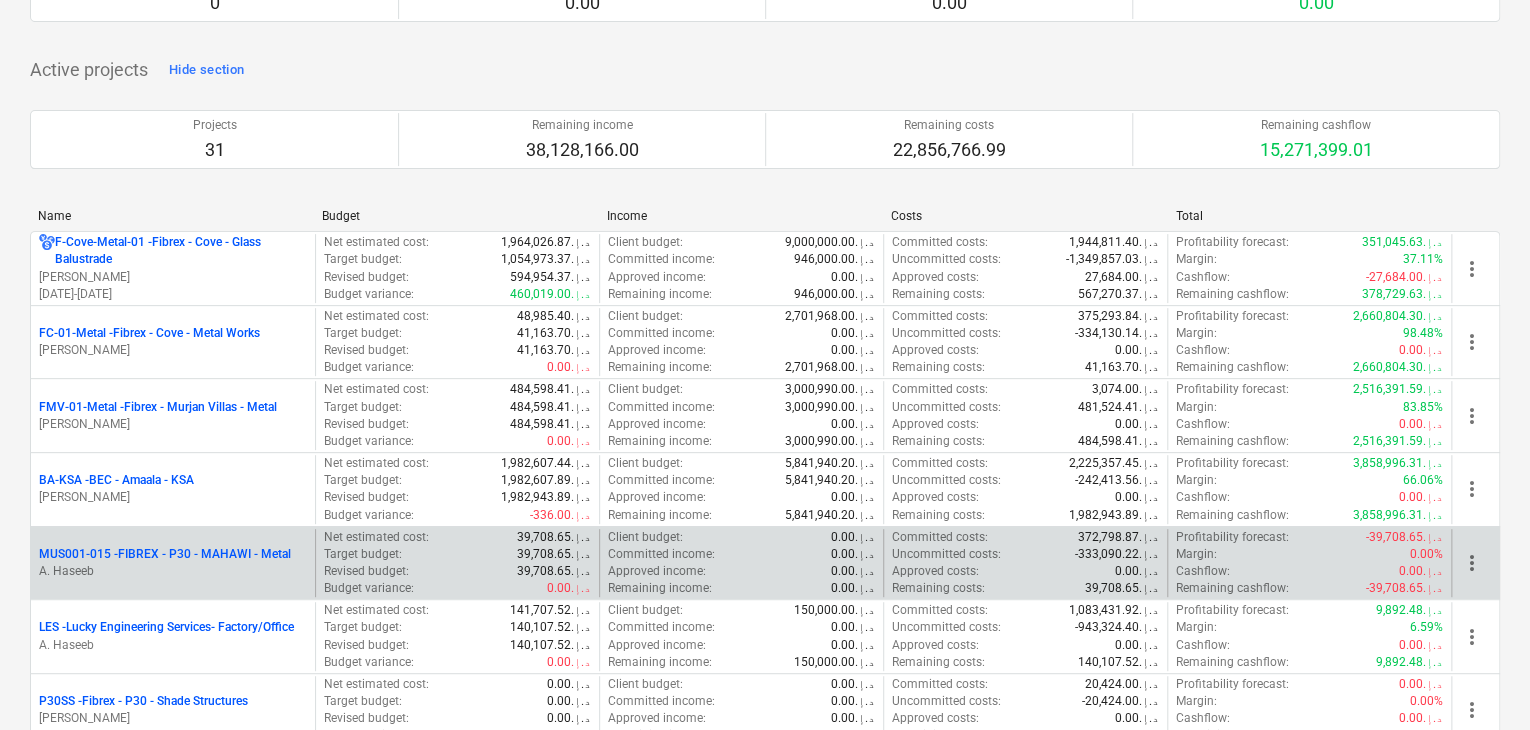 scroll, scrollTop: 500, scrollLeft: 0, axis: vertical 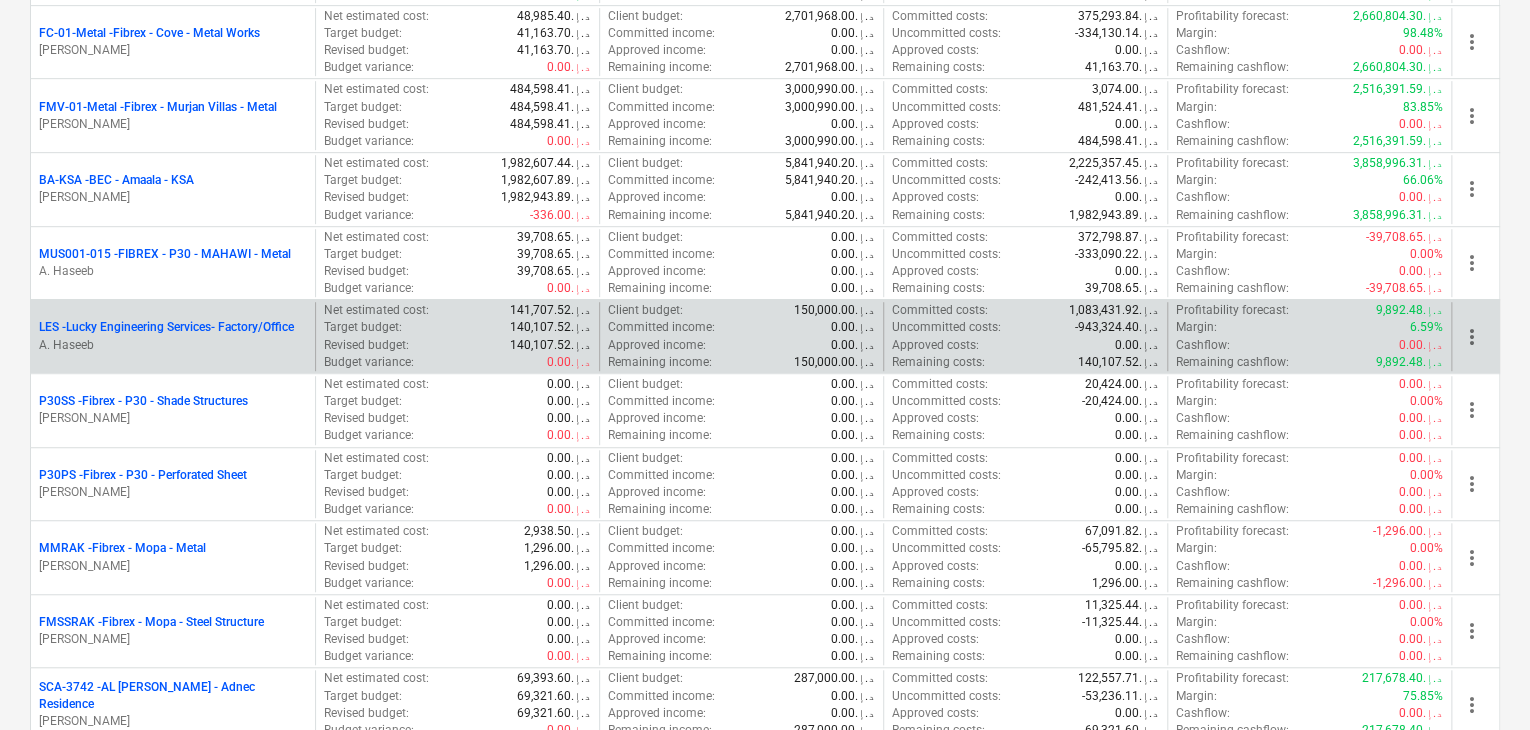click on "A. Haseeb" at bounding box center (173, 345) 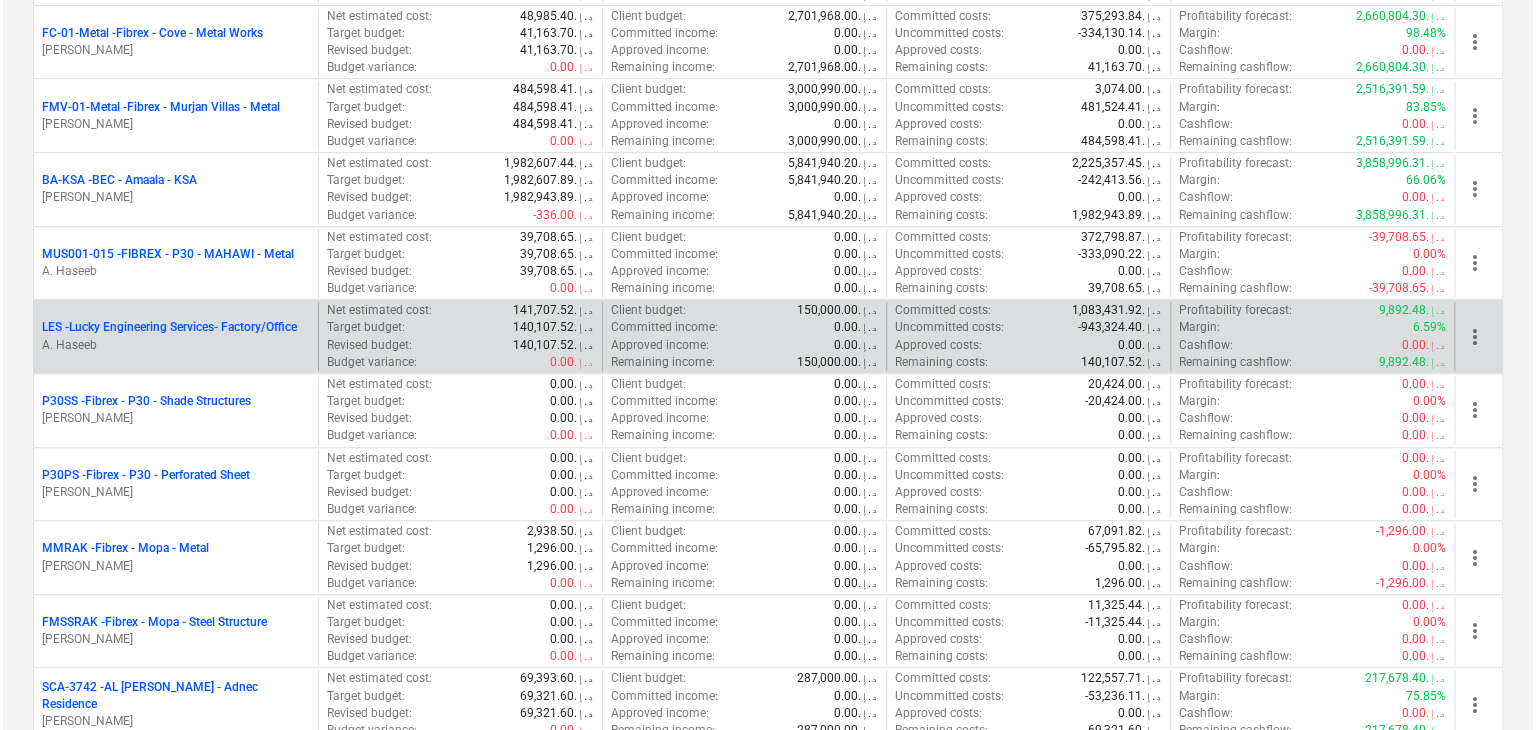 scroll, scrollTop: 0, scrollLeft: 0, axis: both 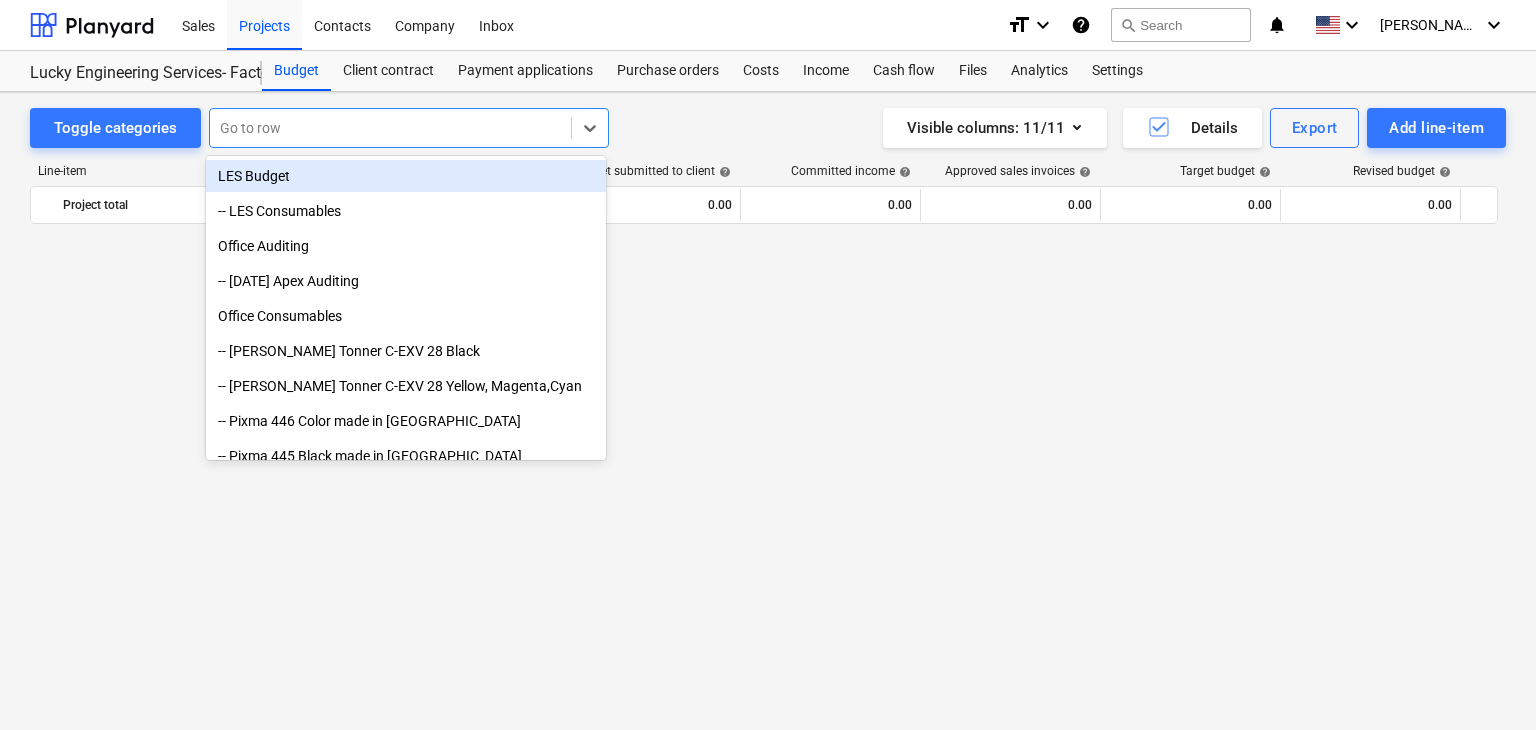 click on "Go to row" at bounding box center [390, 128] 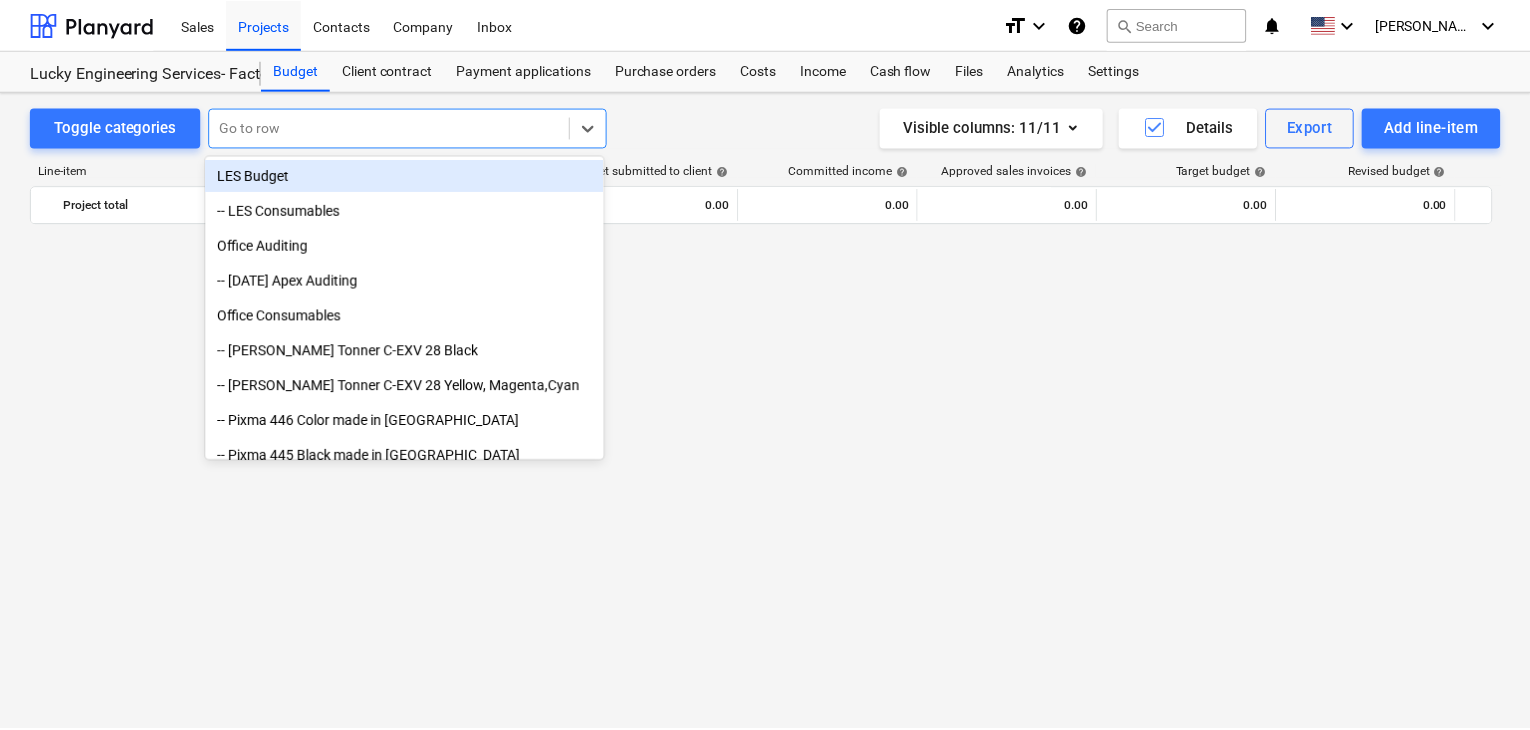 scroll, scrollTop: 31400, scrollLeft: 0, axis: vertical 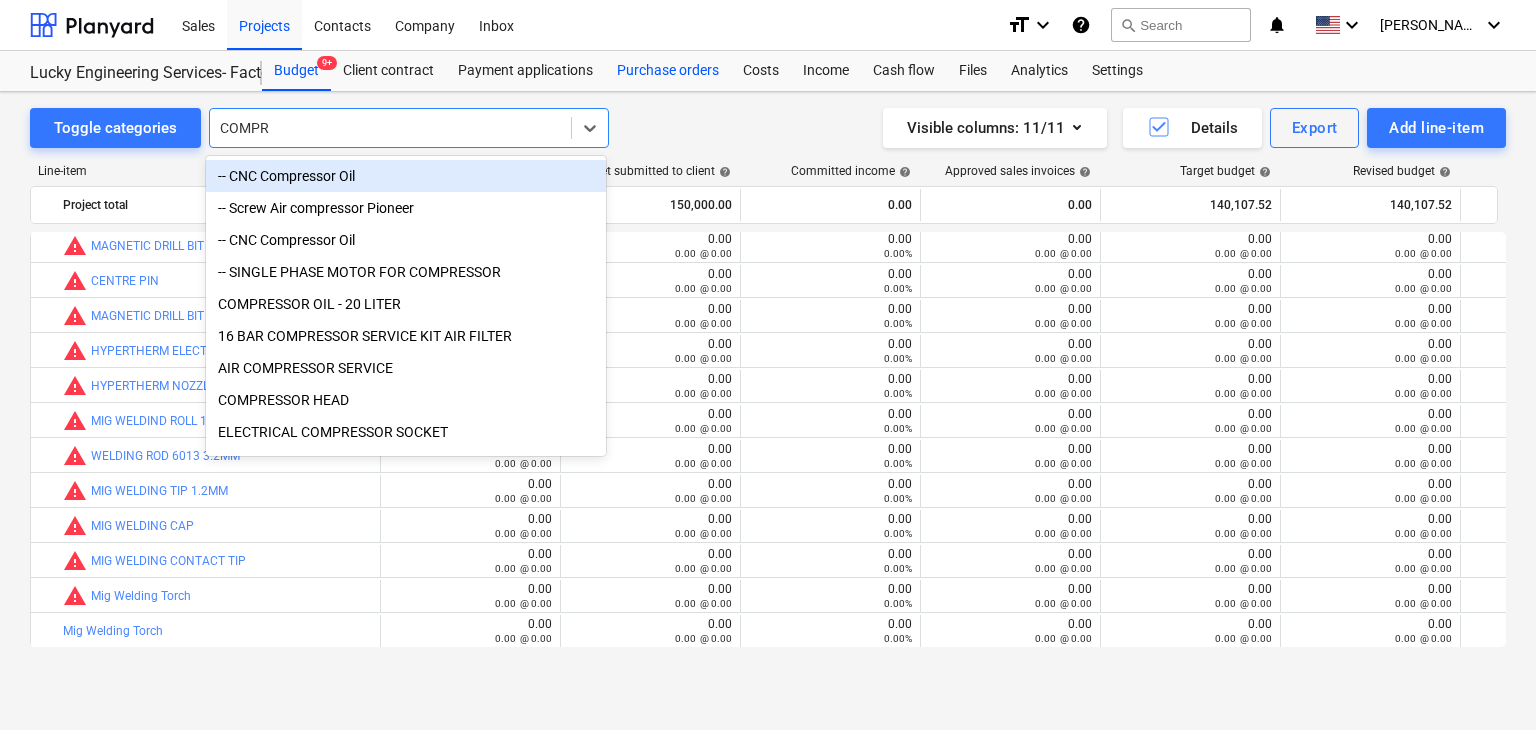 type on "COMPR" 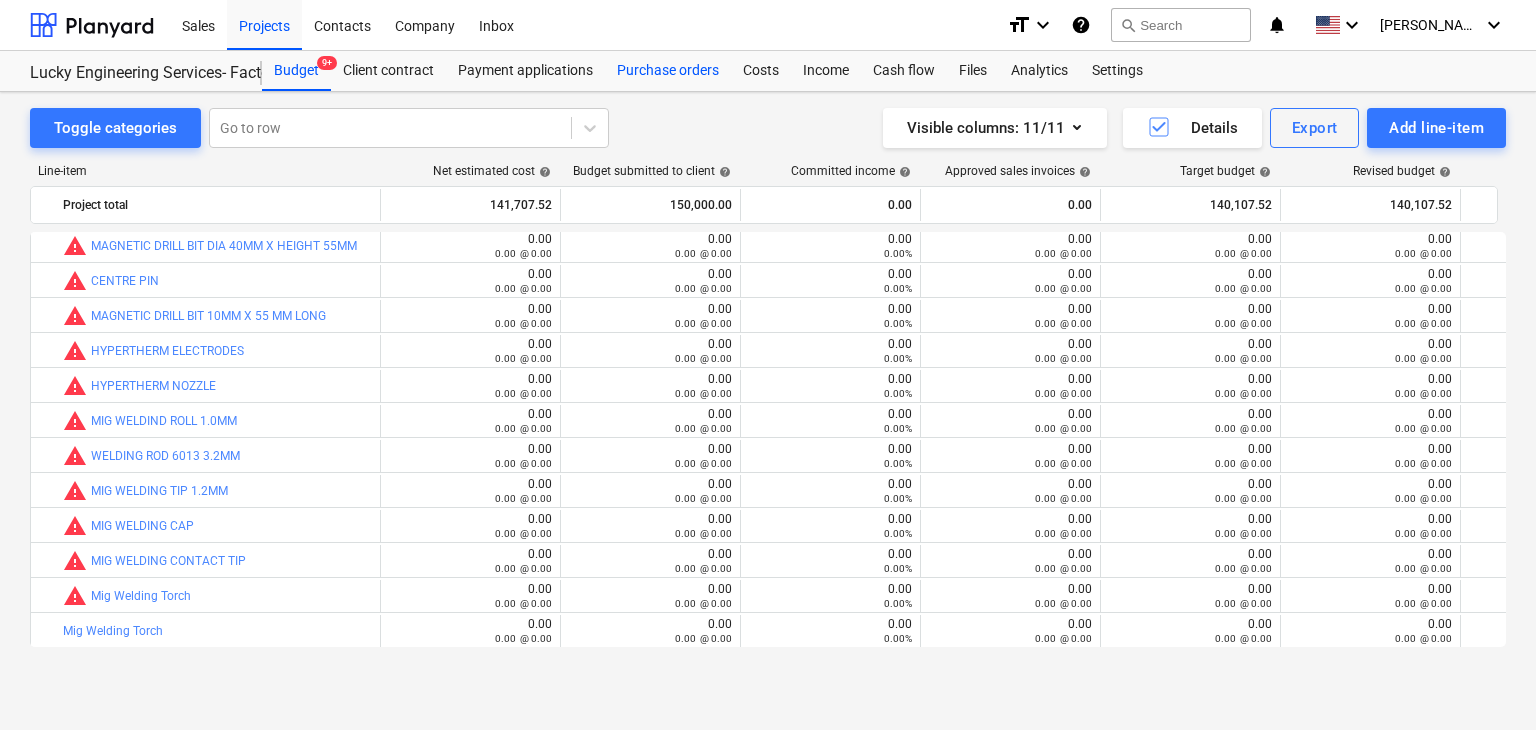 click on "Purchase orders" at bounding box center [668, 71] 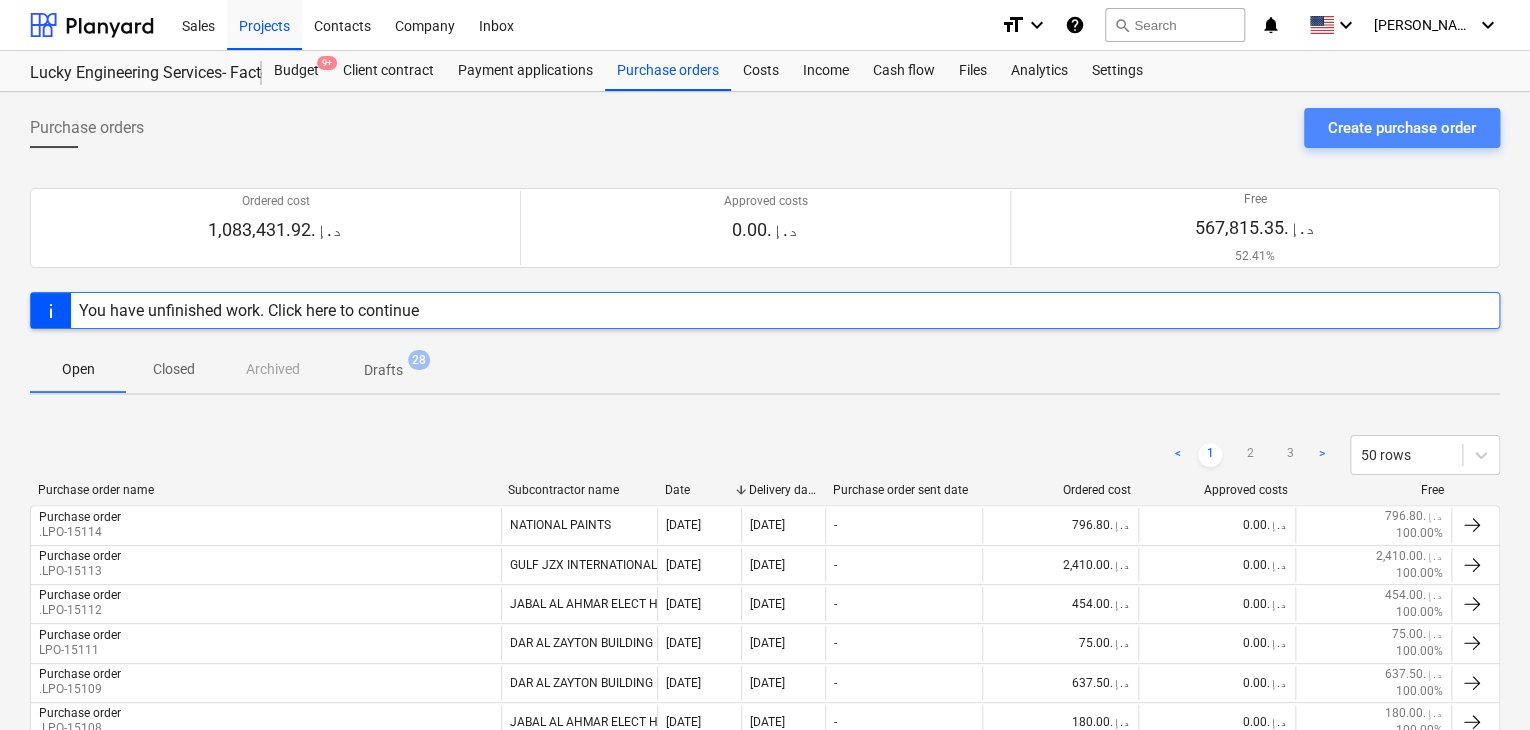 click on "Create purchase order" at bounding box center (1402, 128) 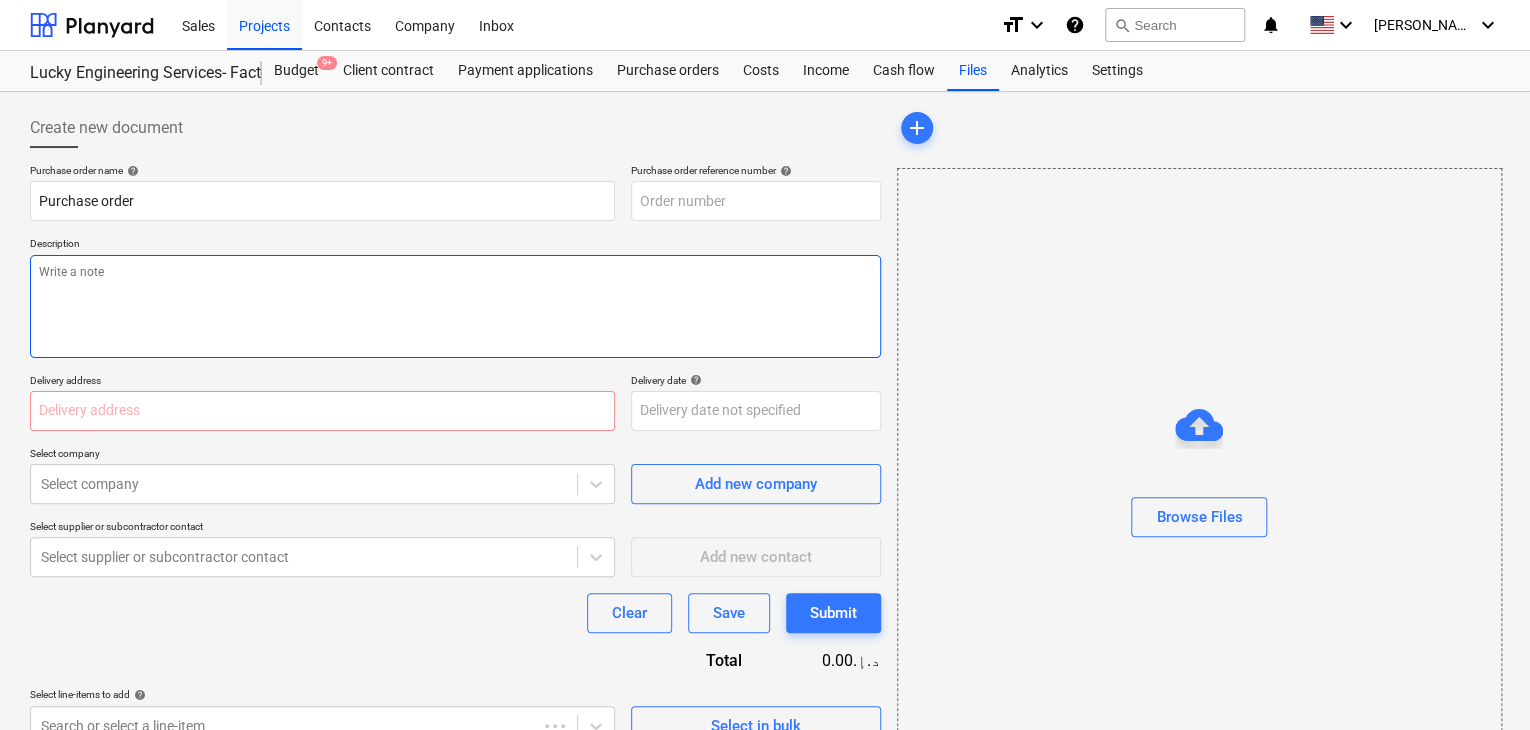 click at bounding box center (455, 306) 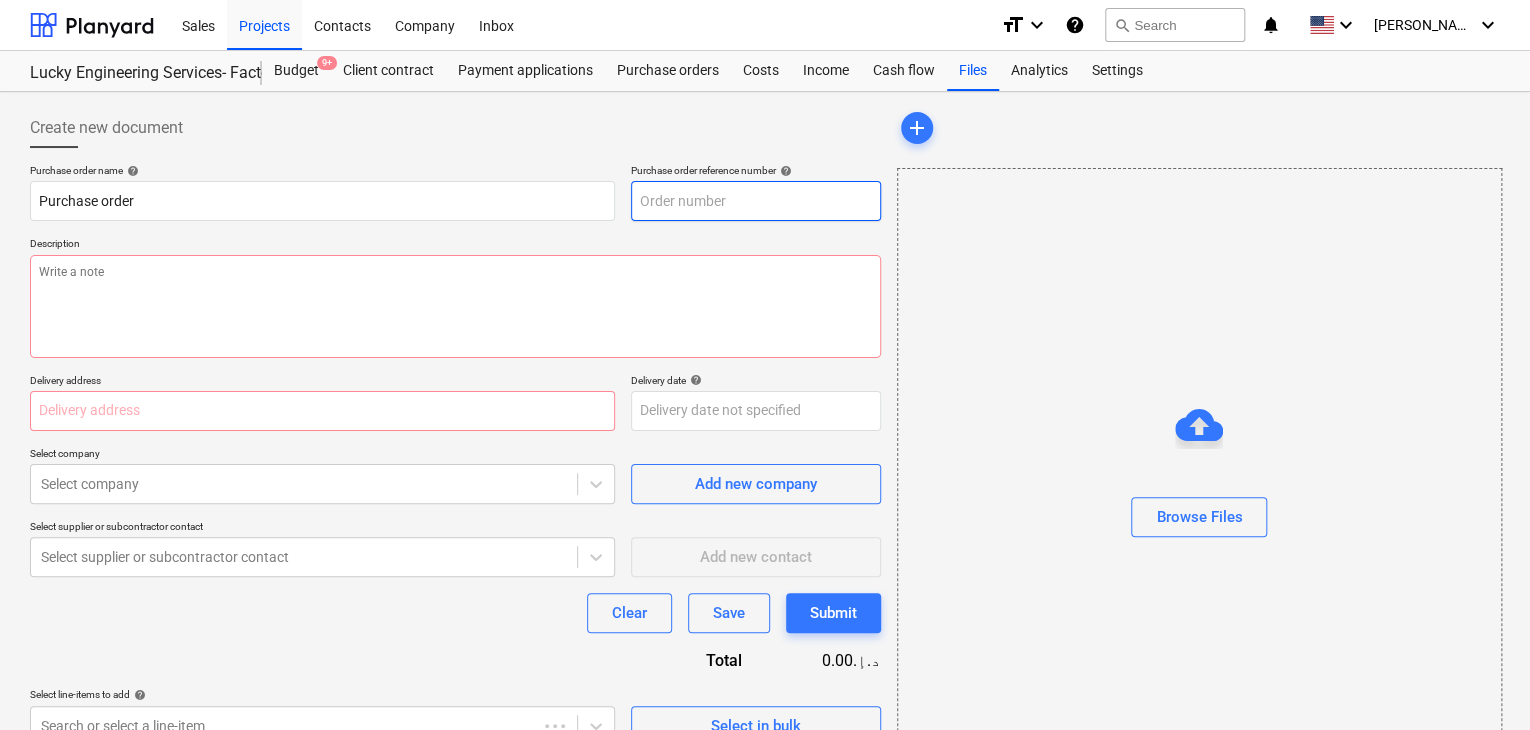 click at bounding box center [756, 201] 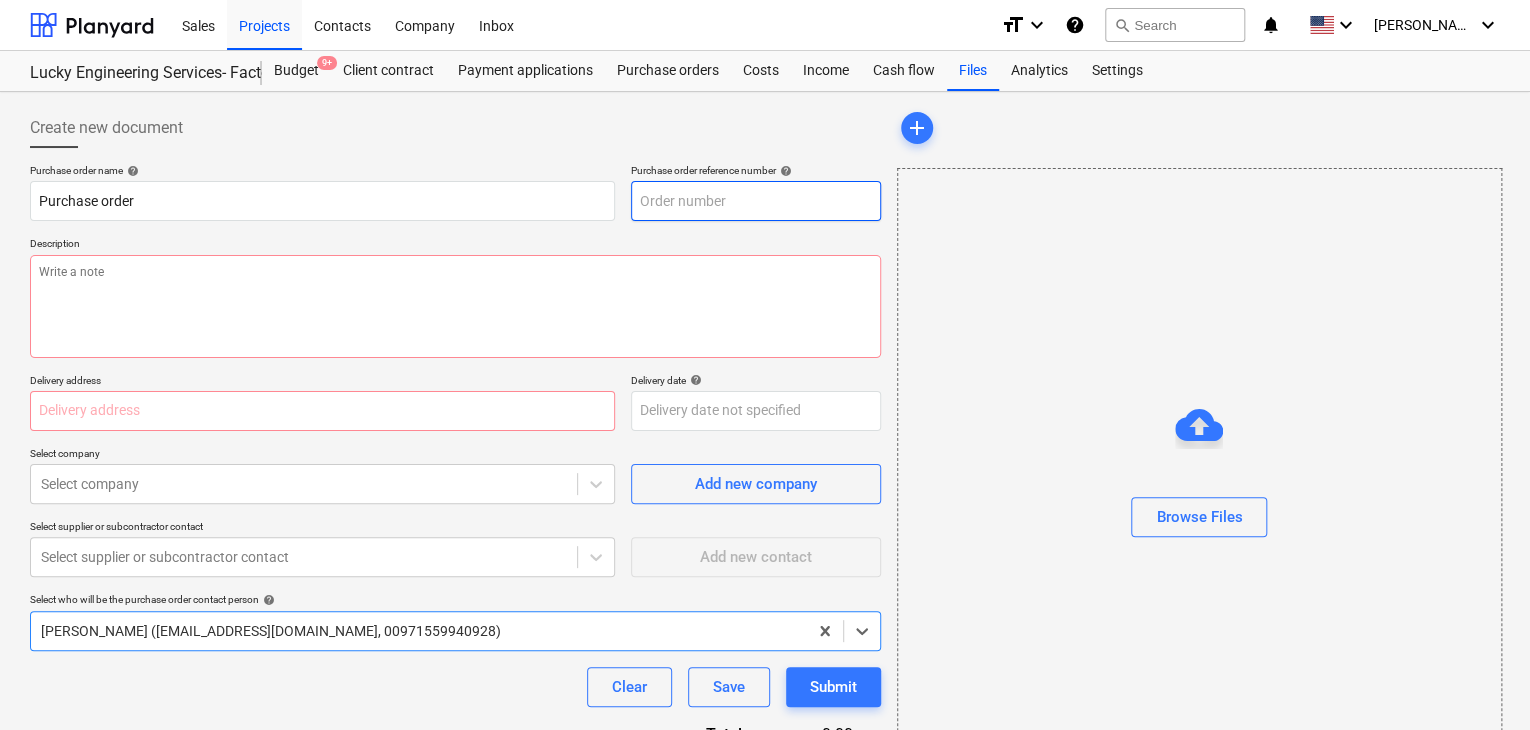 type on "x" 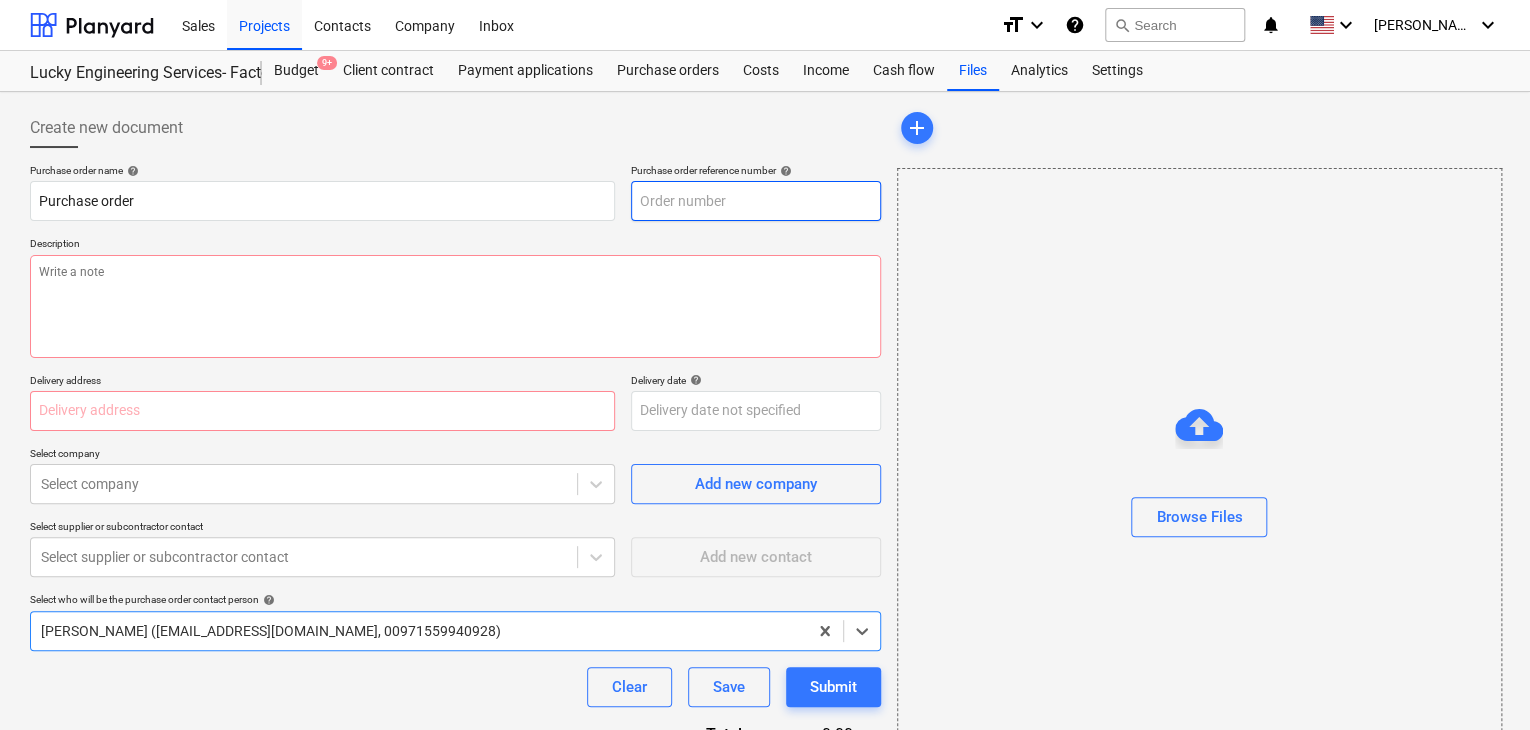 type on "LES-PO-437" 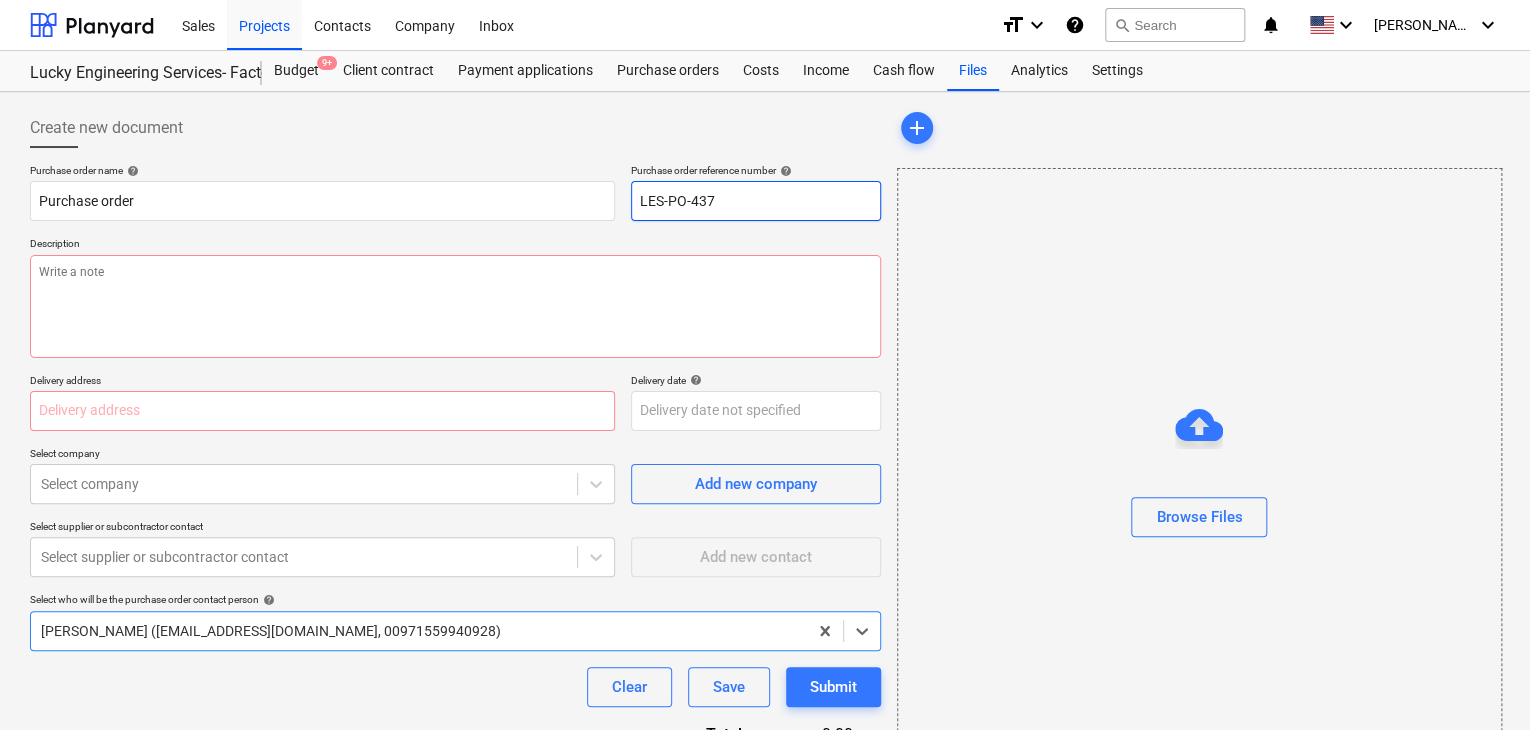 click on "LES-PO-437" at bounding box center (756, 201) 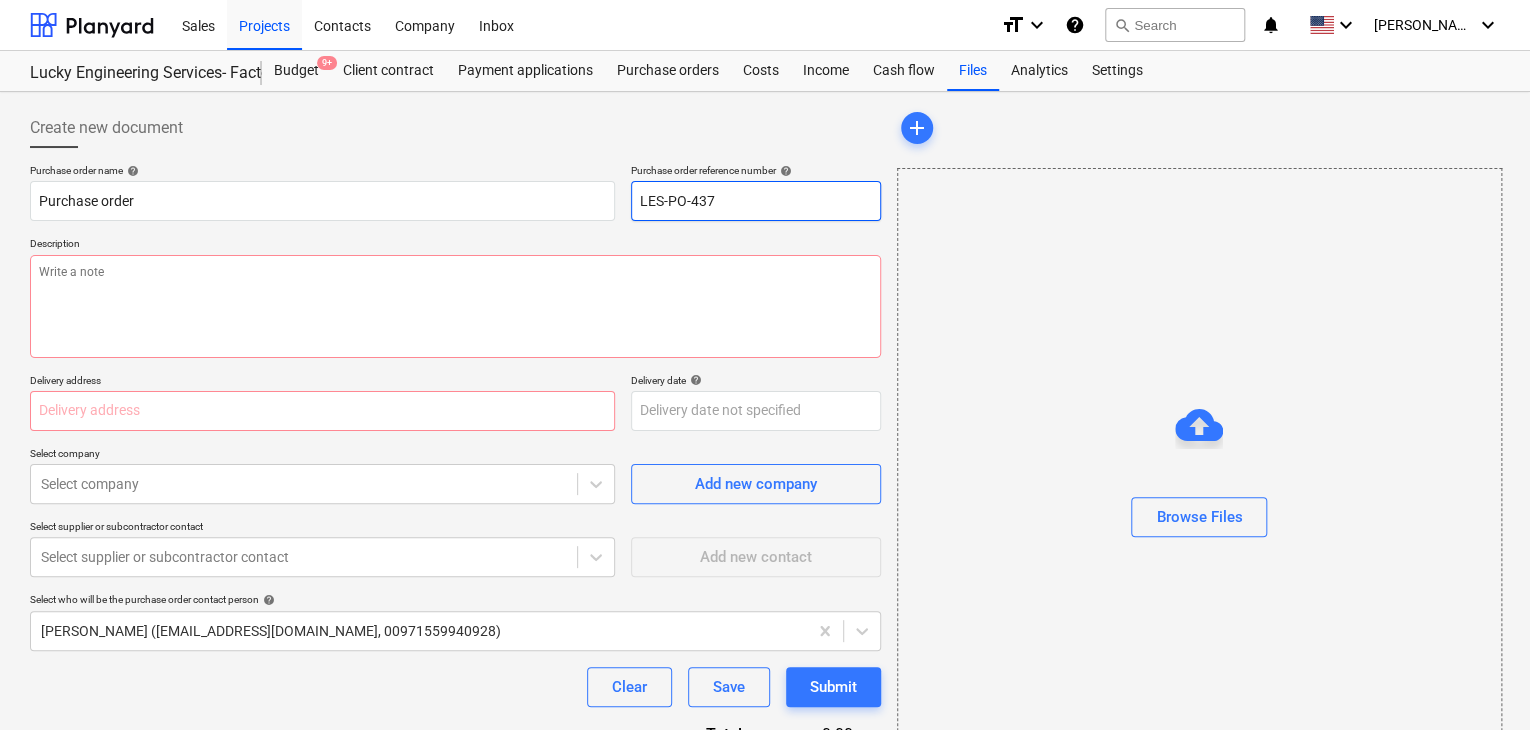 drag, startPoint x: 783, startPoint y: 204, endPoint x: 616, endPoint y: 196, distance: 167.19151 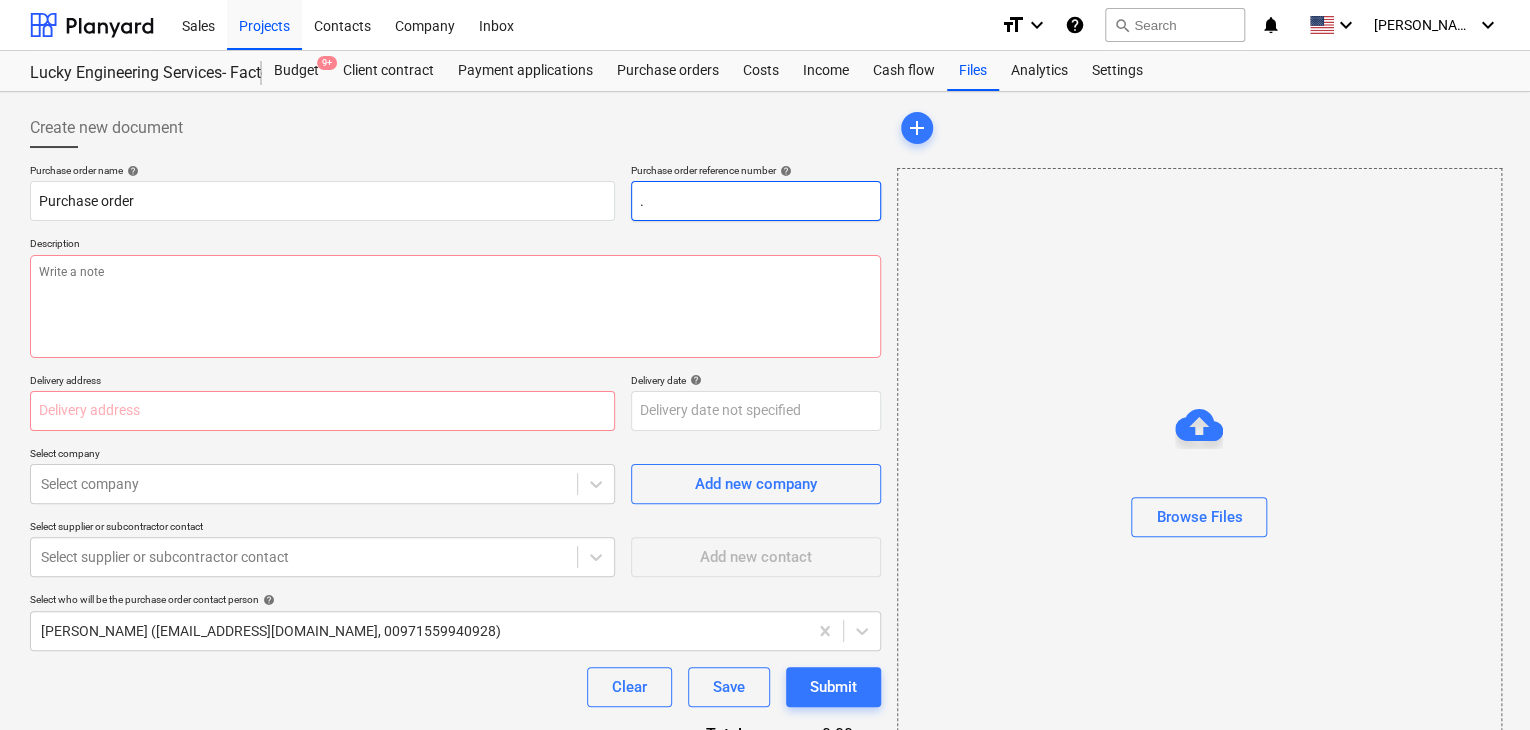 type on "x" 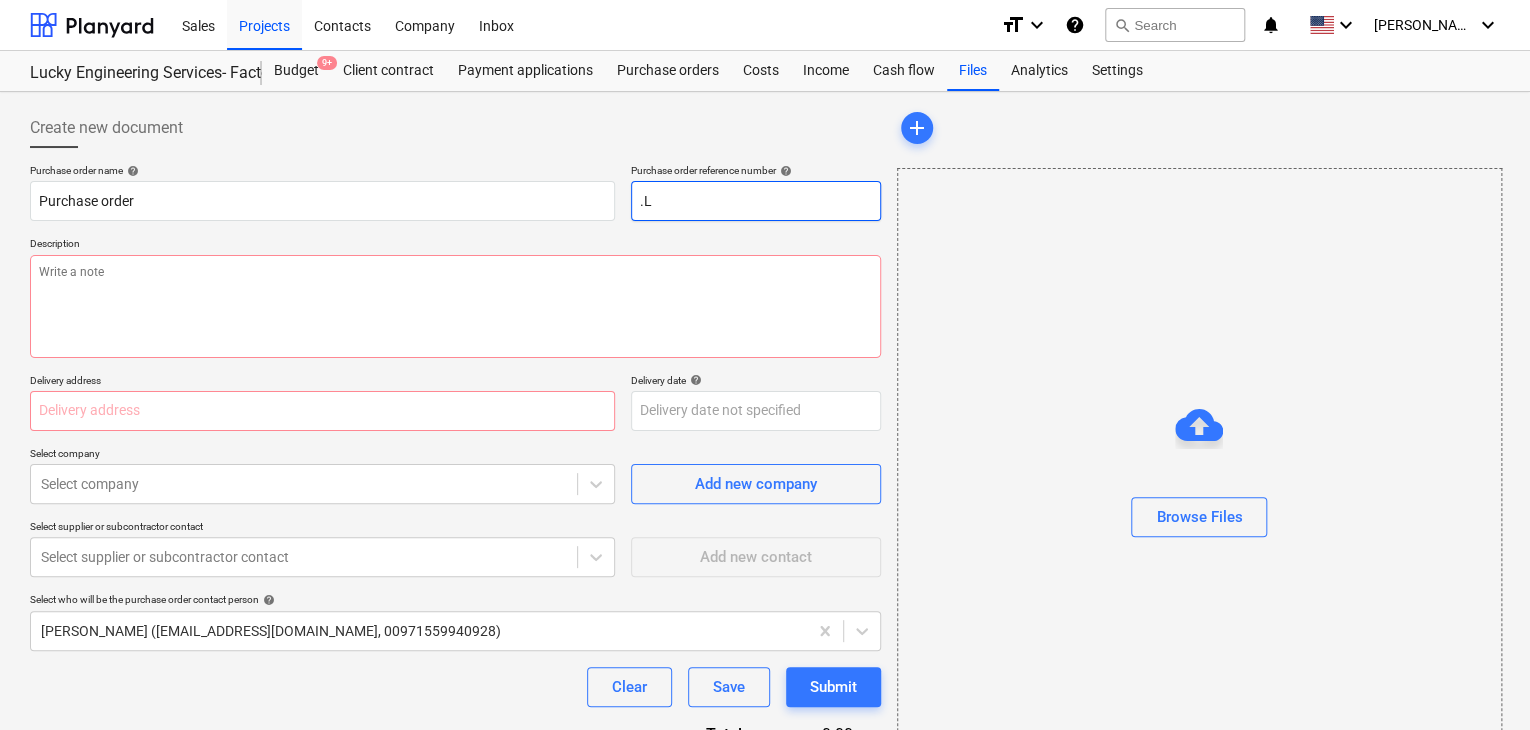 type on "x" 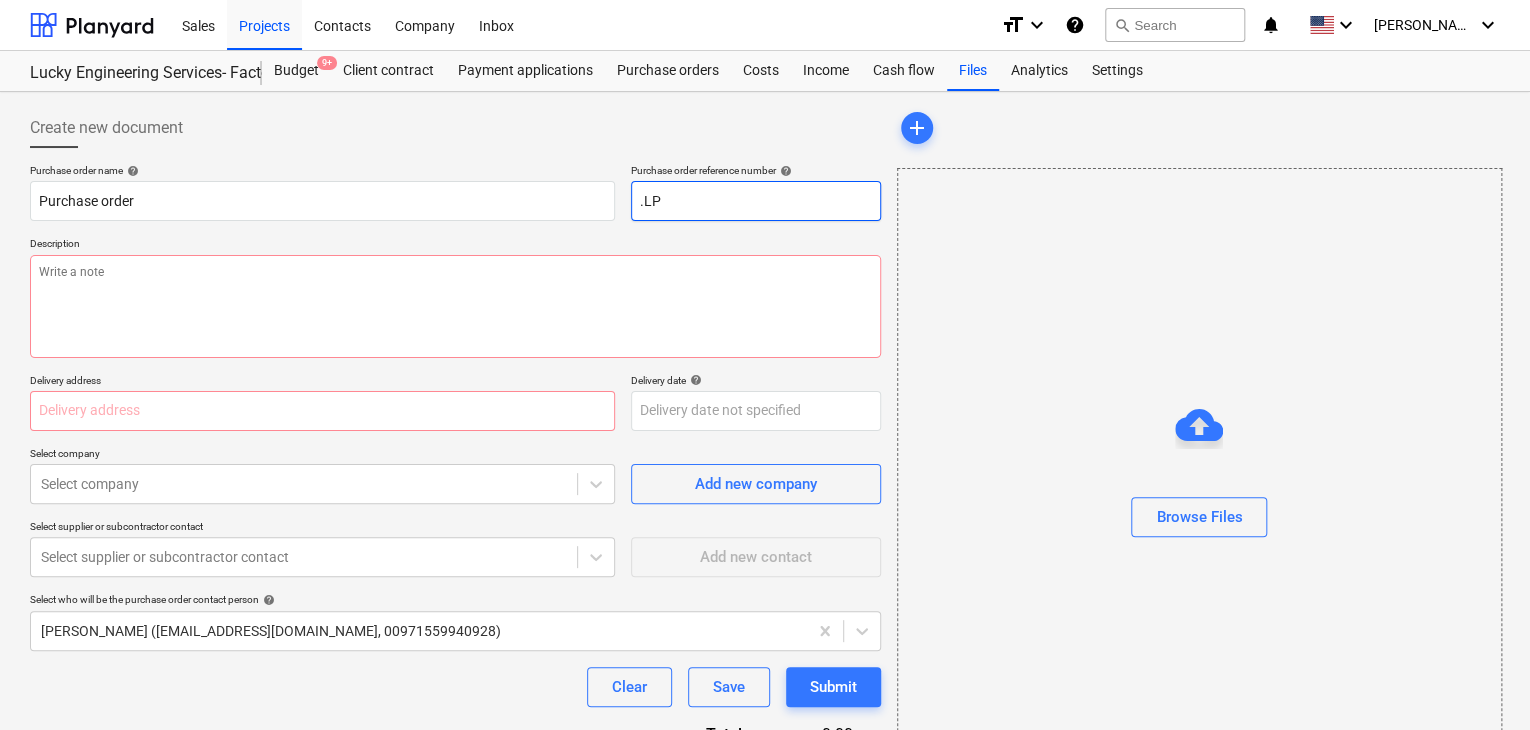 type on "x" 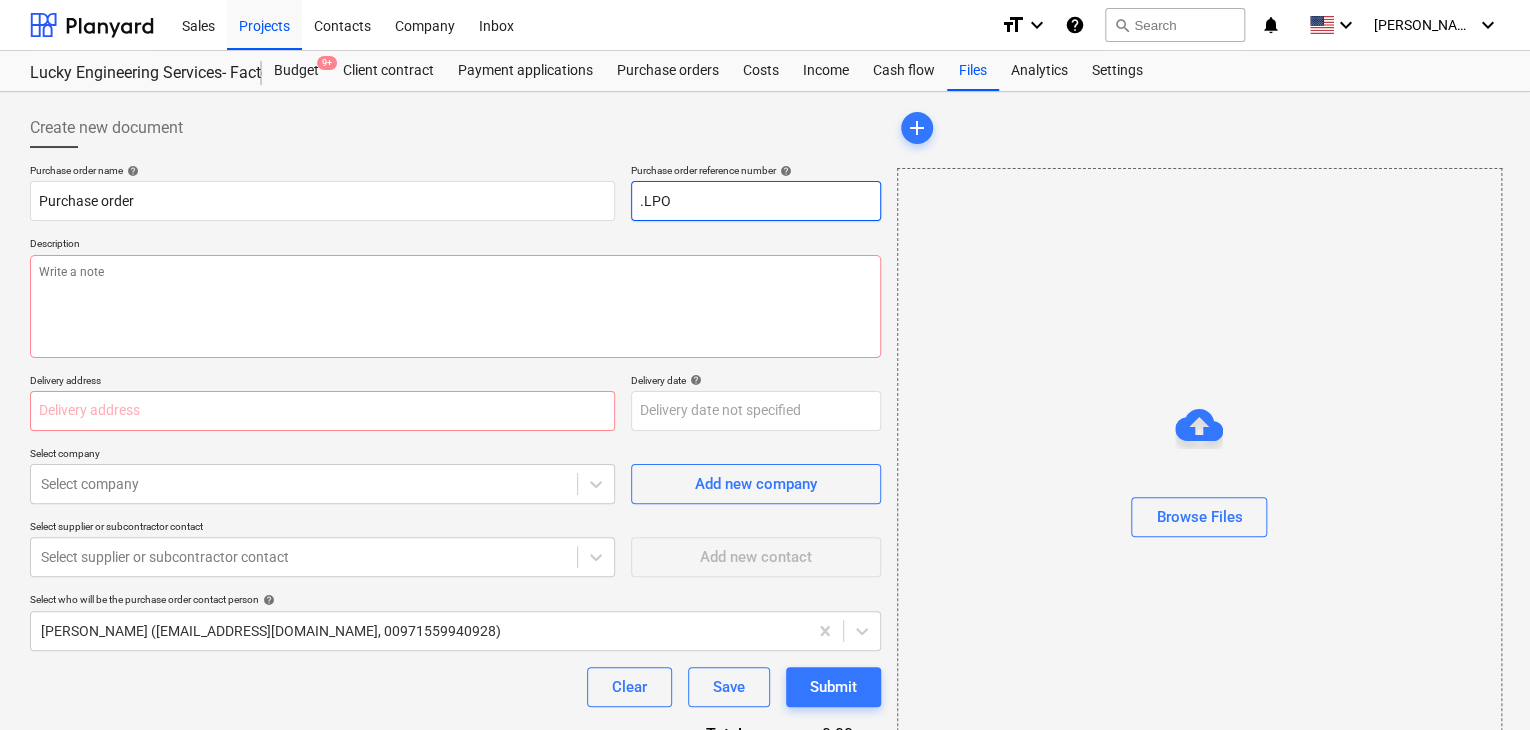 type on "x" 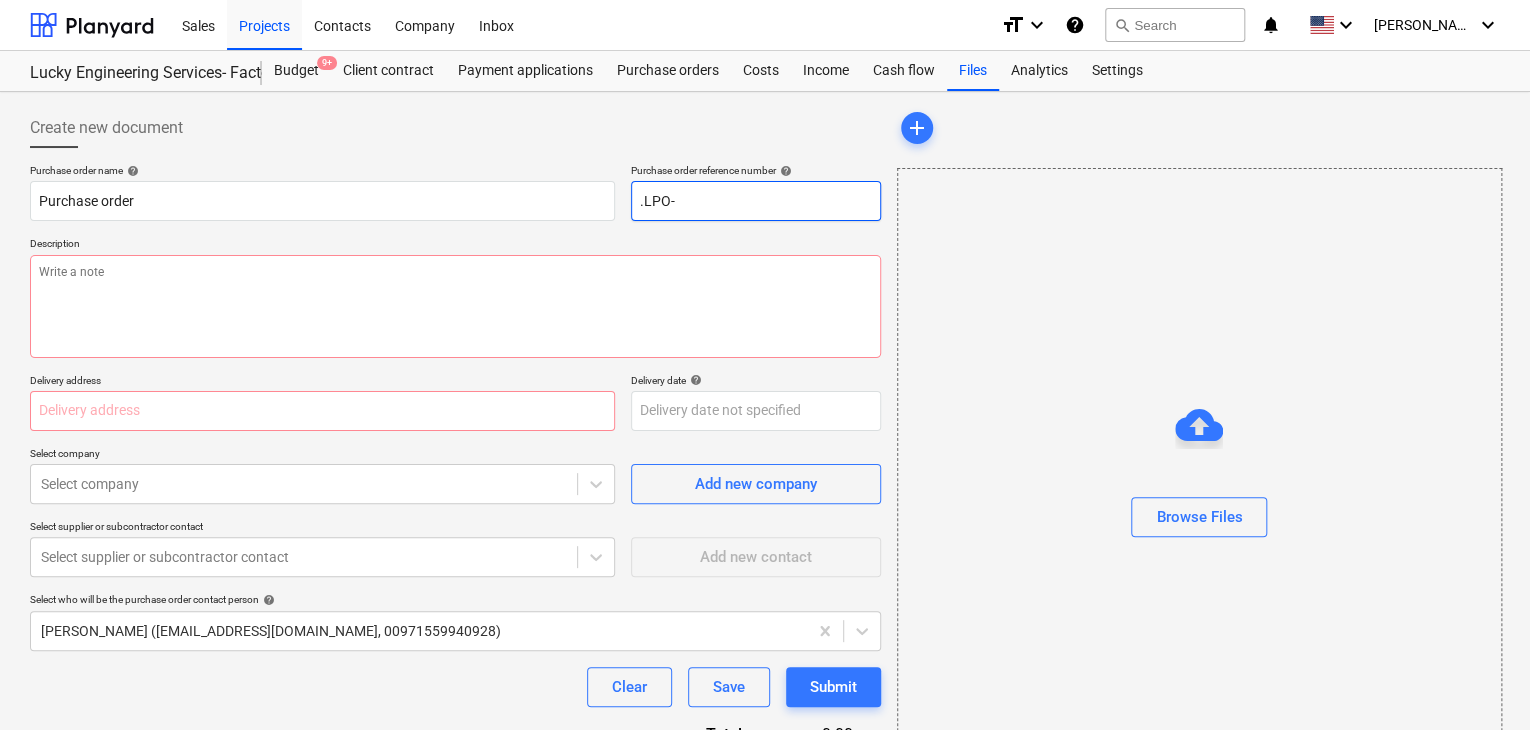 type on ".LPO-" 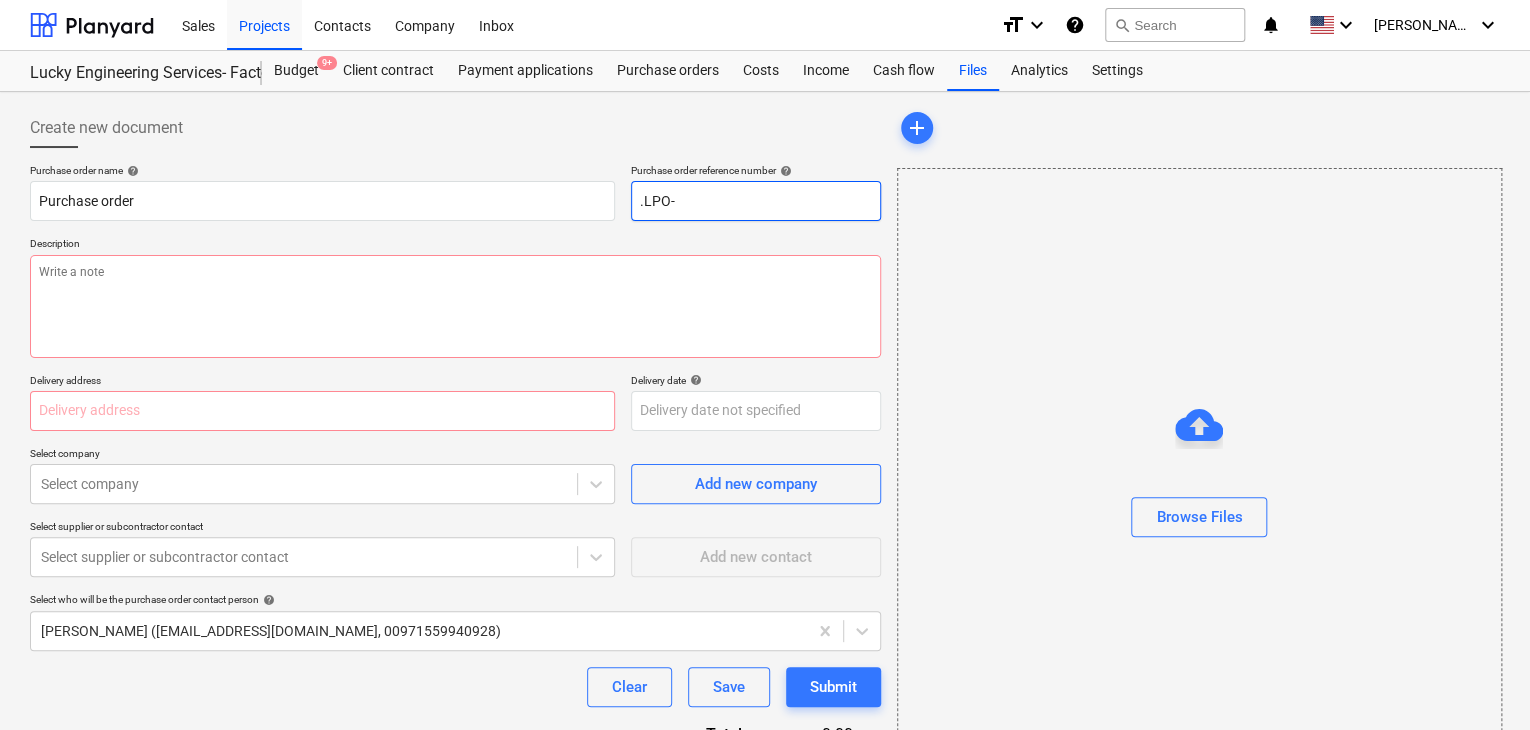 type on "x" 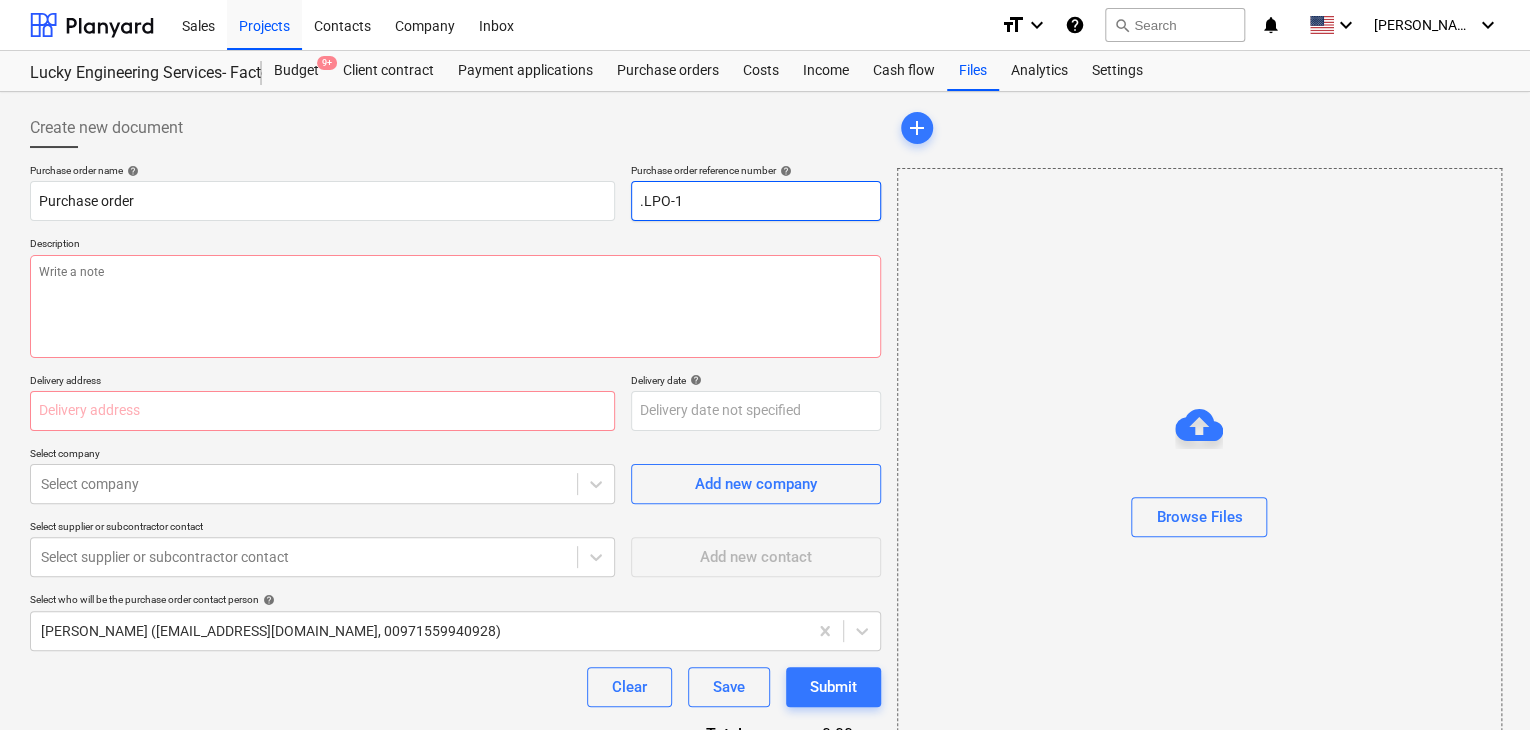 type on "x" 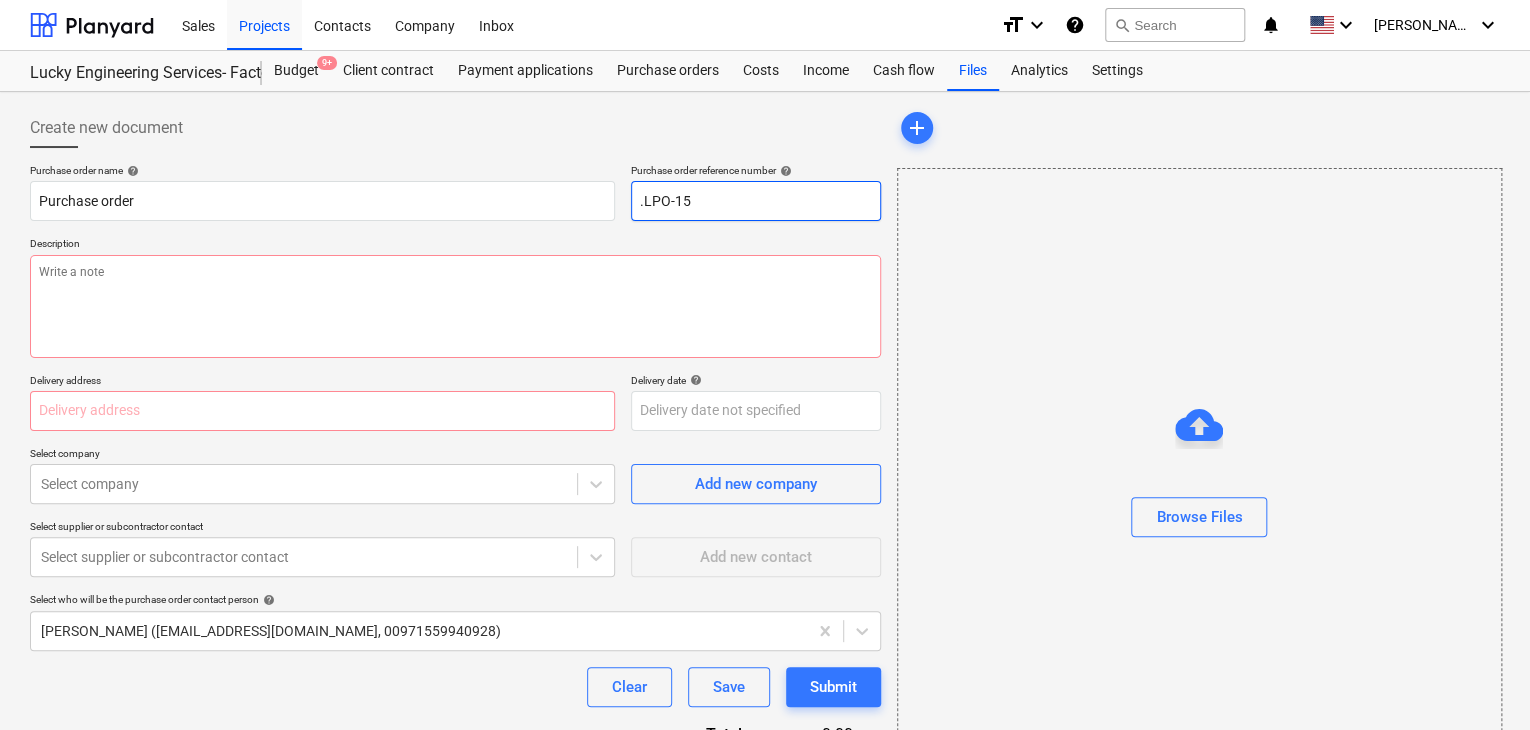 type on "x" 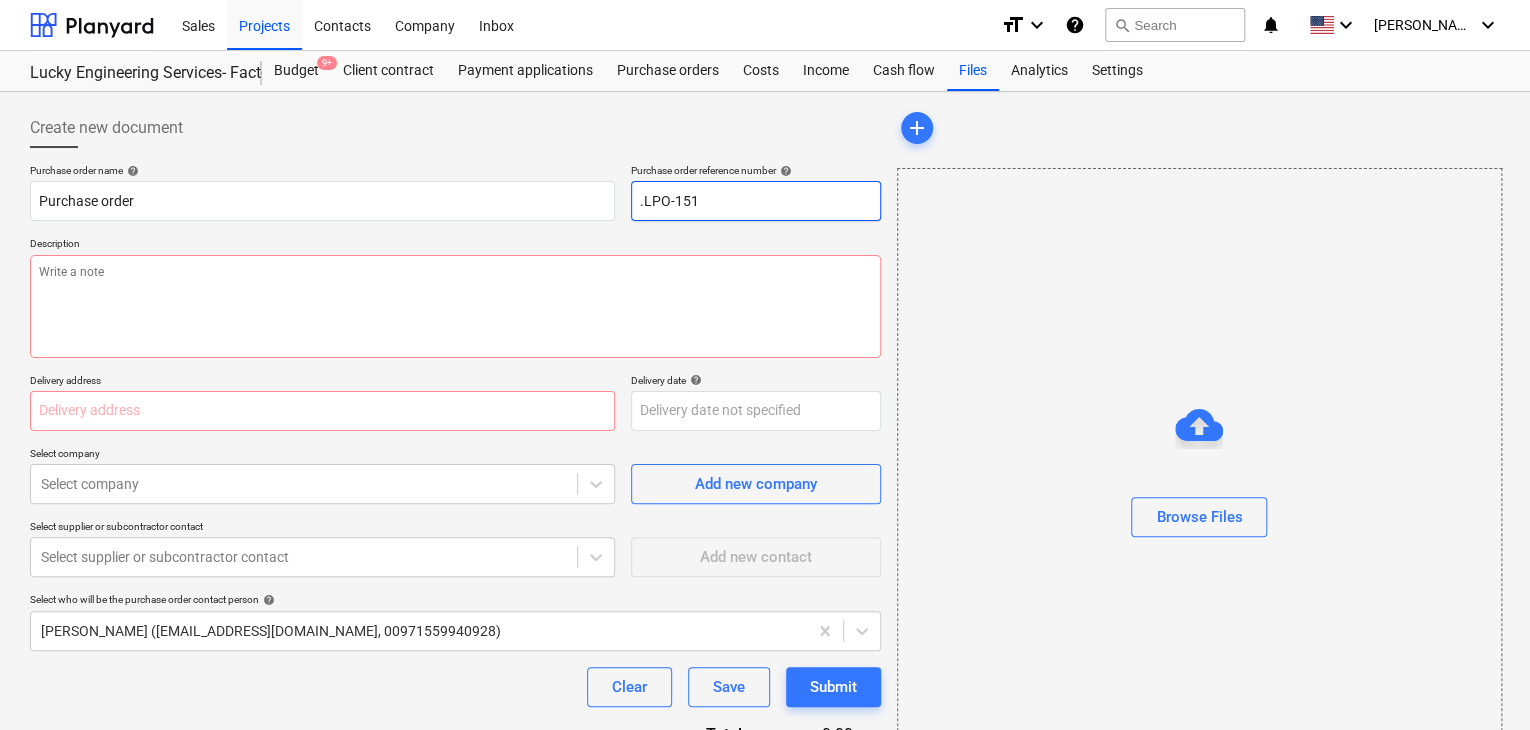 type on "x" 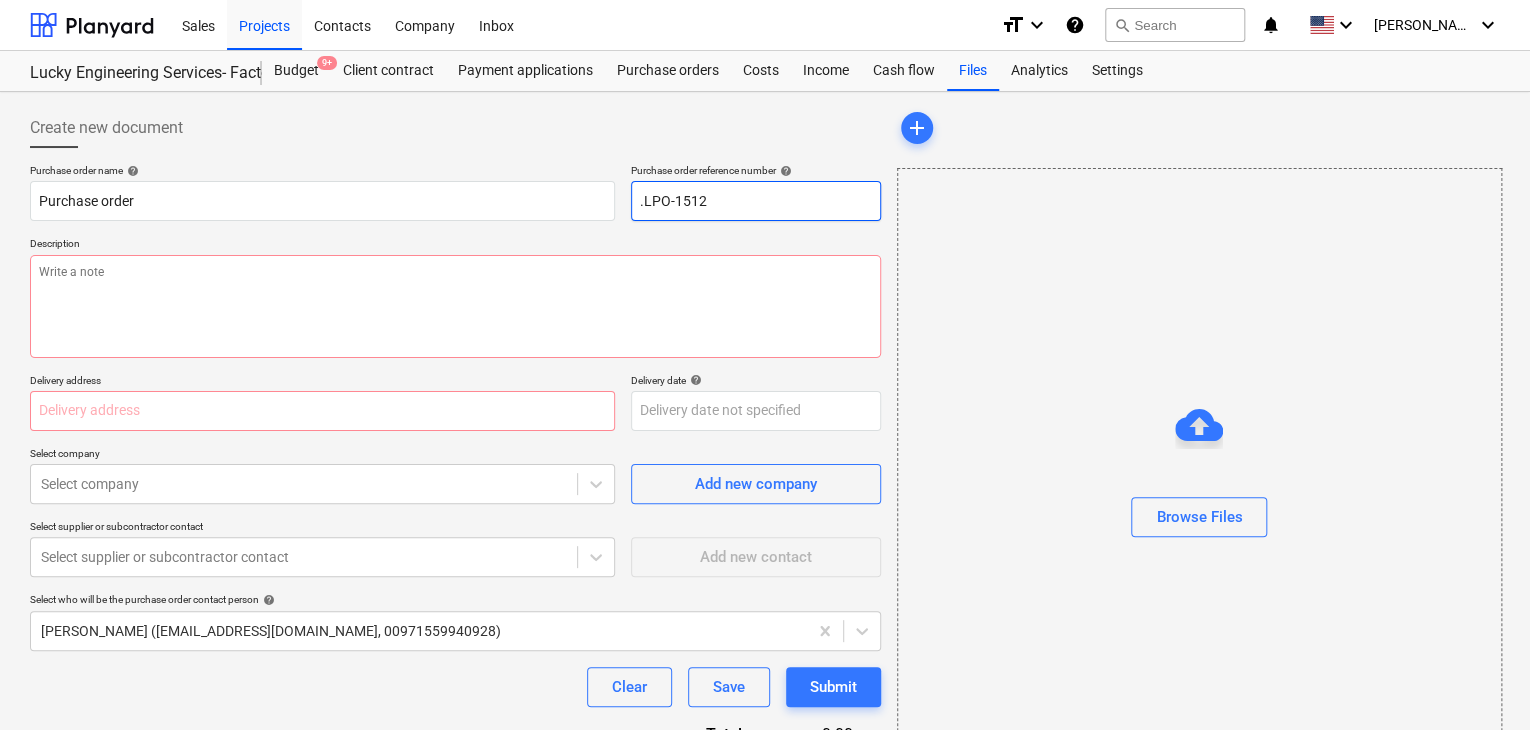 type on "x" 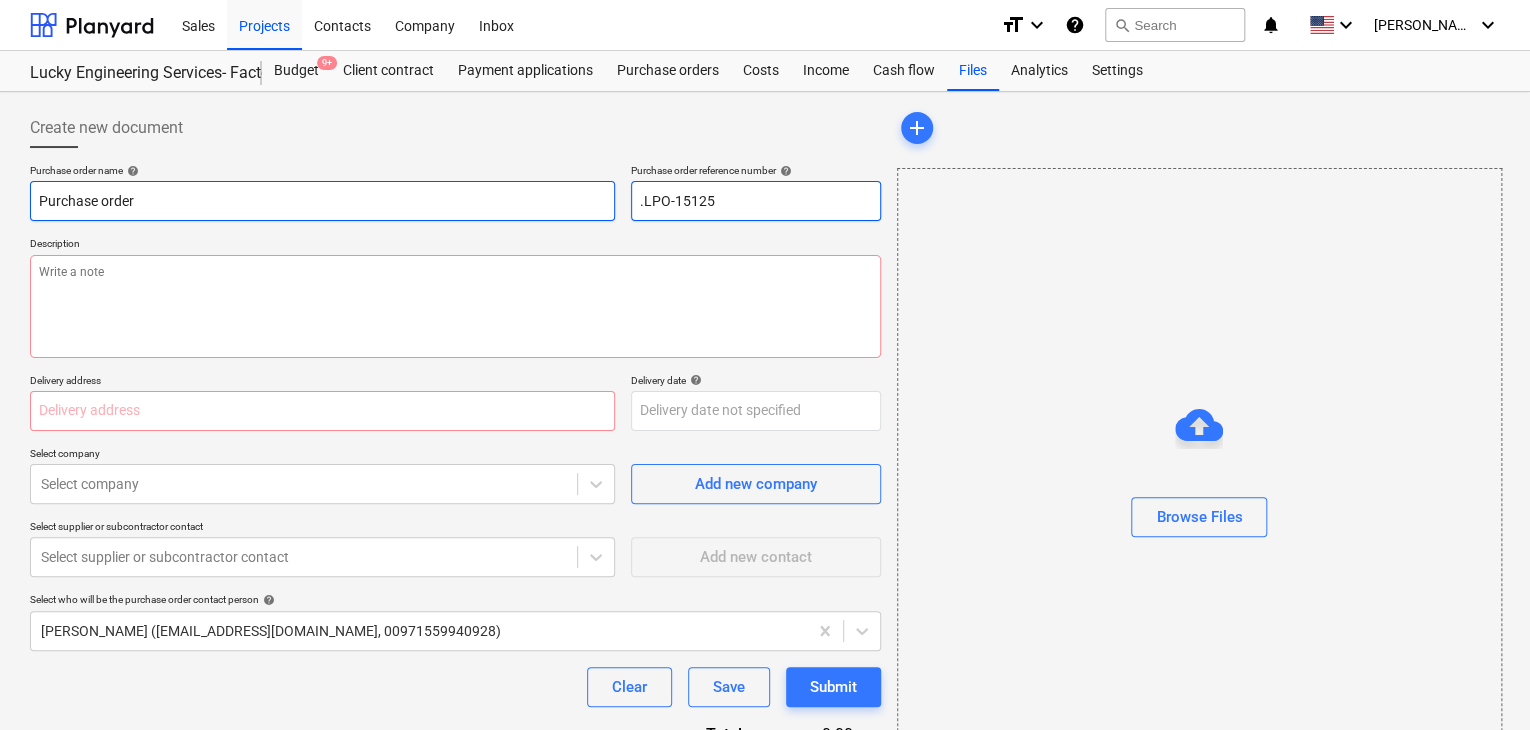 type on ".LPO-15125" 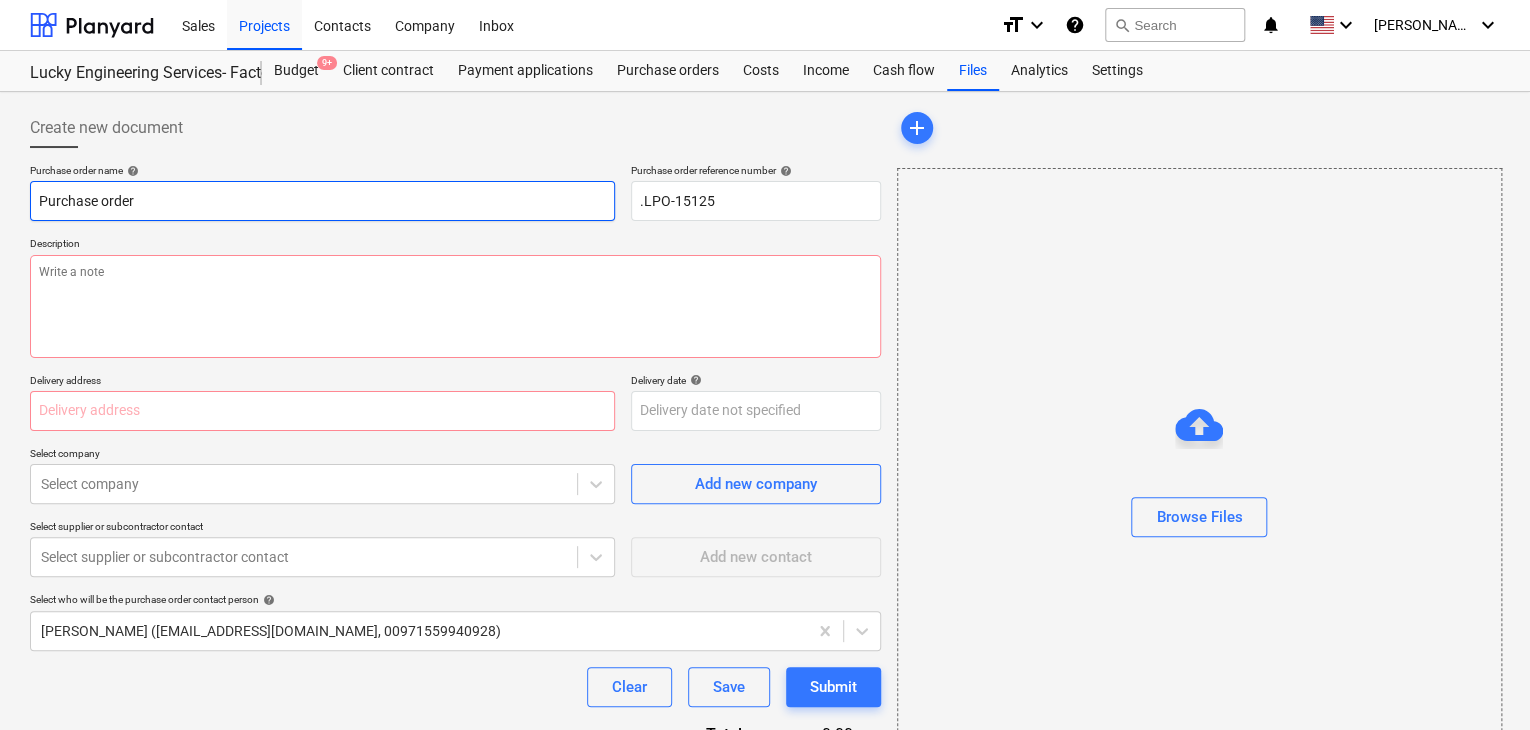 click on "Purchase order" at bounding box center (322, 201) 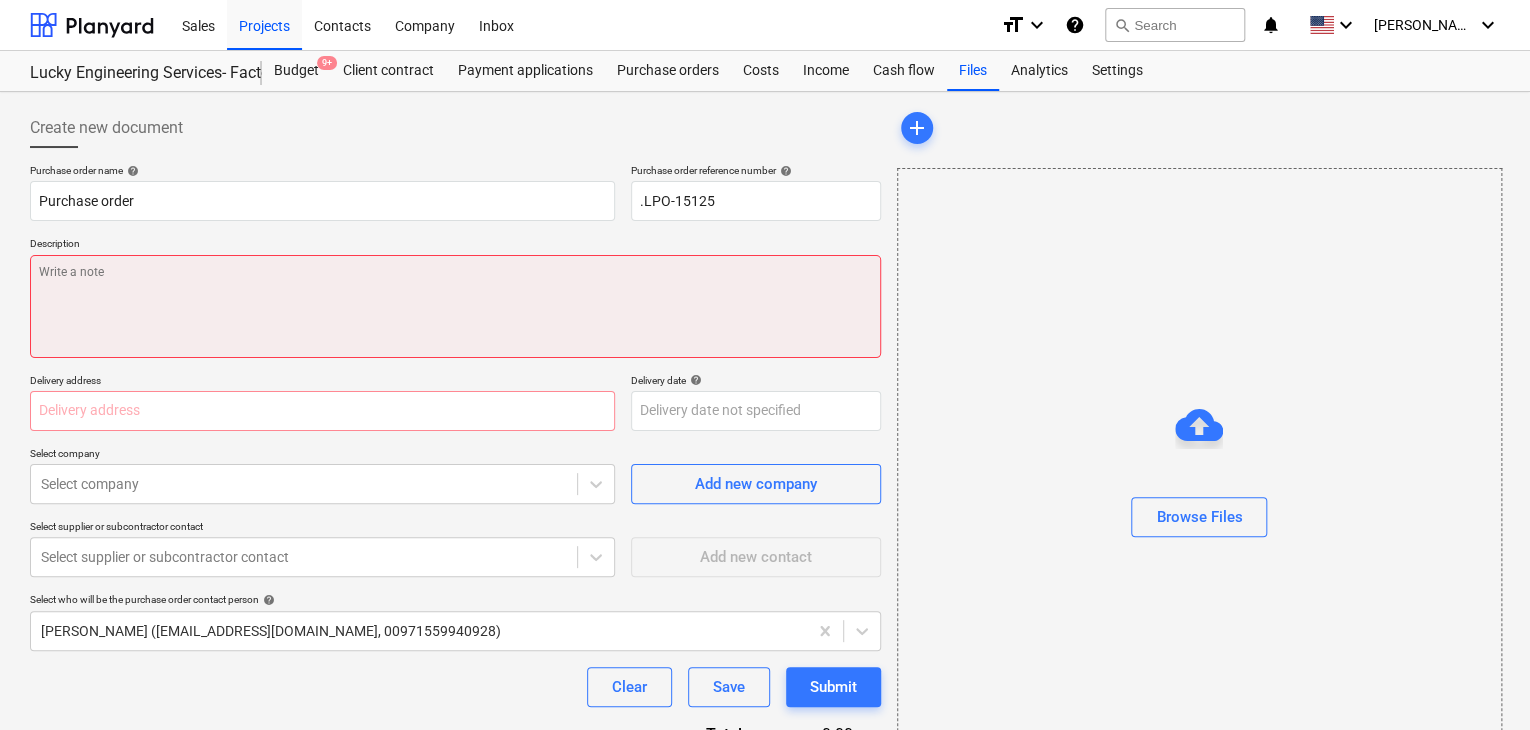 click at bounding box center [455, 306] 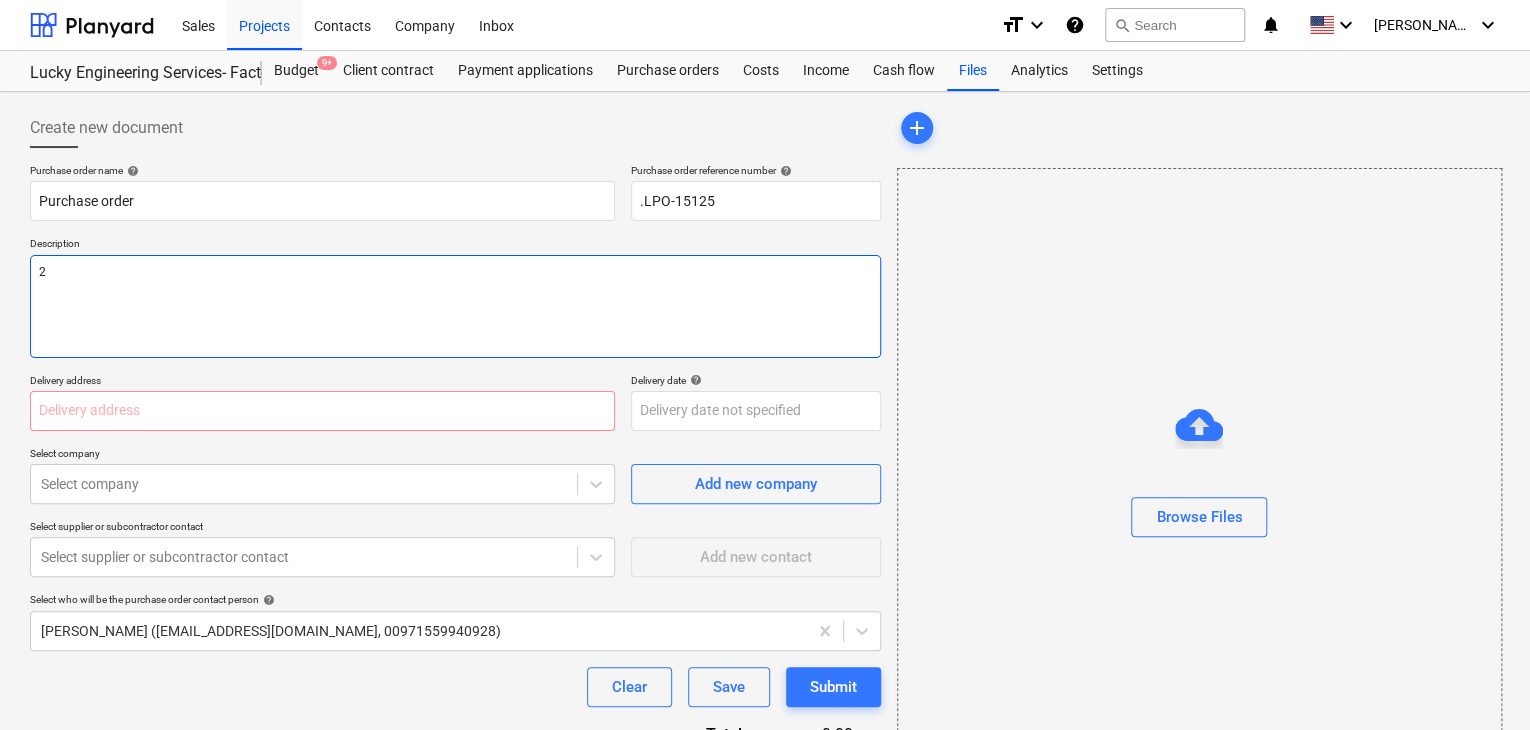 type on "x" 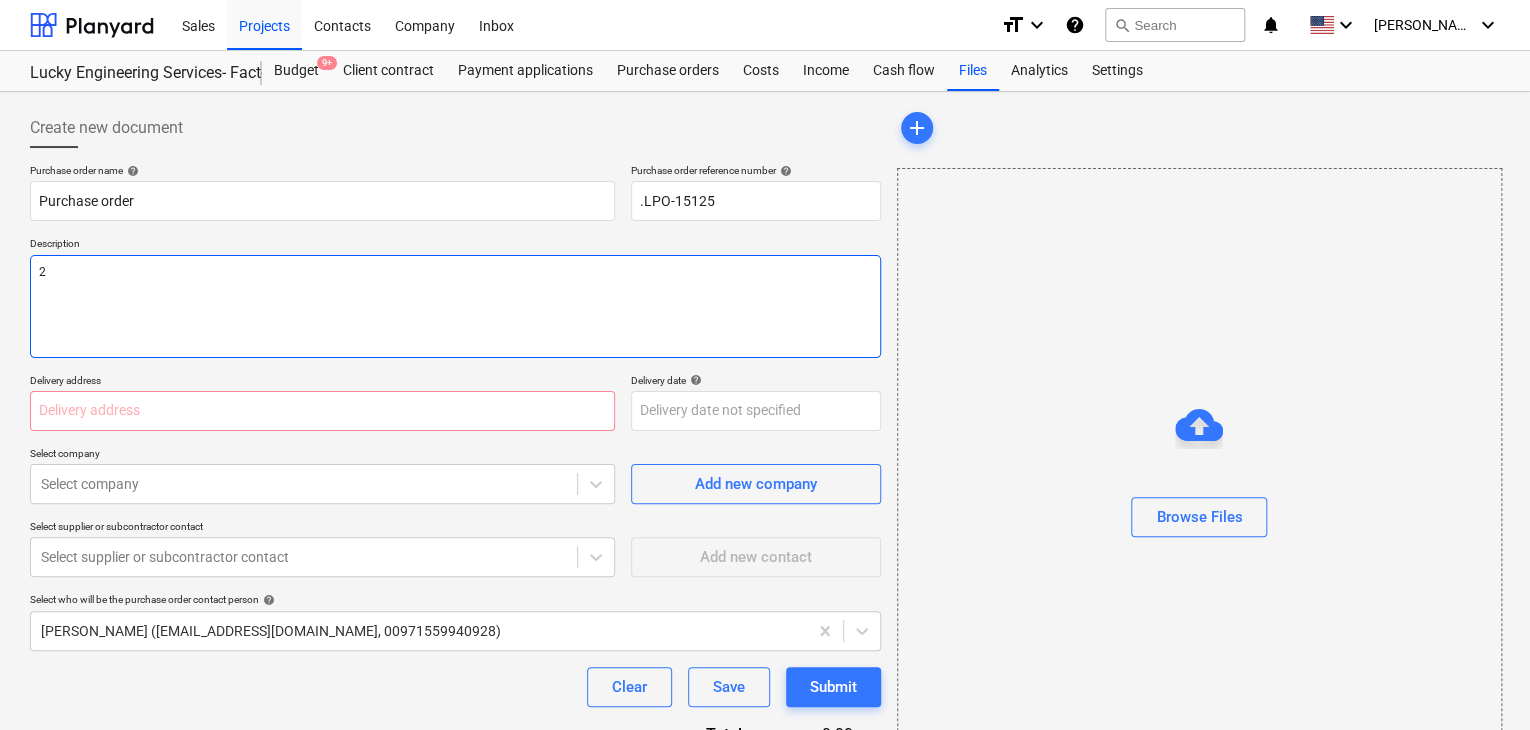 type on "20" 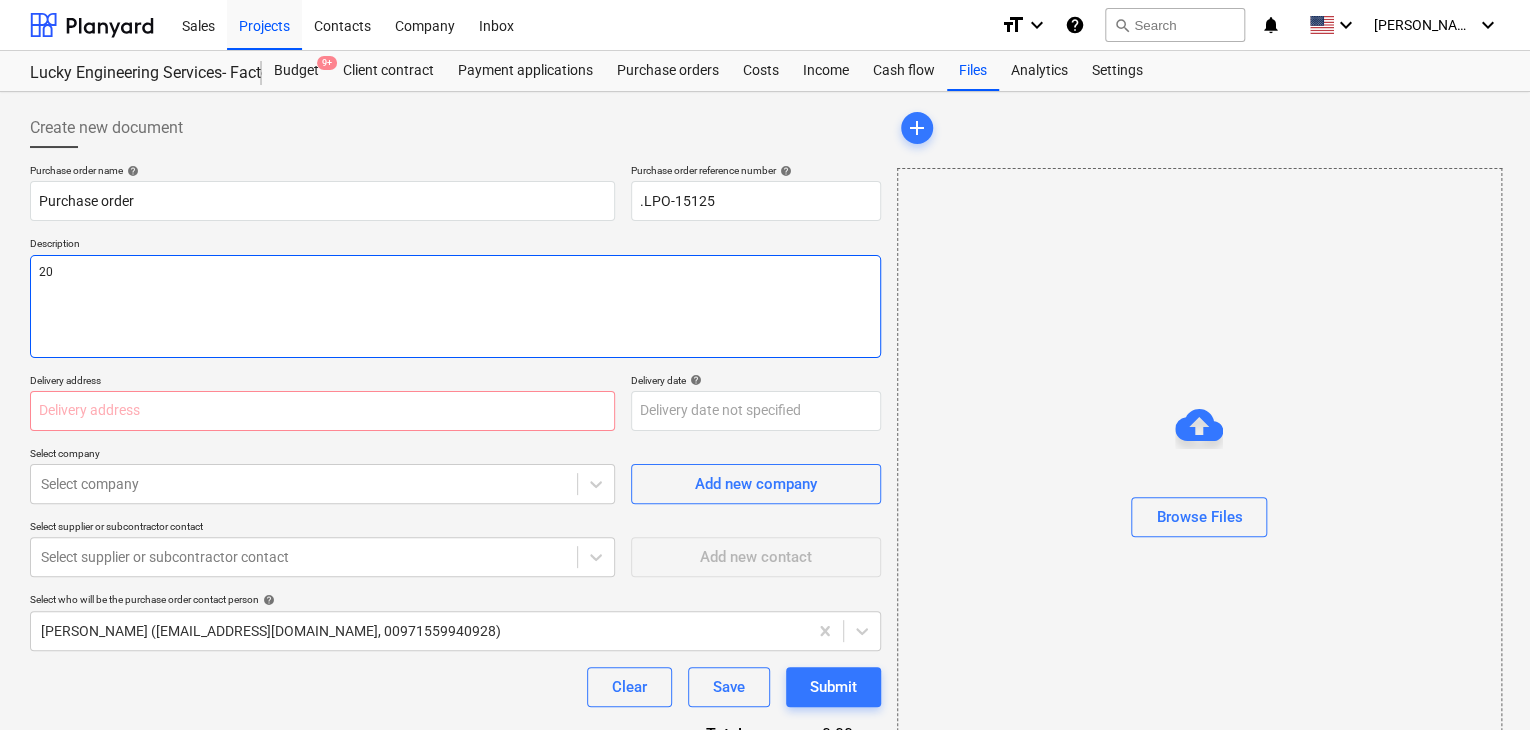 type on "x" 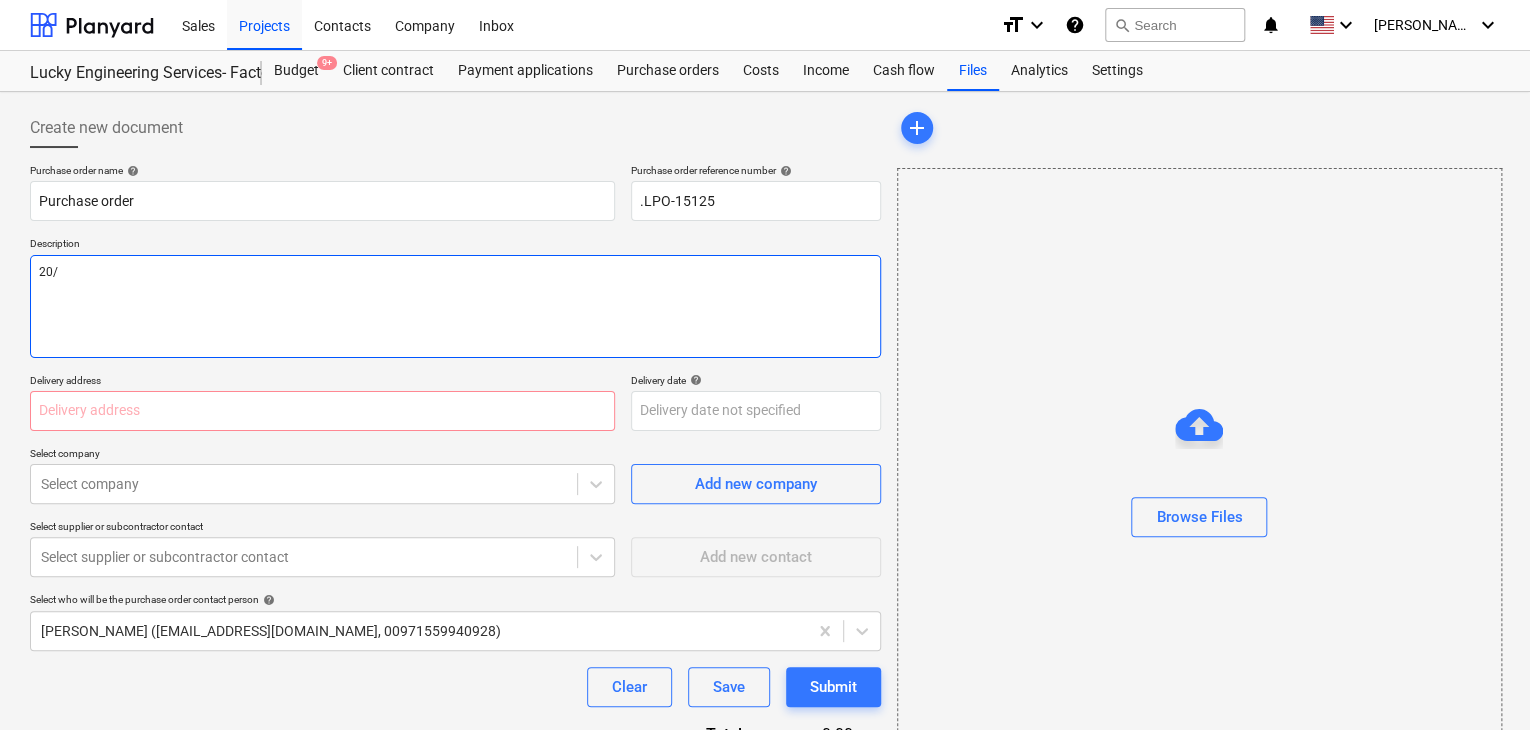 type on "x" 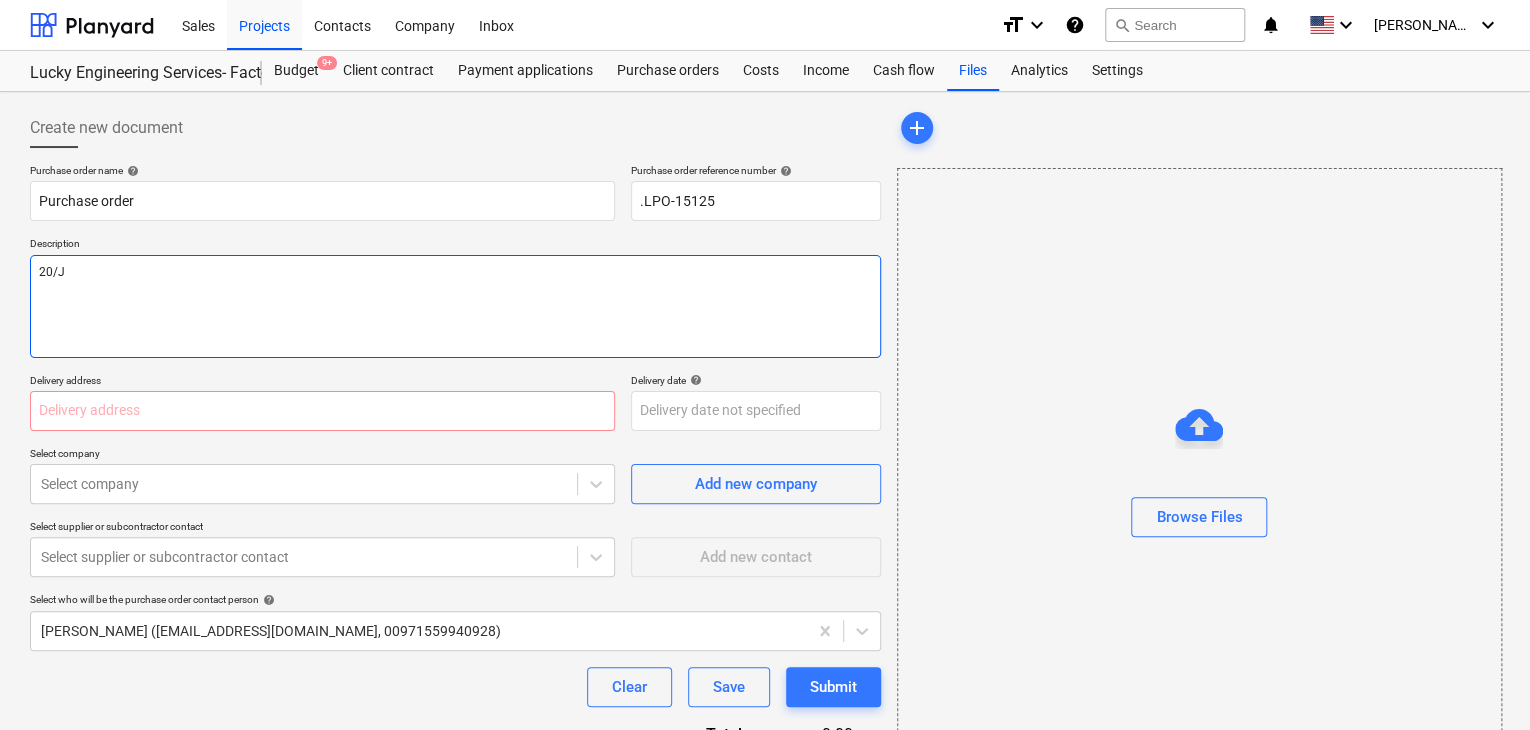 type on "x" 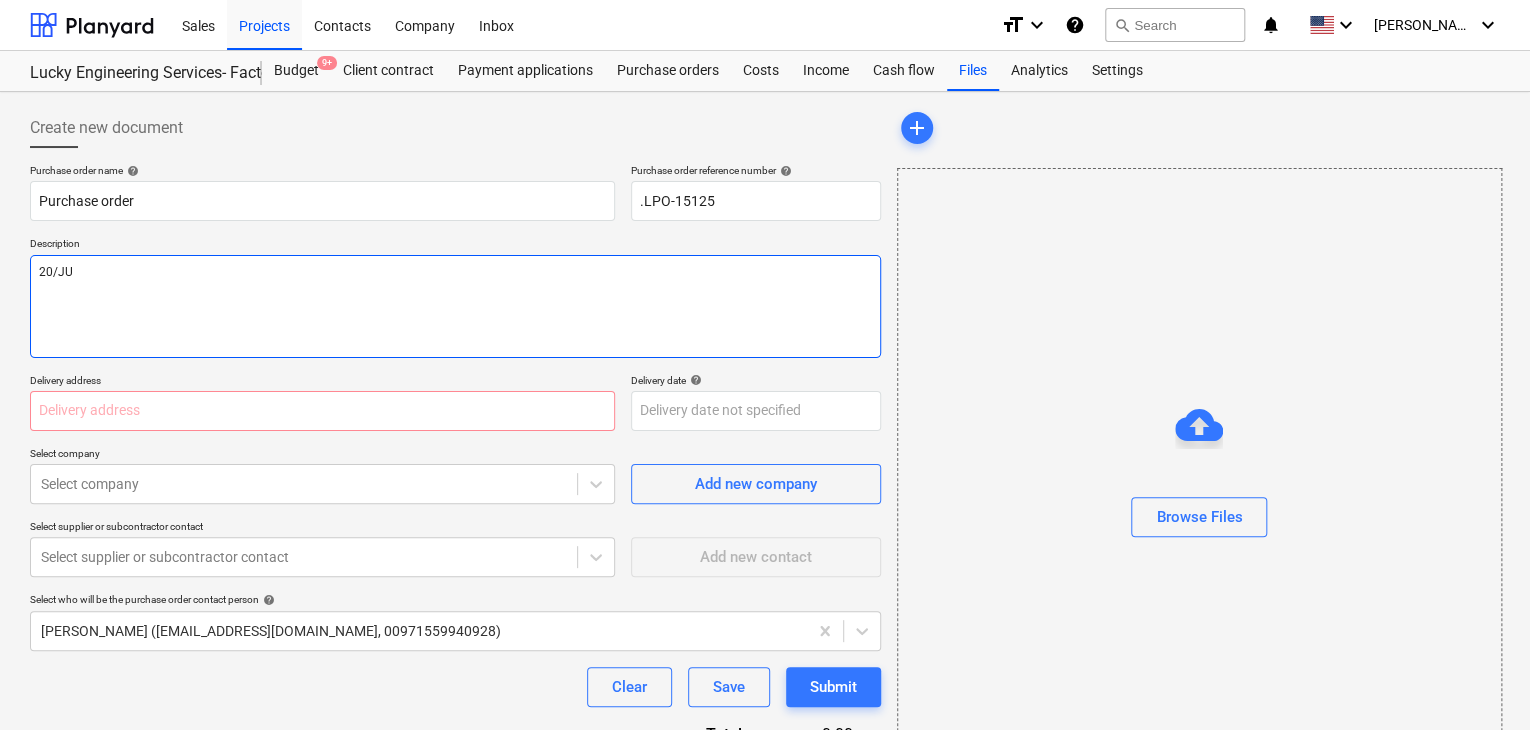 type on "x" 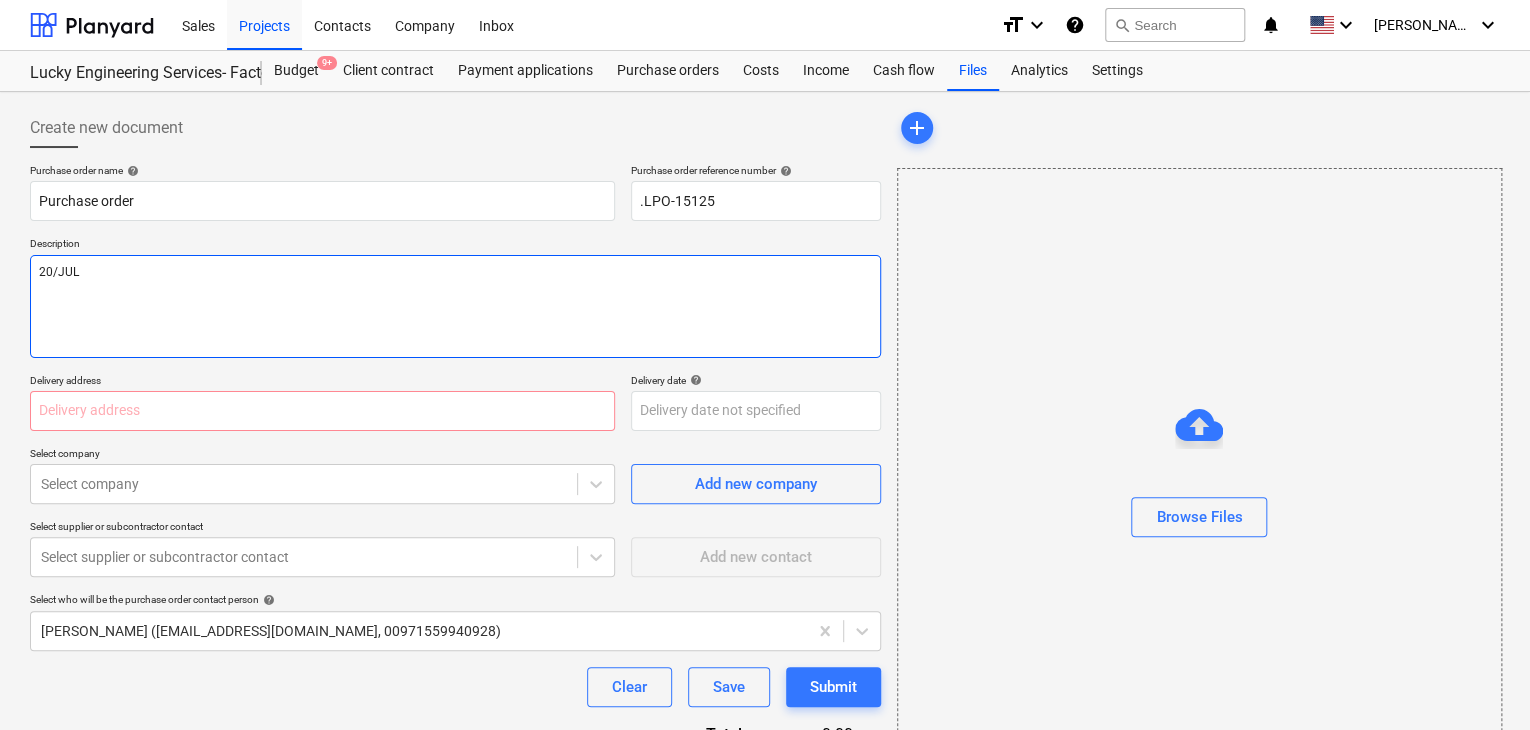 type on "x" 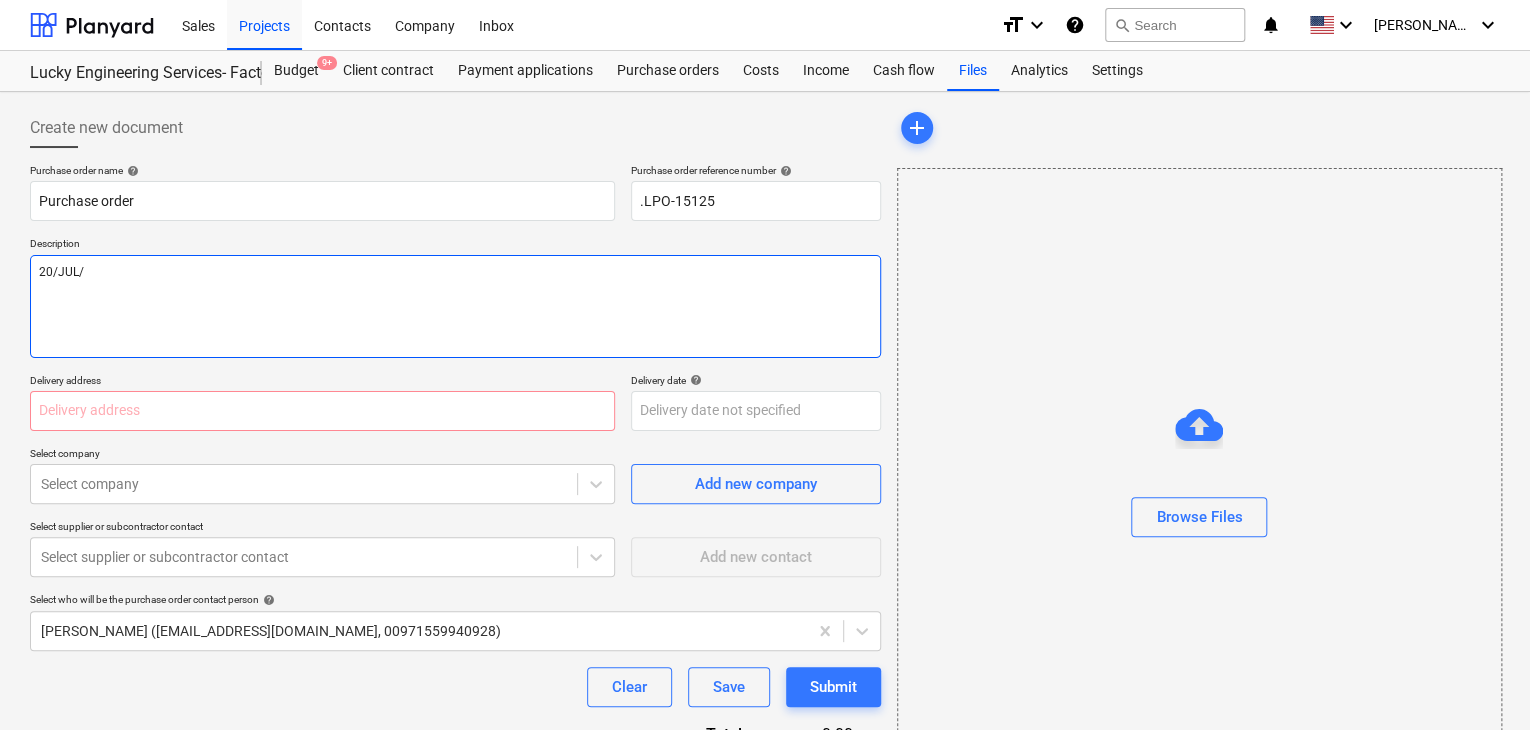 type on "x" 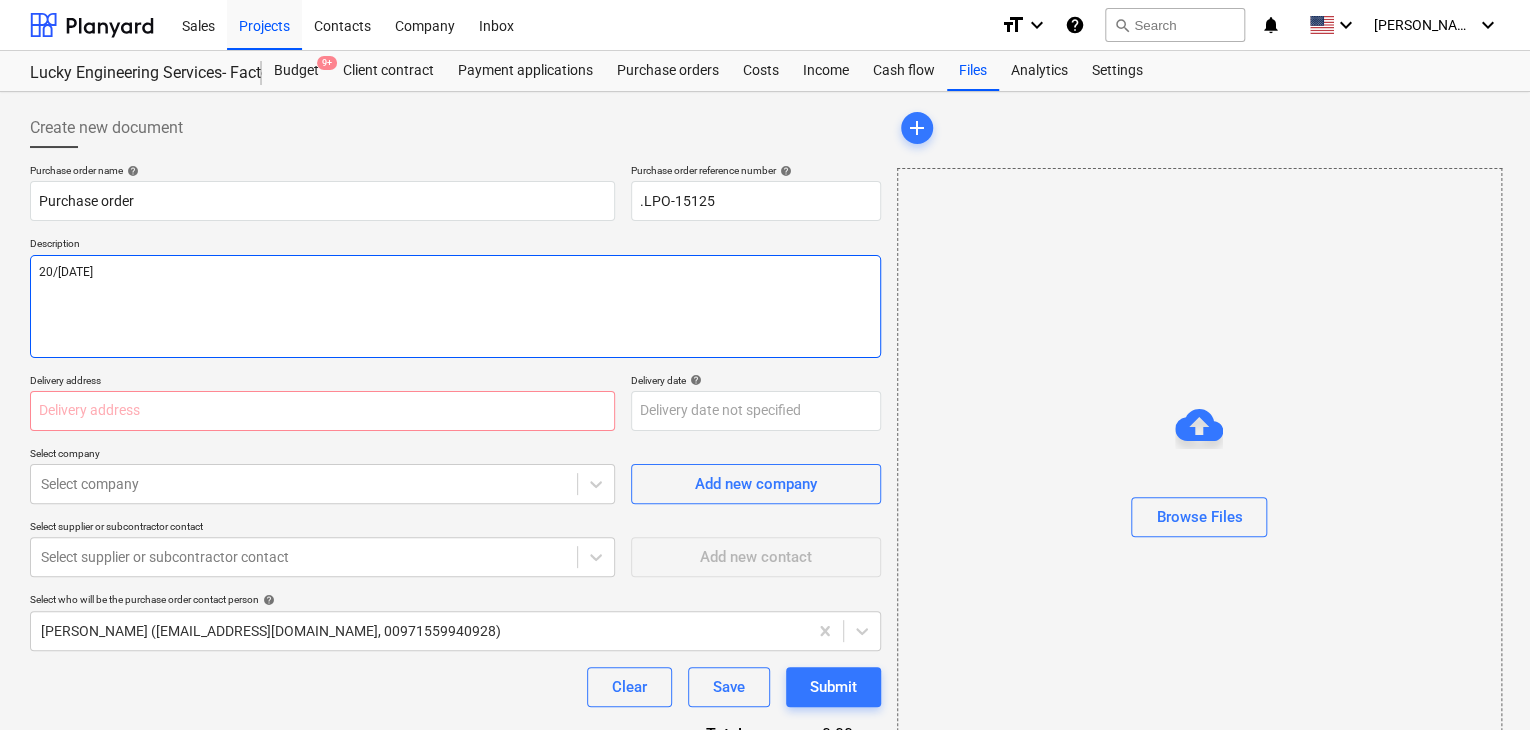 type on "x" 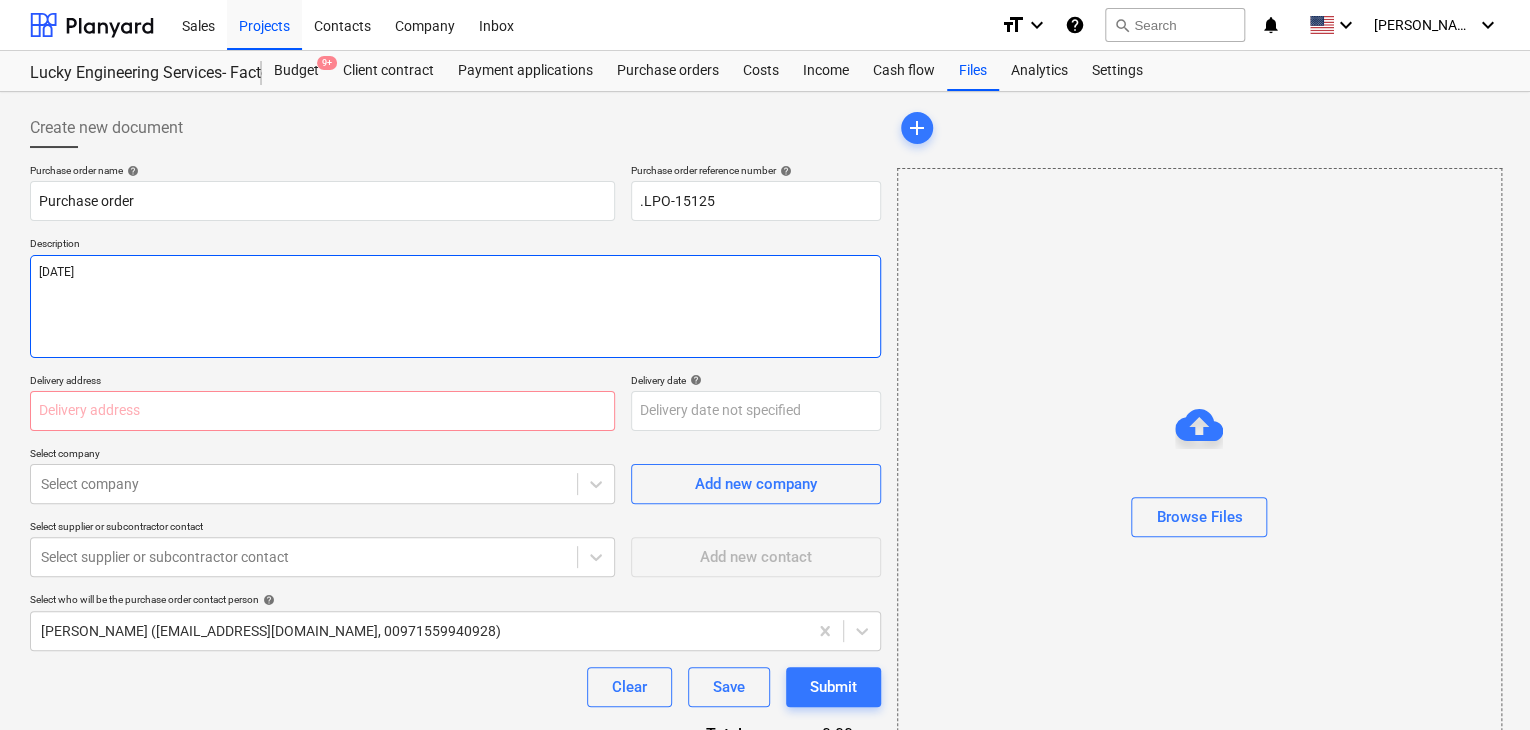 type on "x" 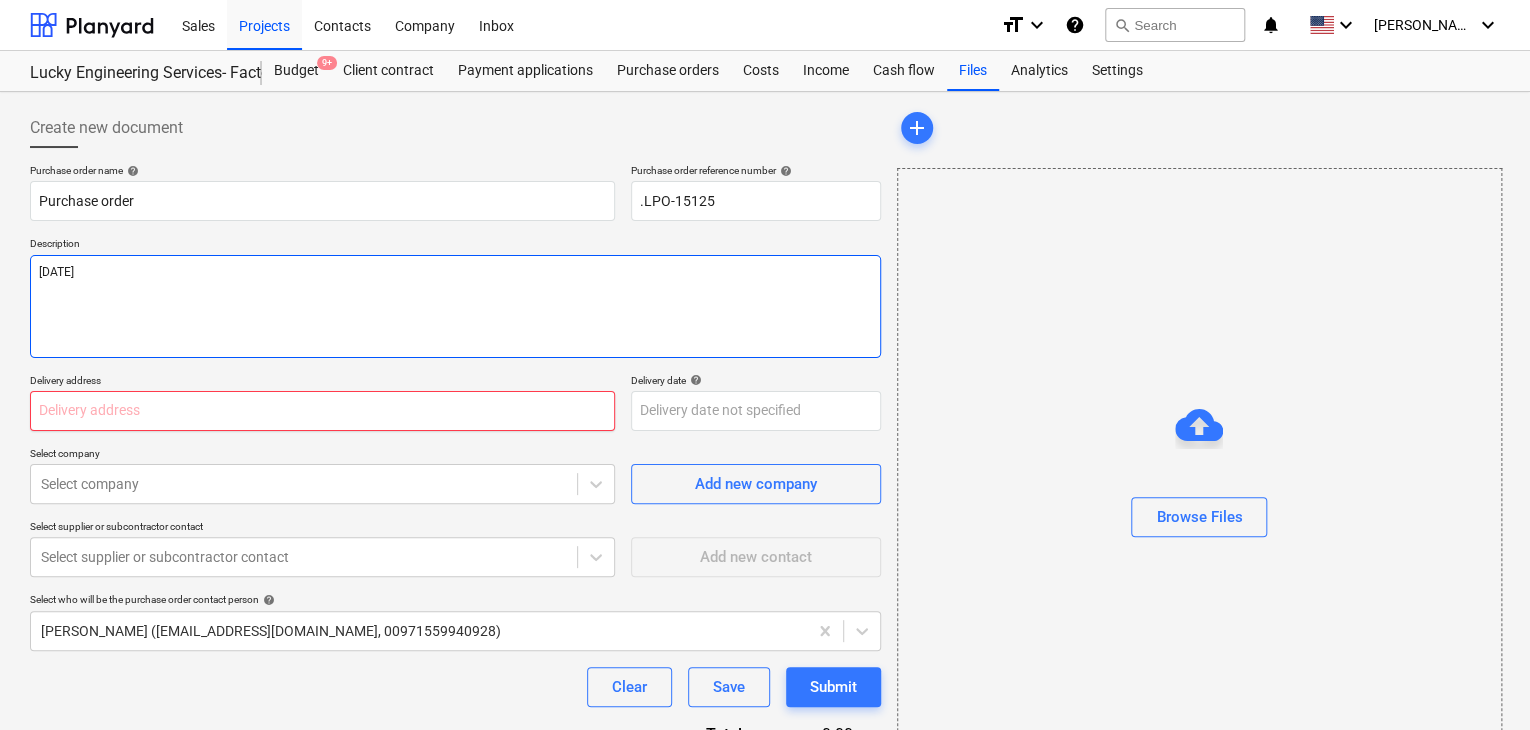 type on "[DATE]" 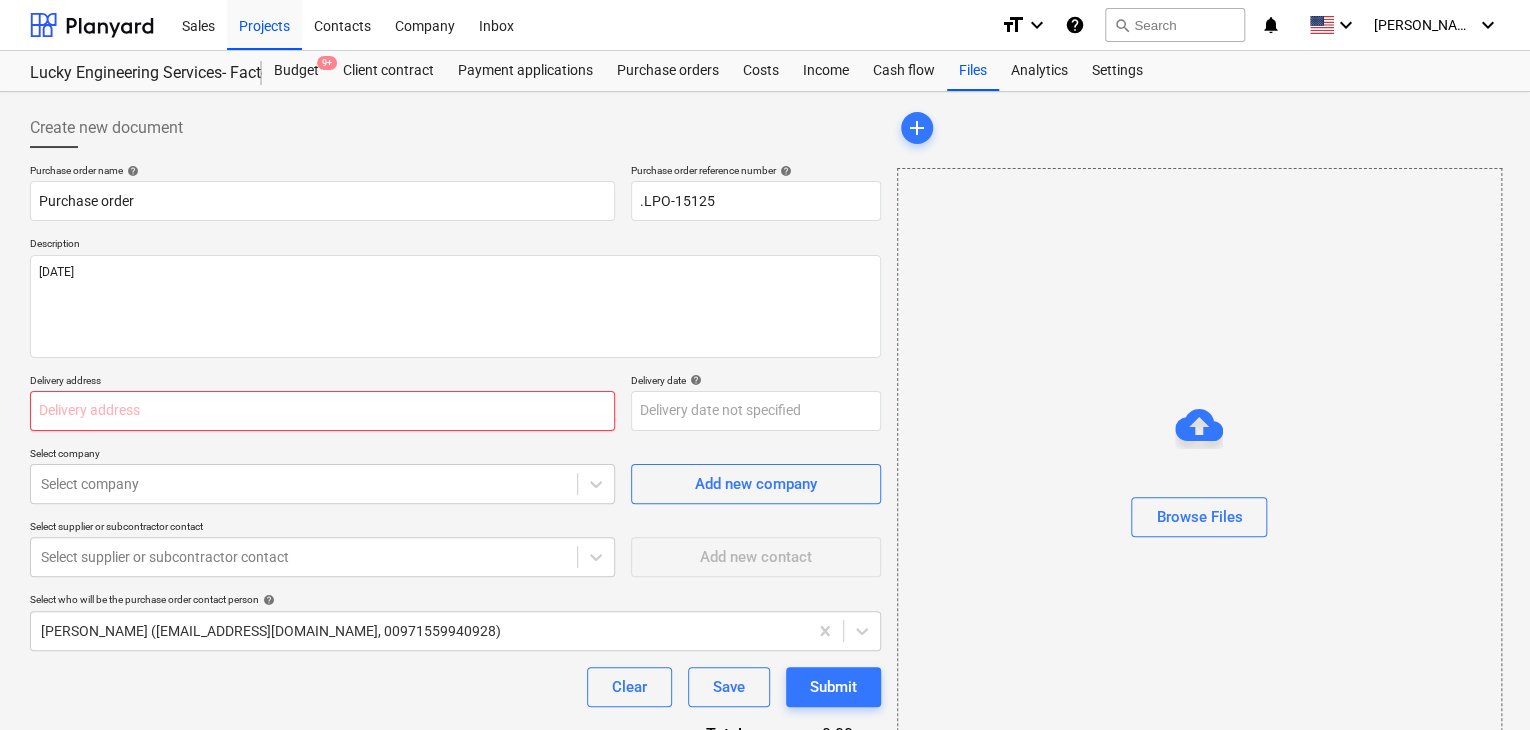 click at bounding box center (322, 411) 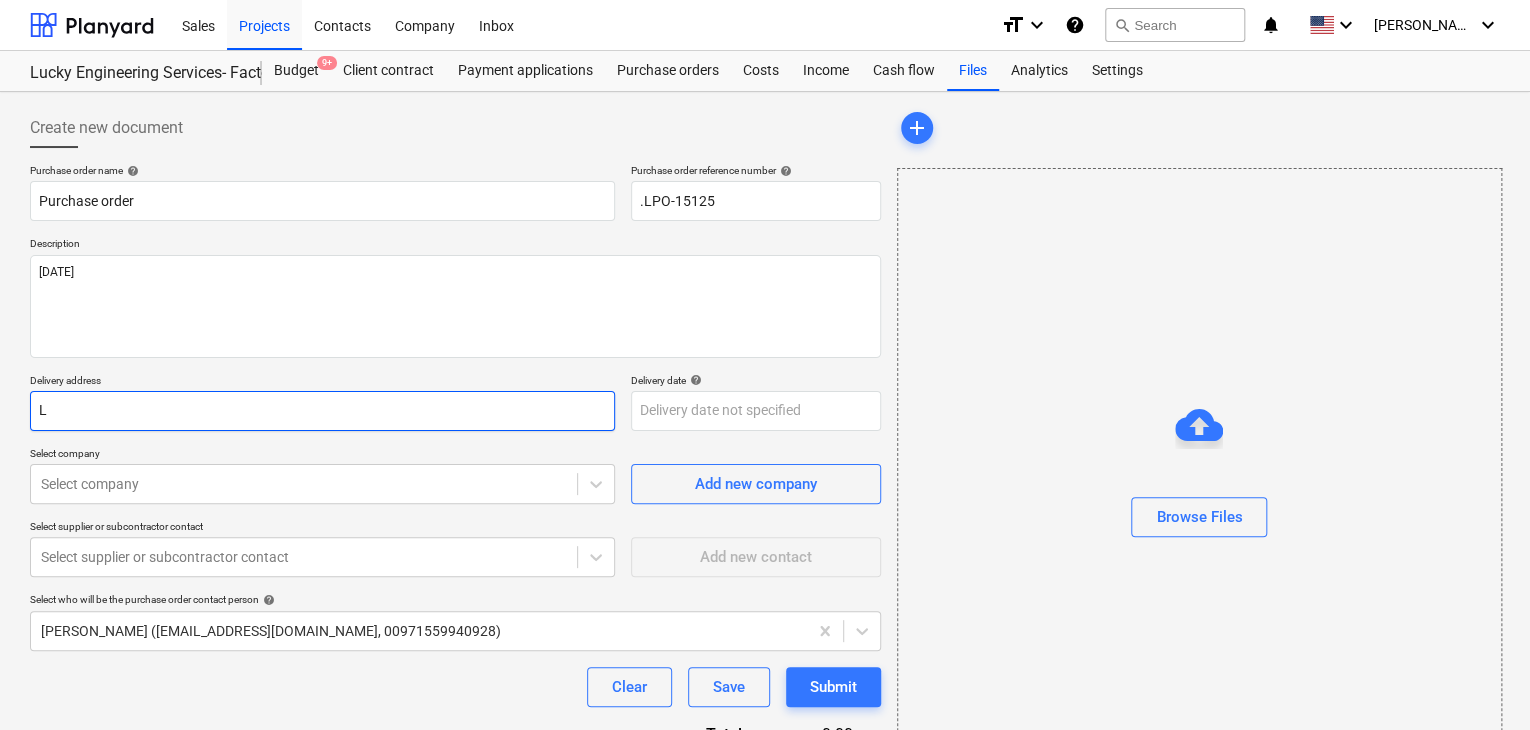 type on "x" 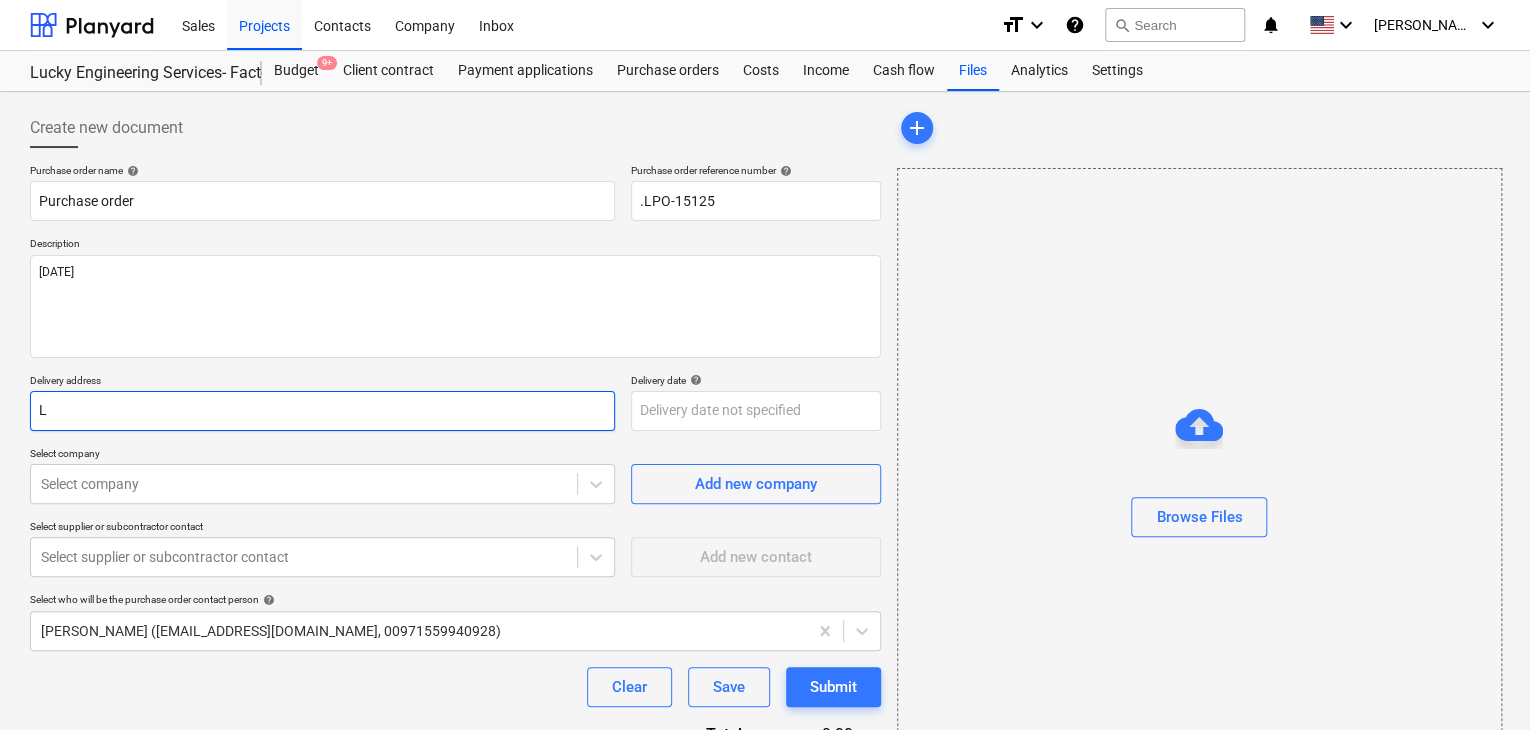 type on "LU" 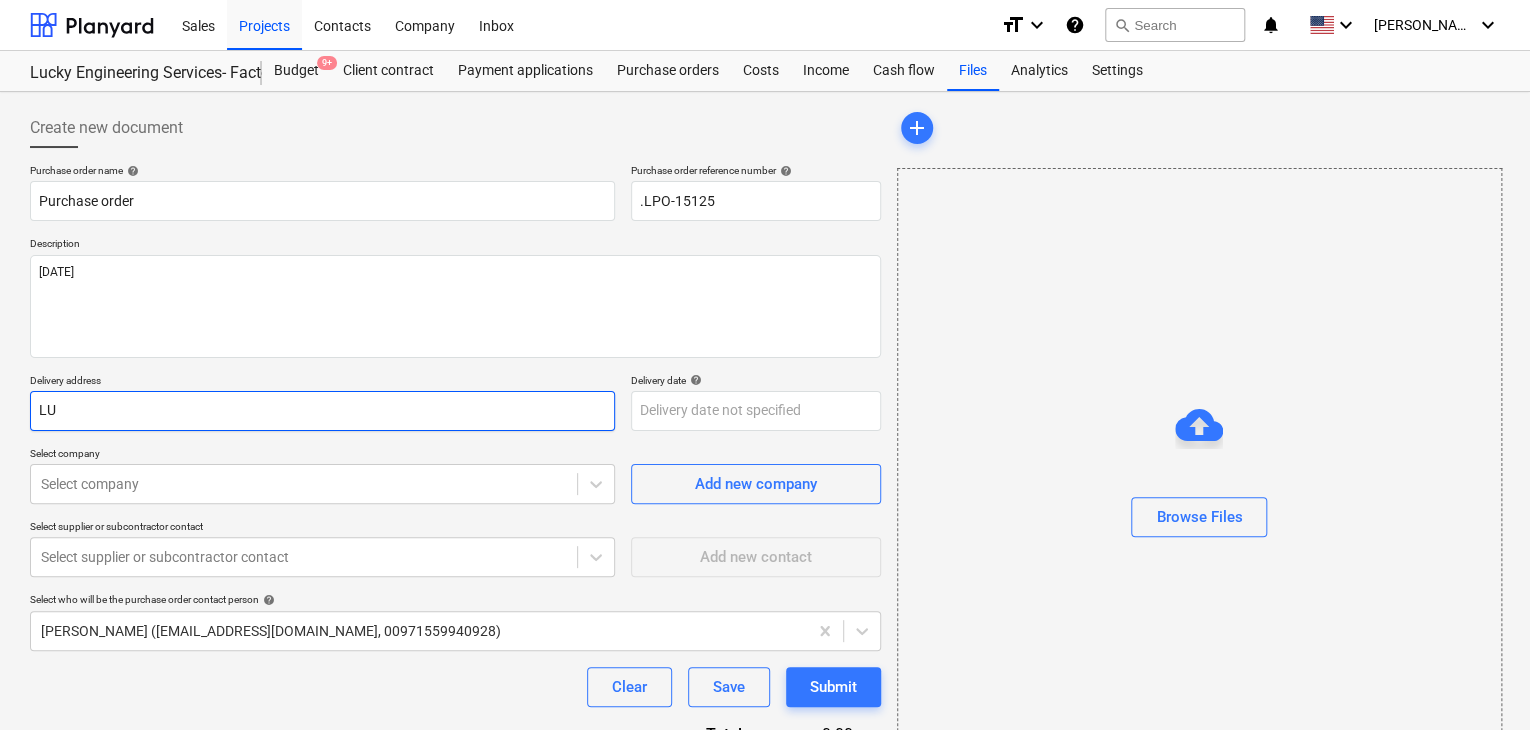 type on "x" 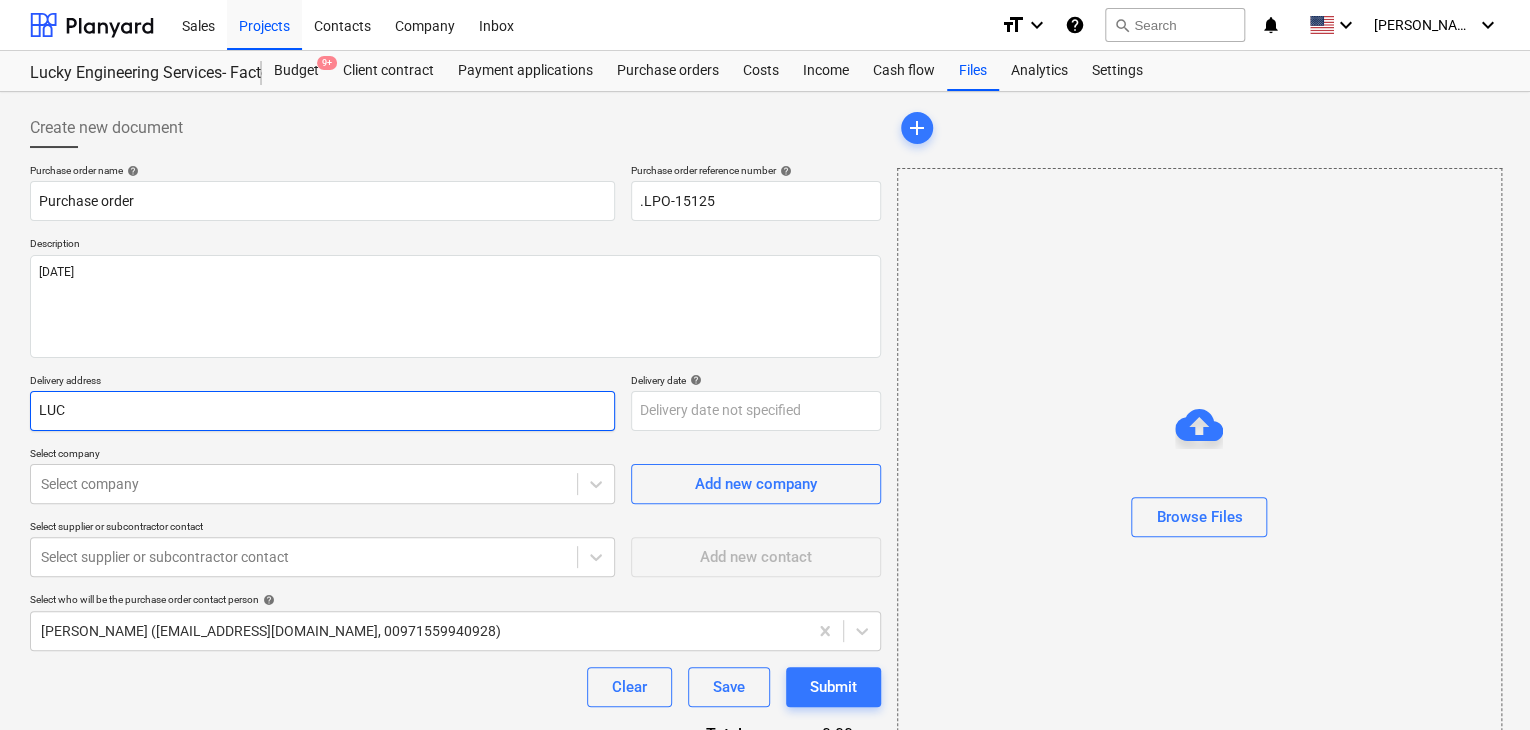 type on "x" 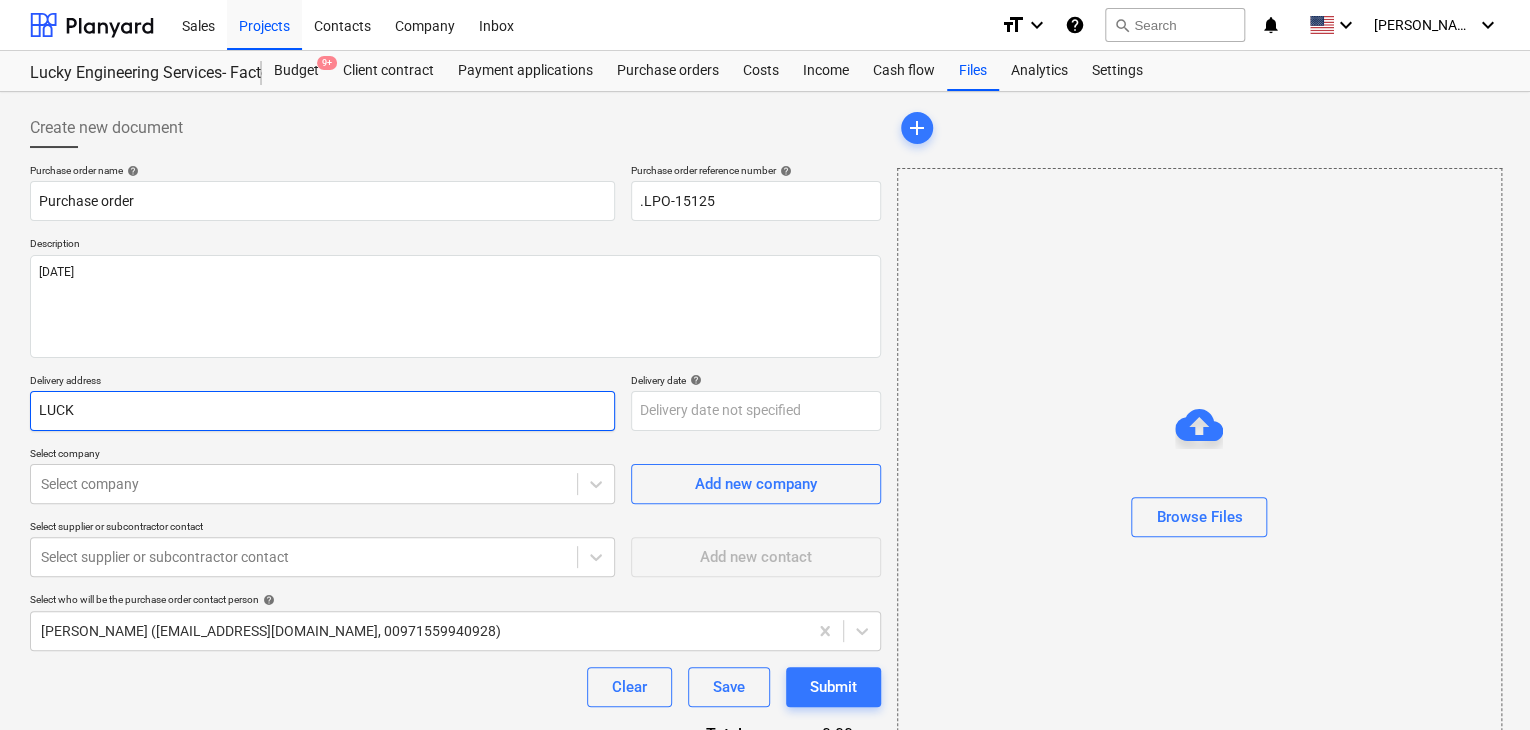 type on "x" 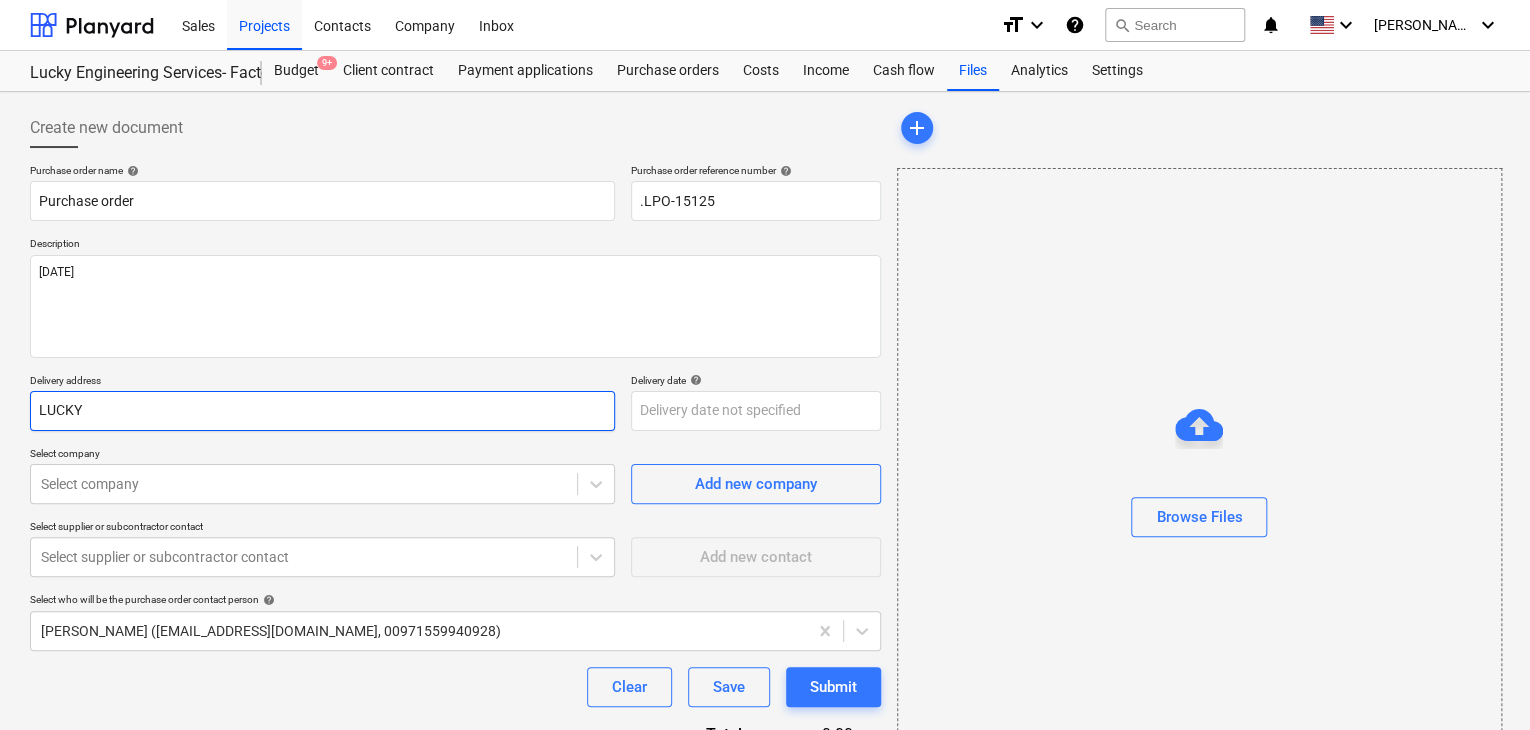 type on "x" 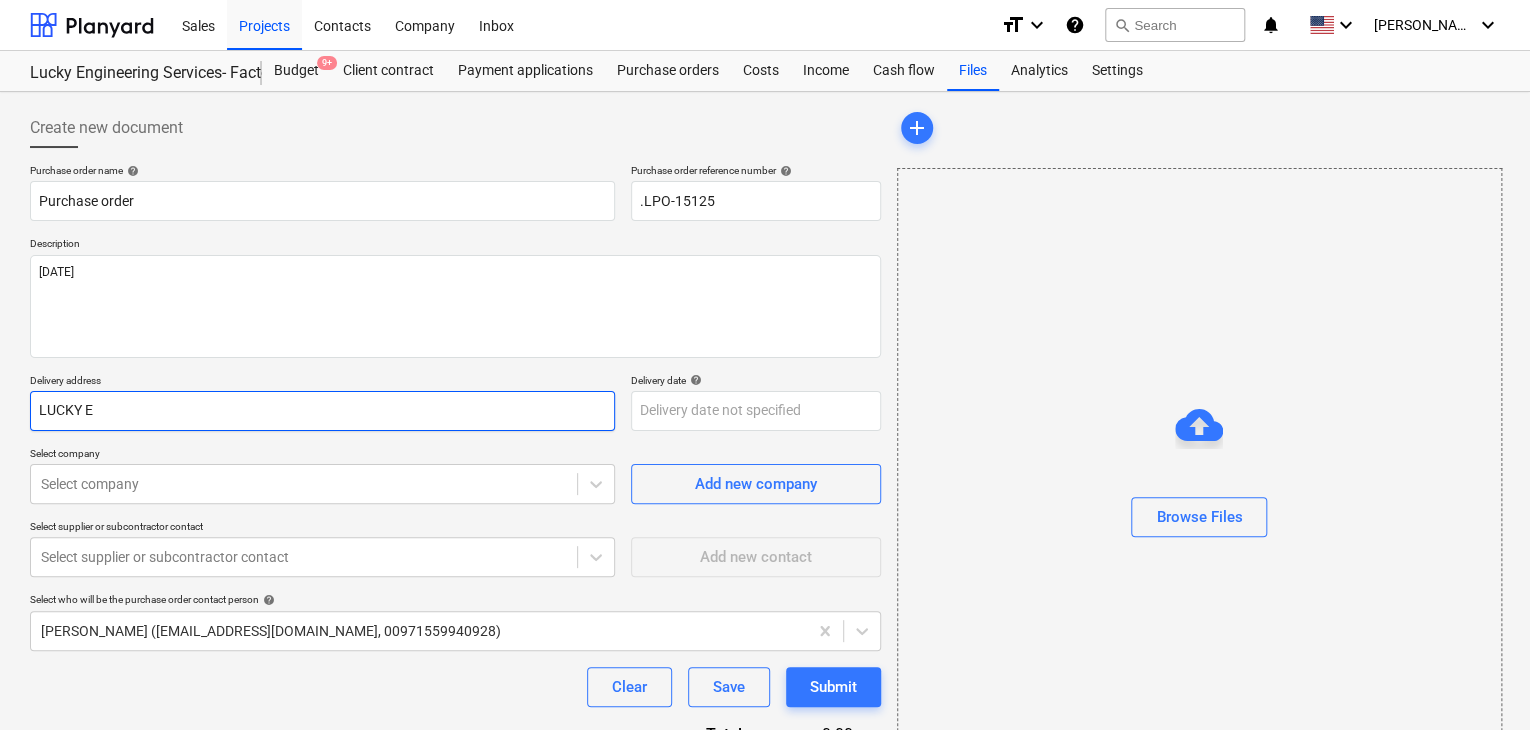 type on "LUCKY EN" 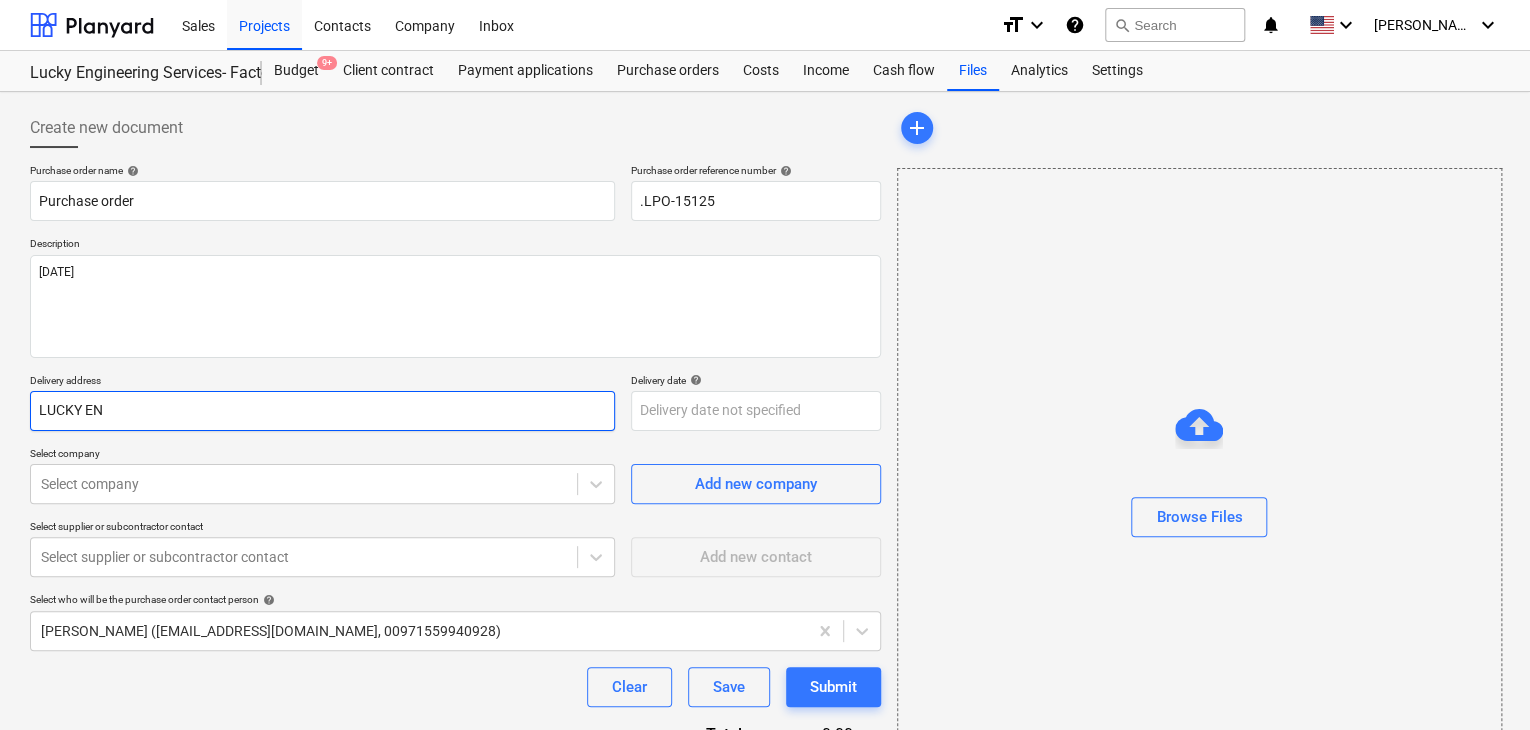 type on "x" 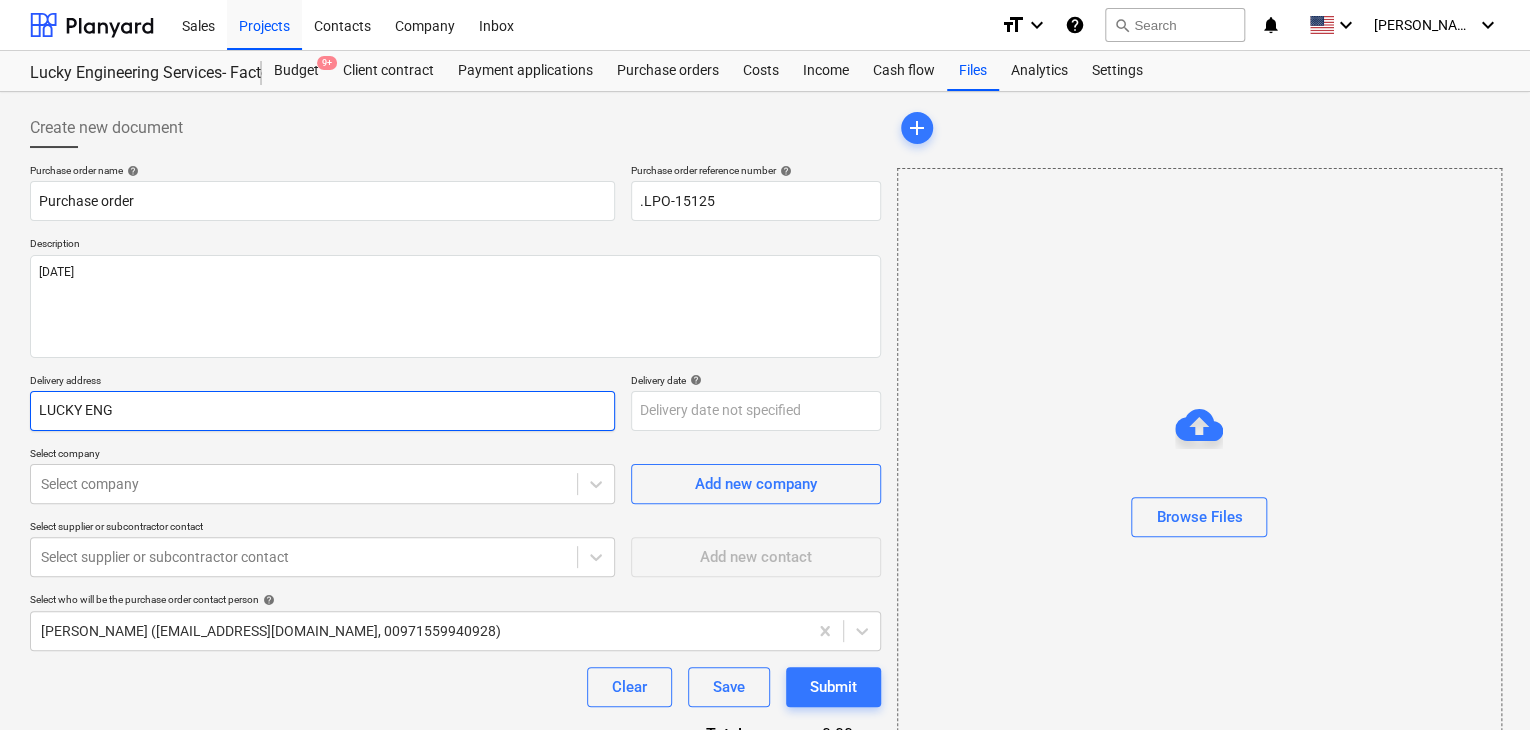 type on "x" 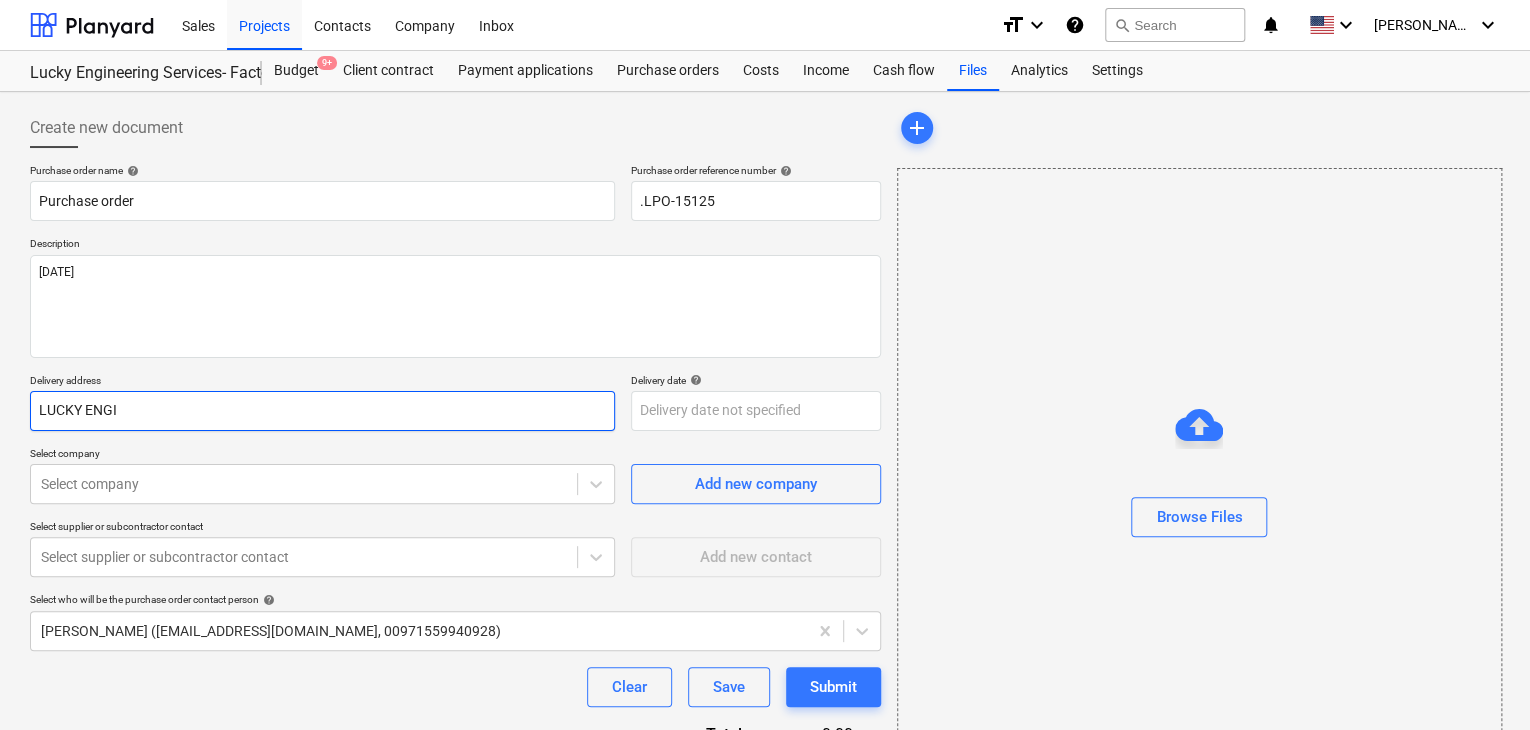 type on "x" 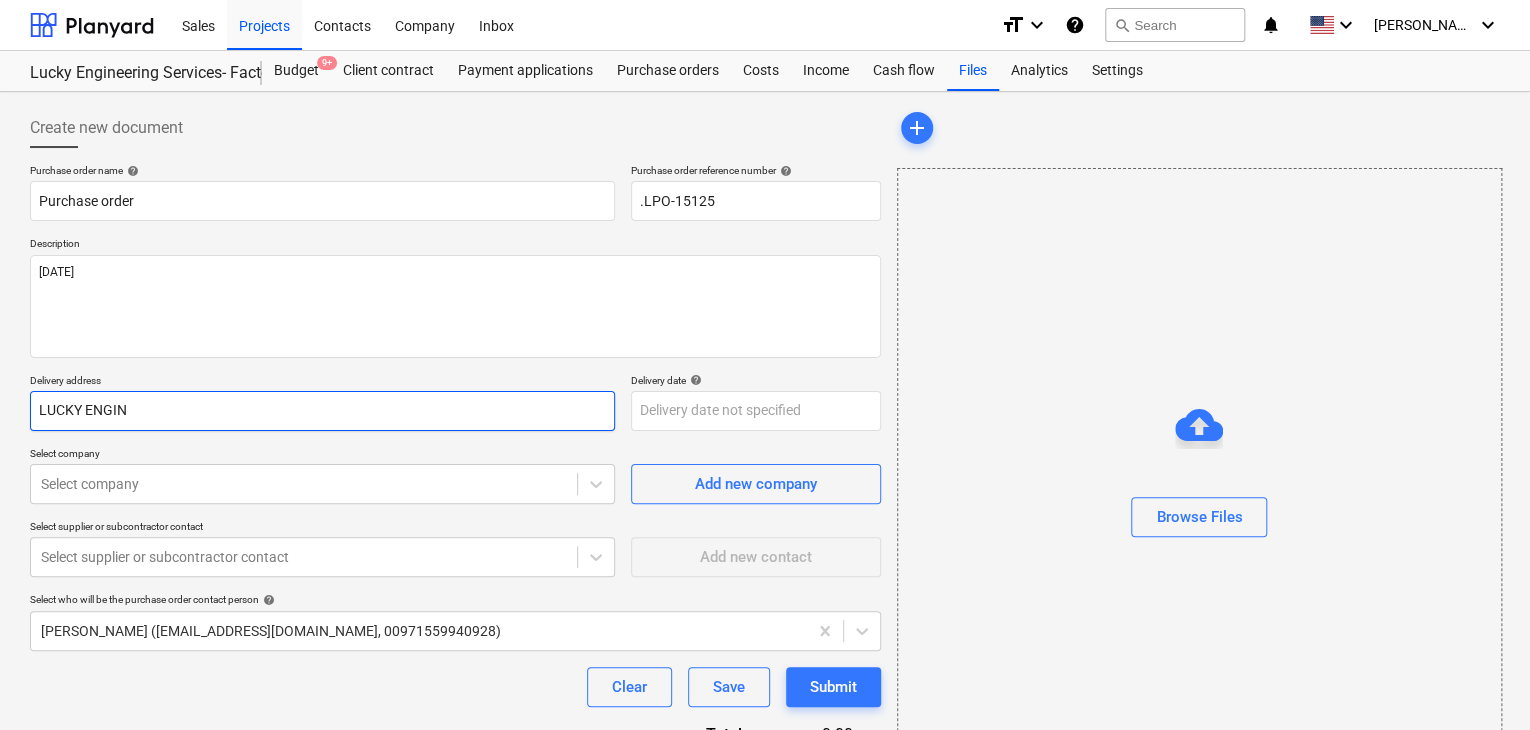 type on "x" 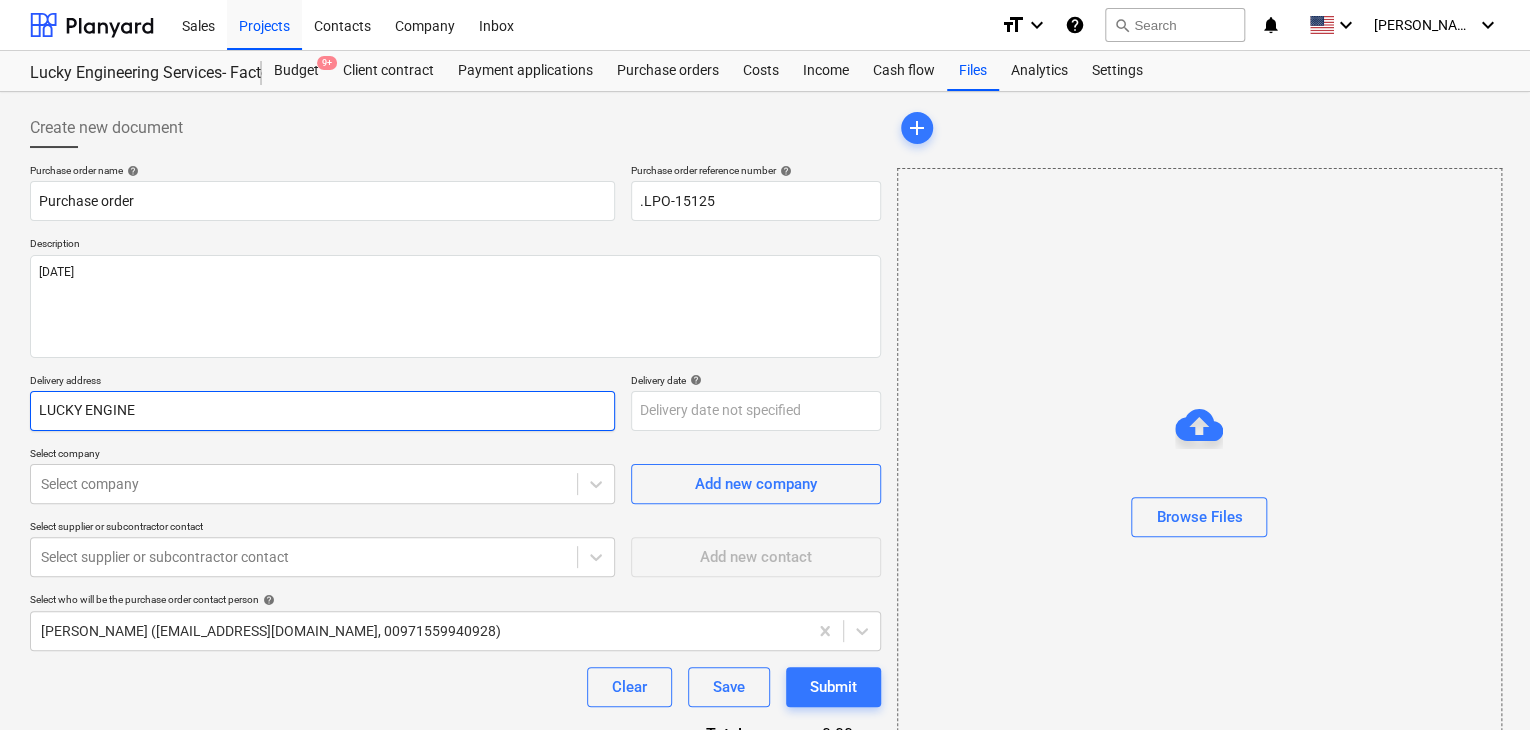 type on "x" 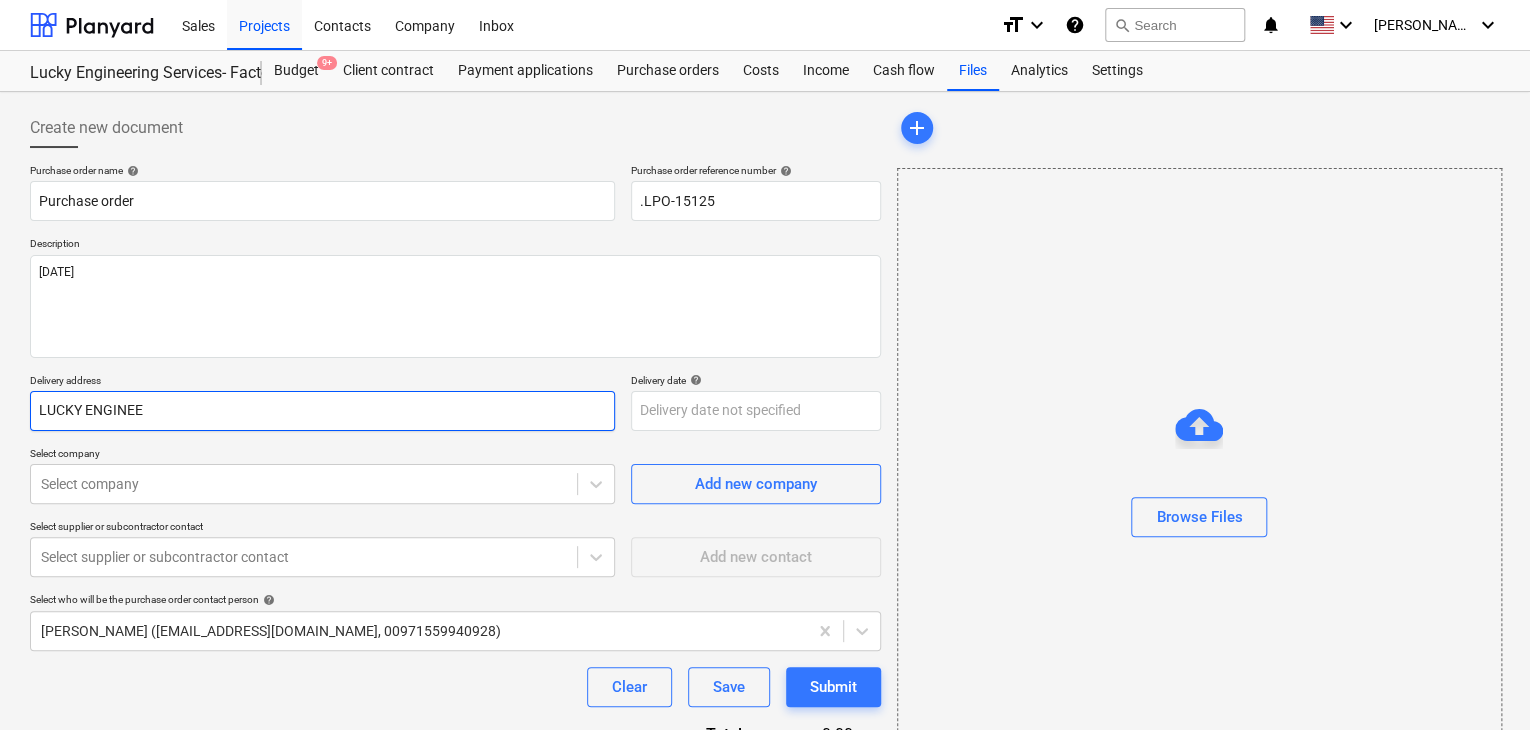 type on "x" 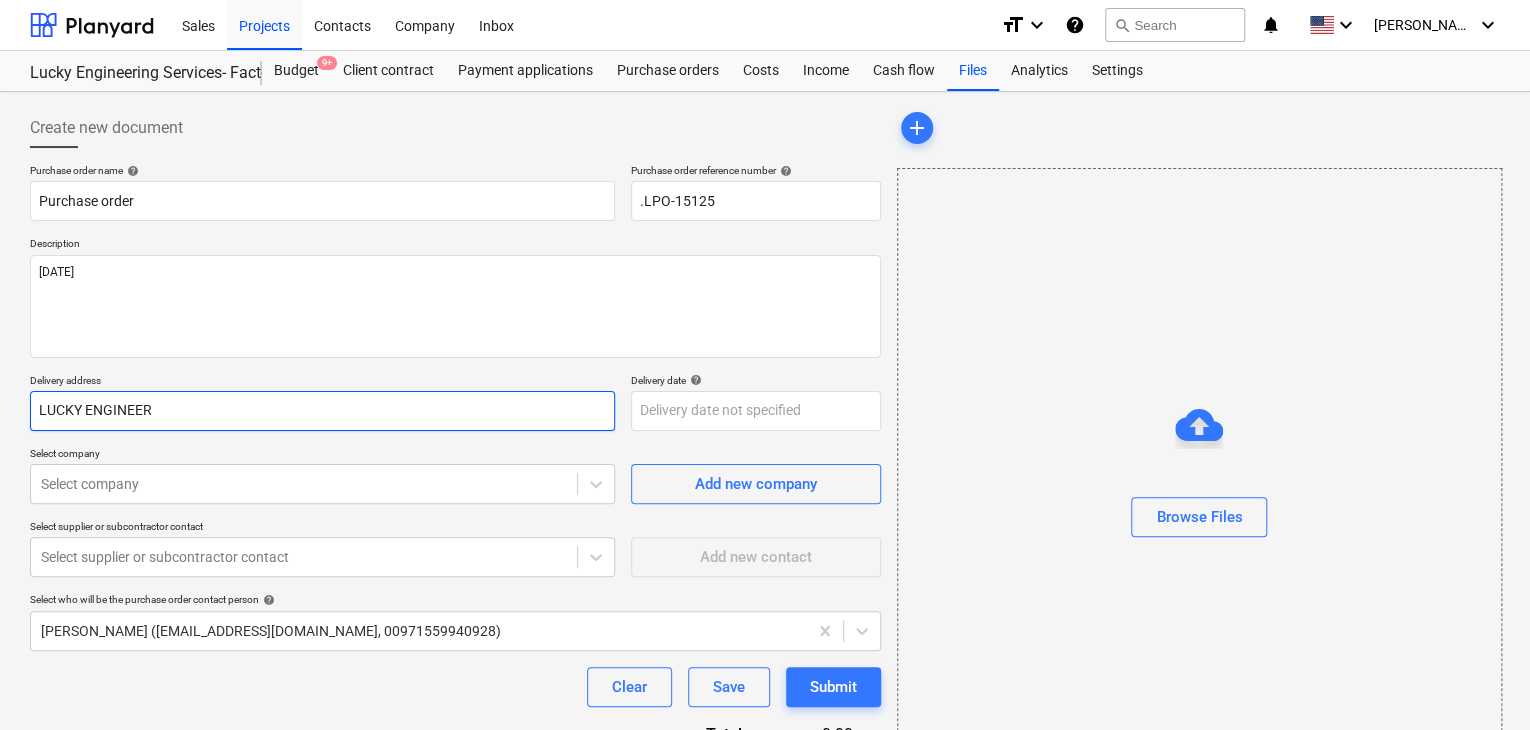 type on "x" 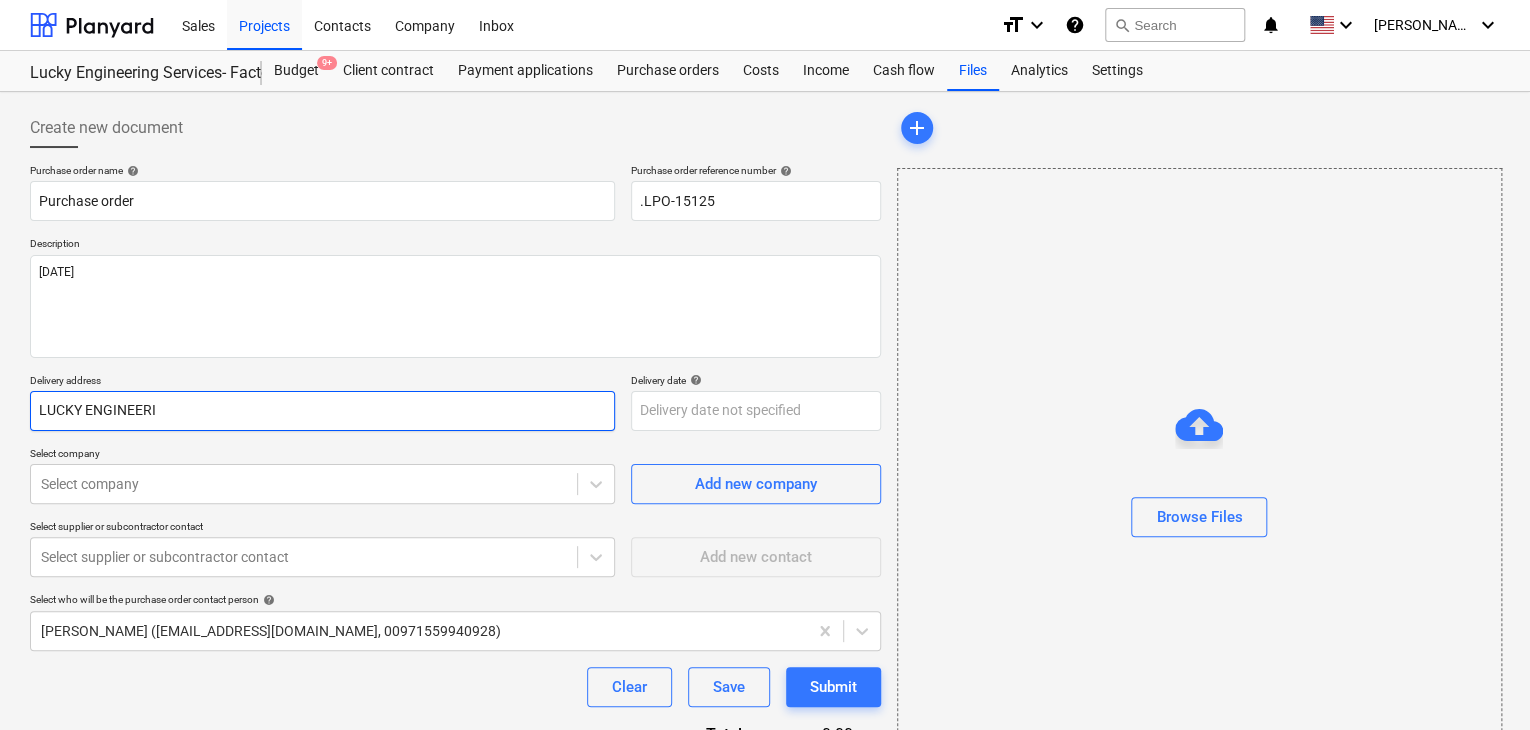 type on "x" 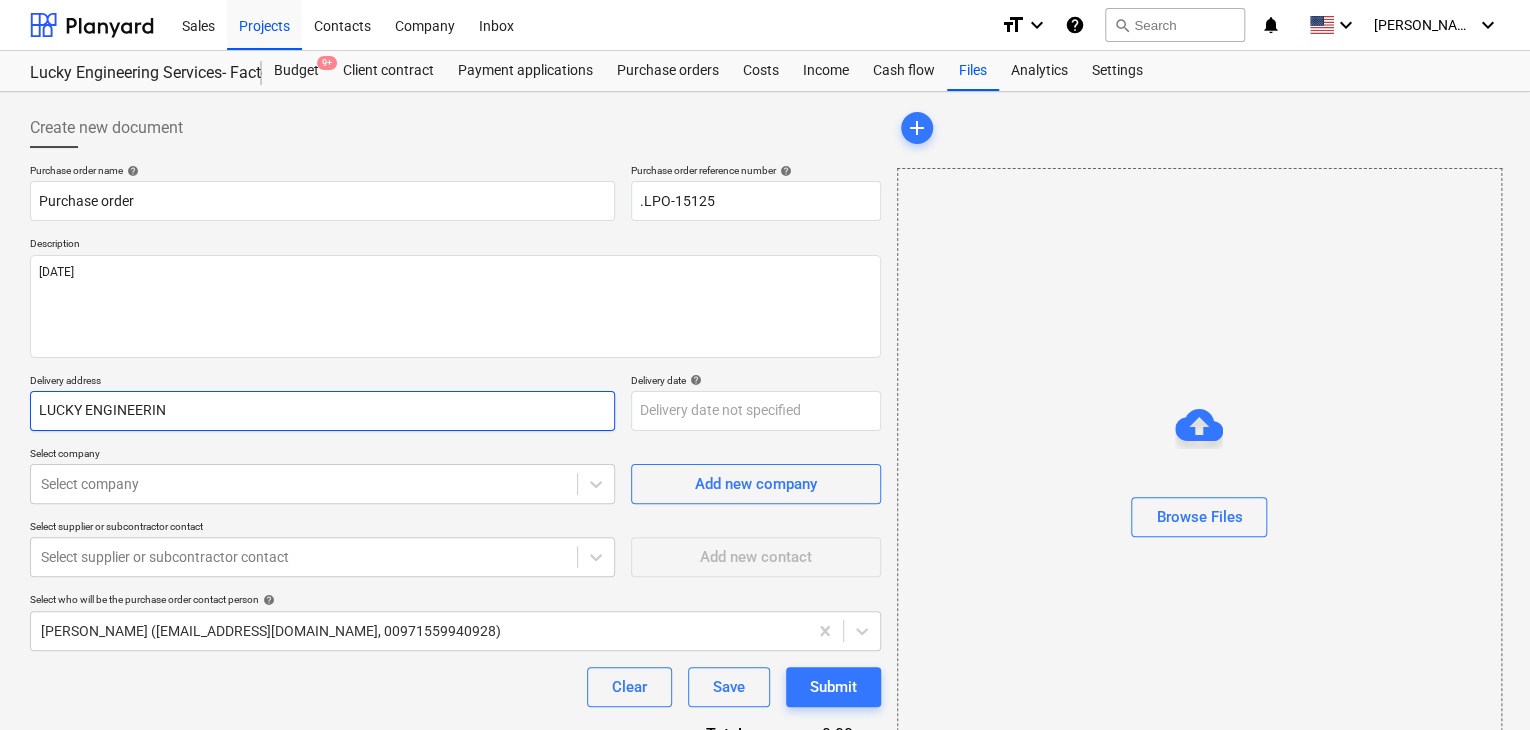 type on "x" 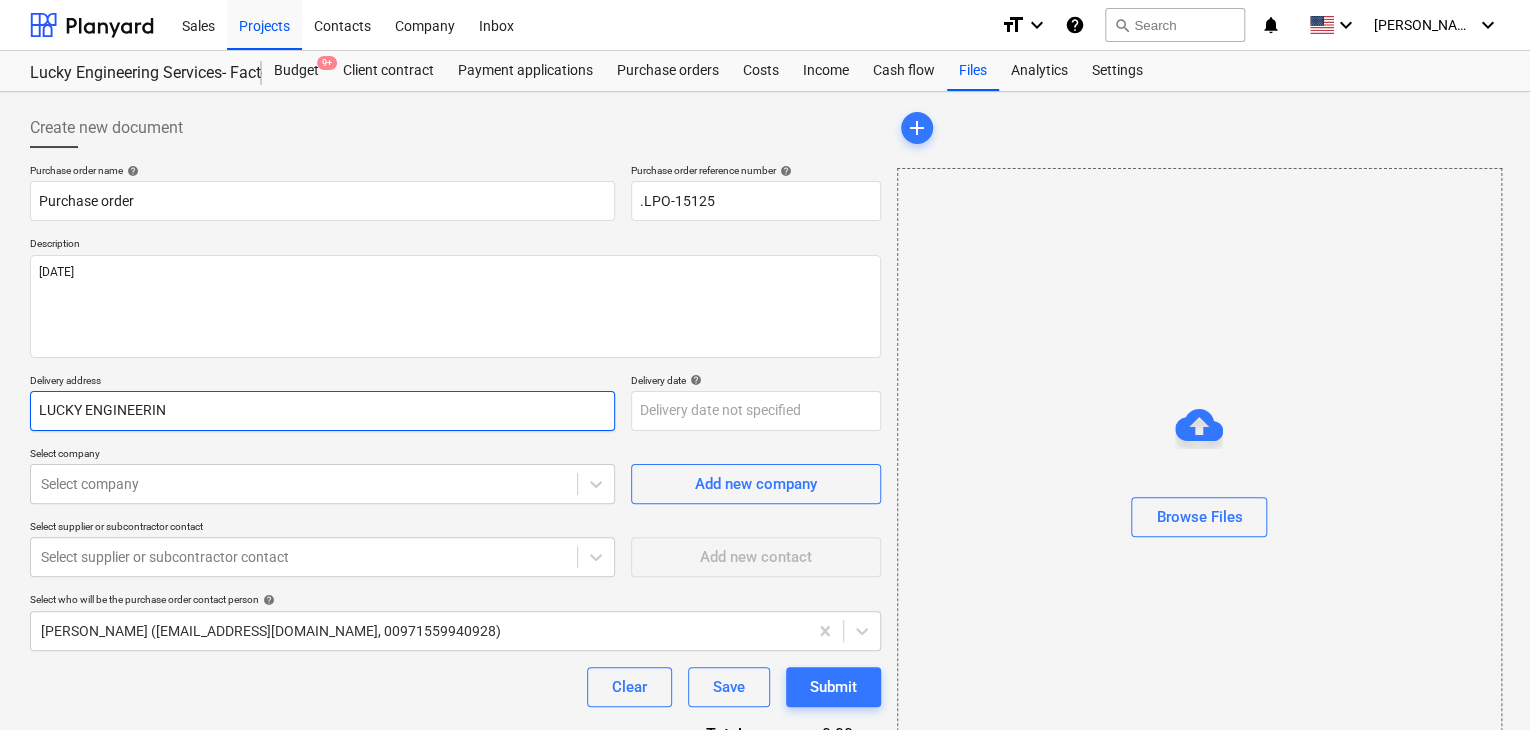 type on "LUCKY ENGINEERING" 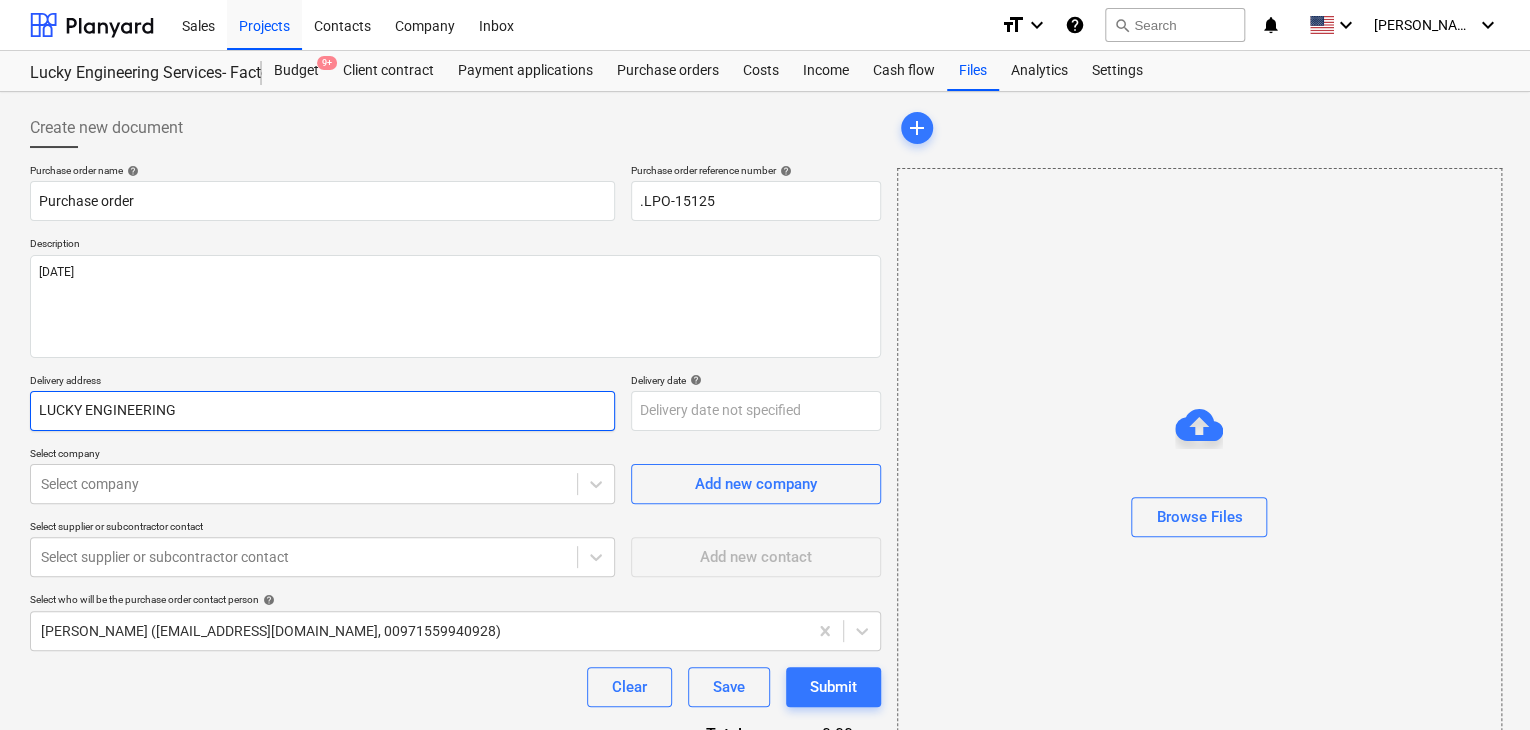 type on "x" 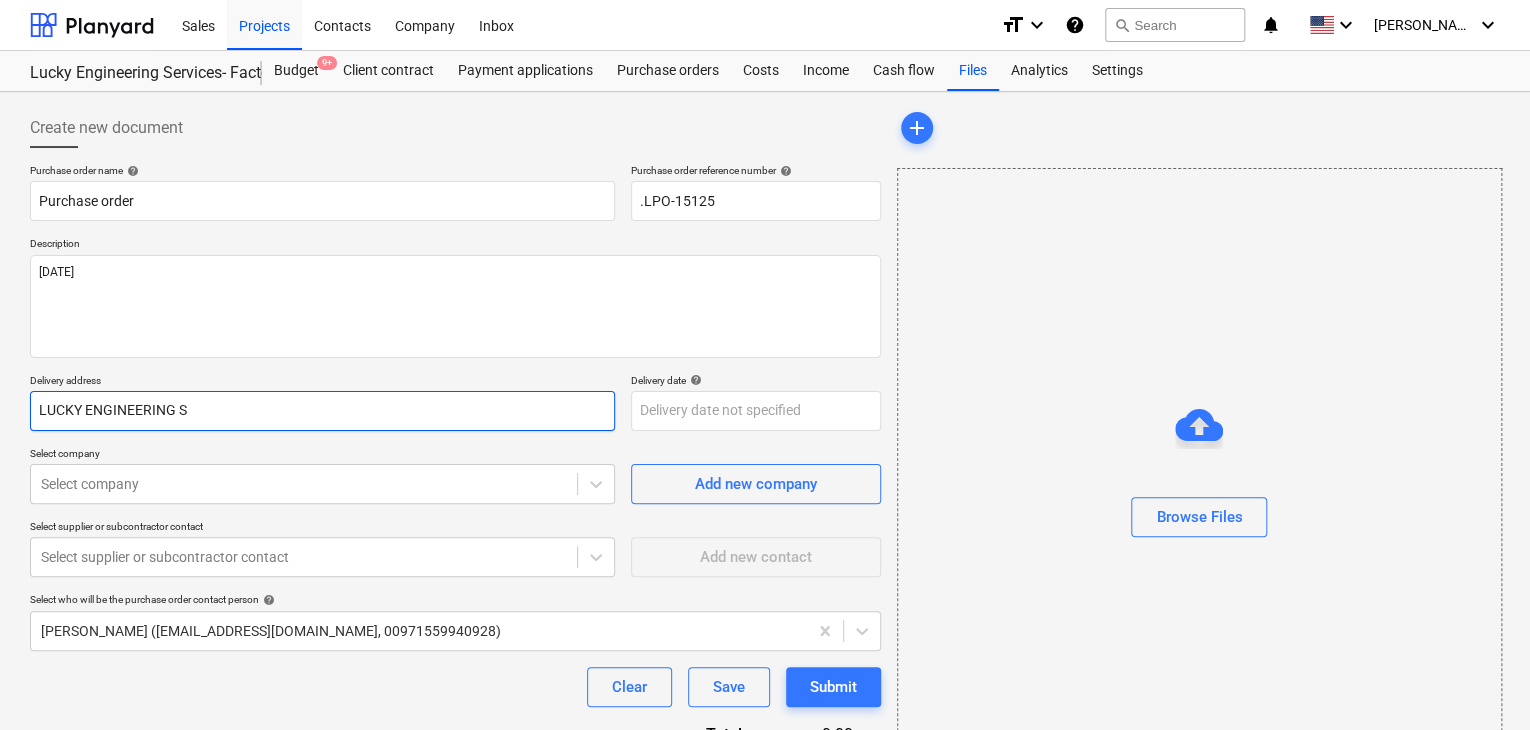 type on "x" 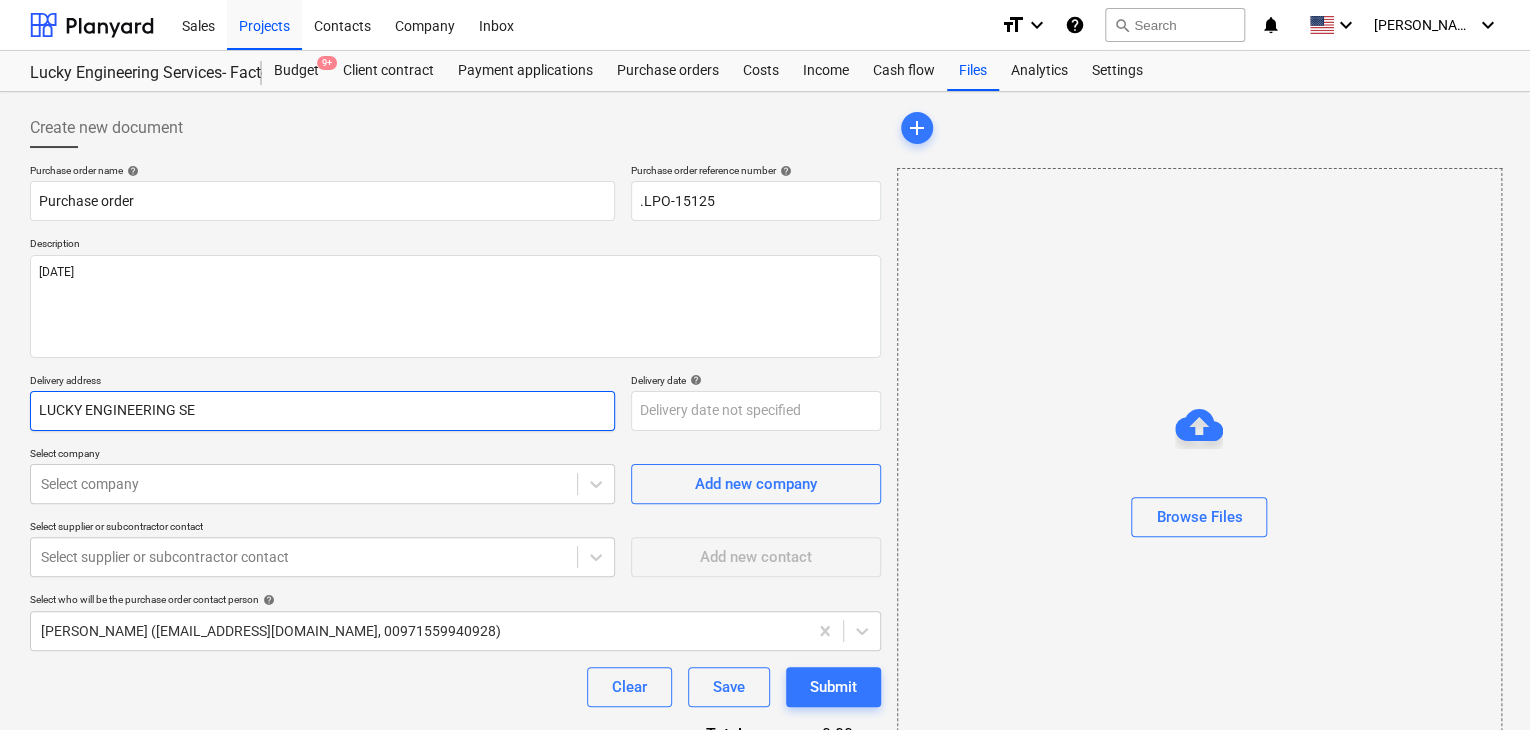 type on "x" 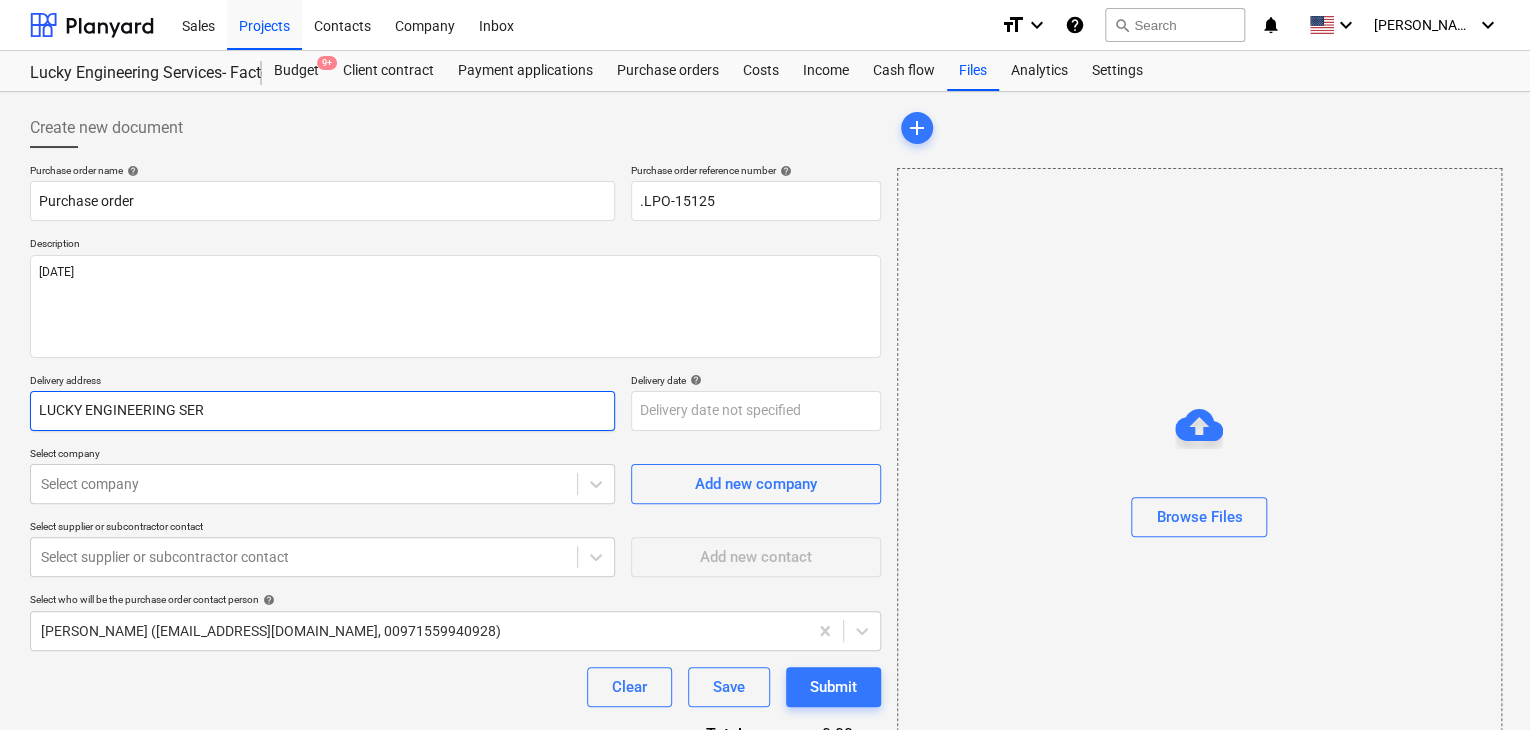 type on "x" 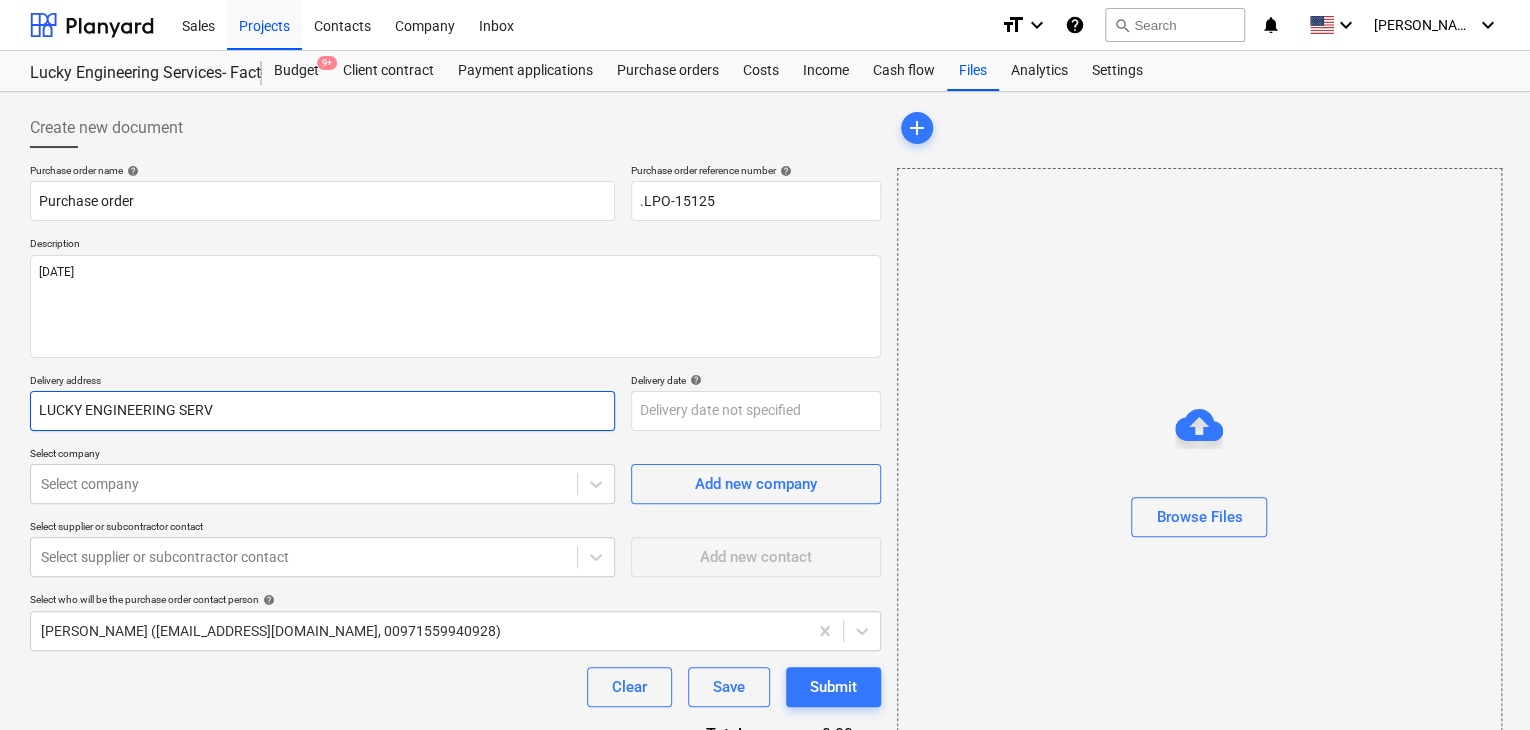type on "x" 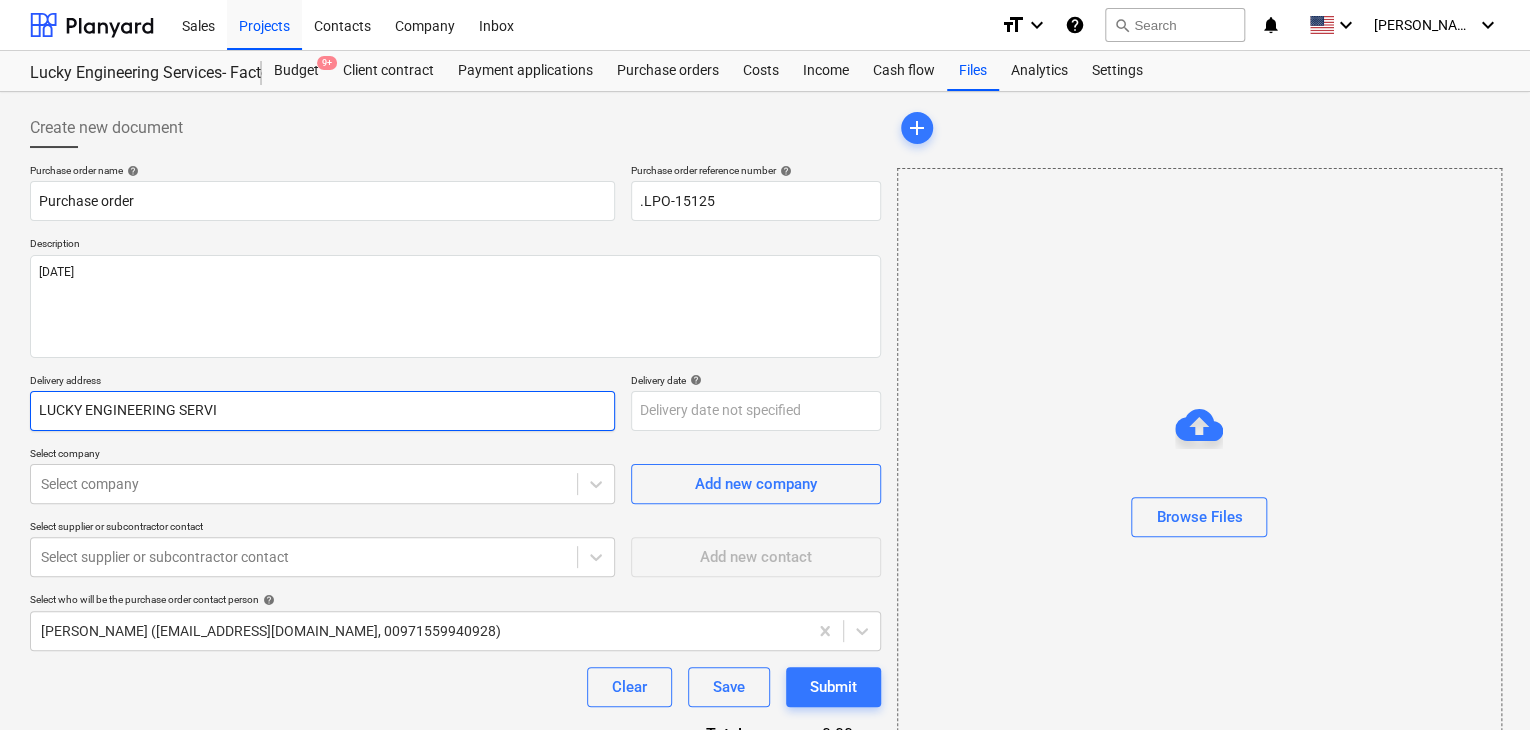 type on "x" 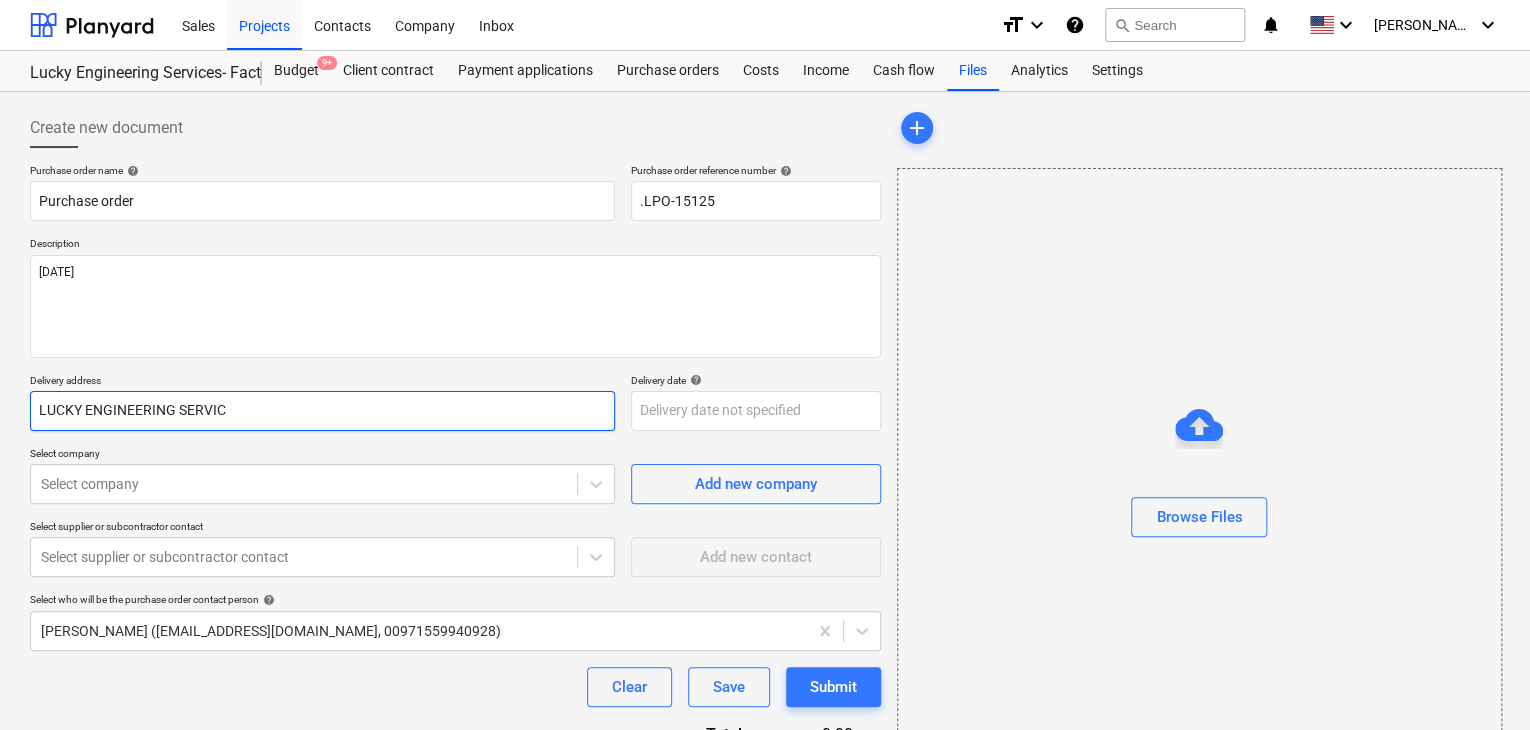 type on "x" 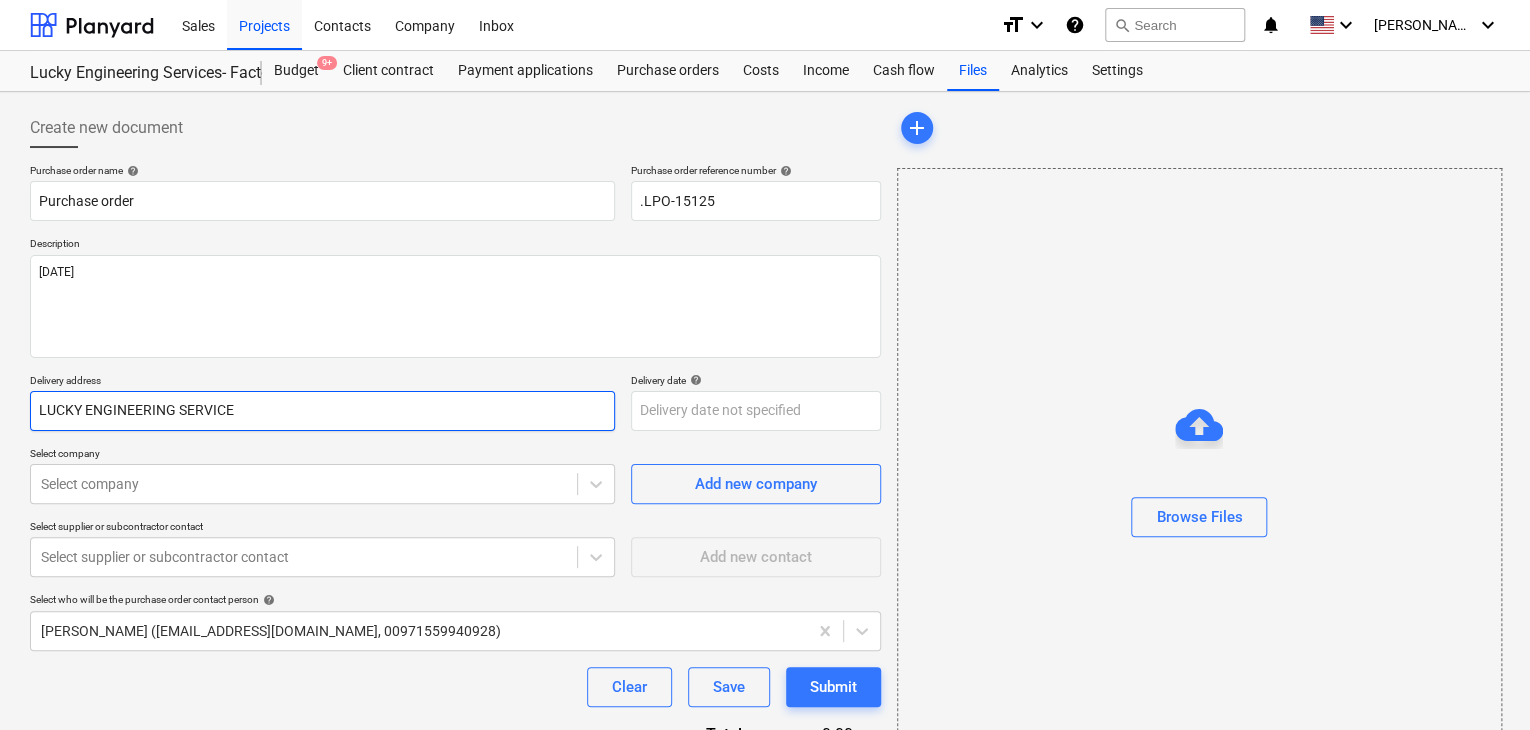 type on "x" 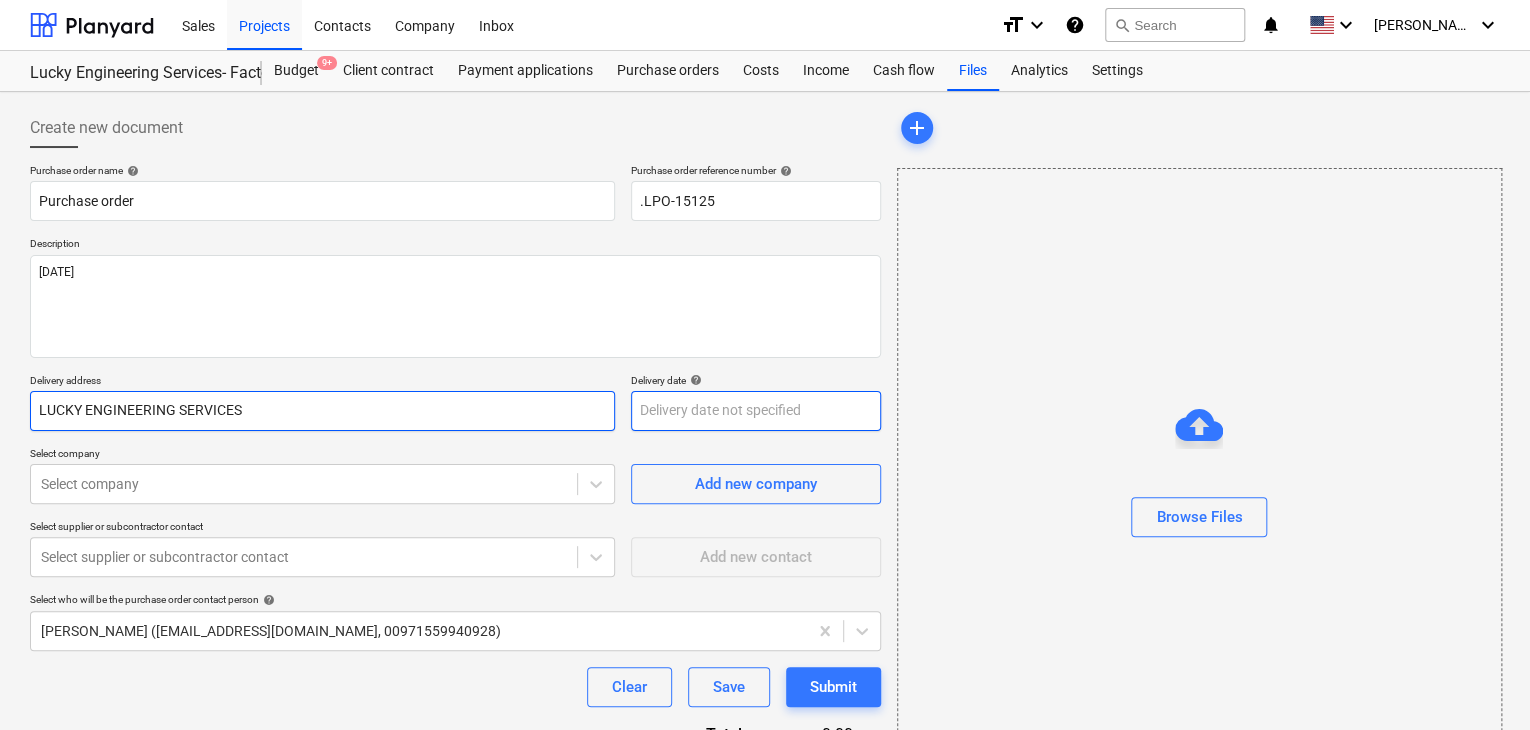 type on "LUCKY ENGINEERING SERVICES" 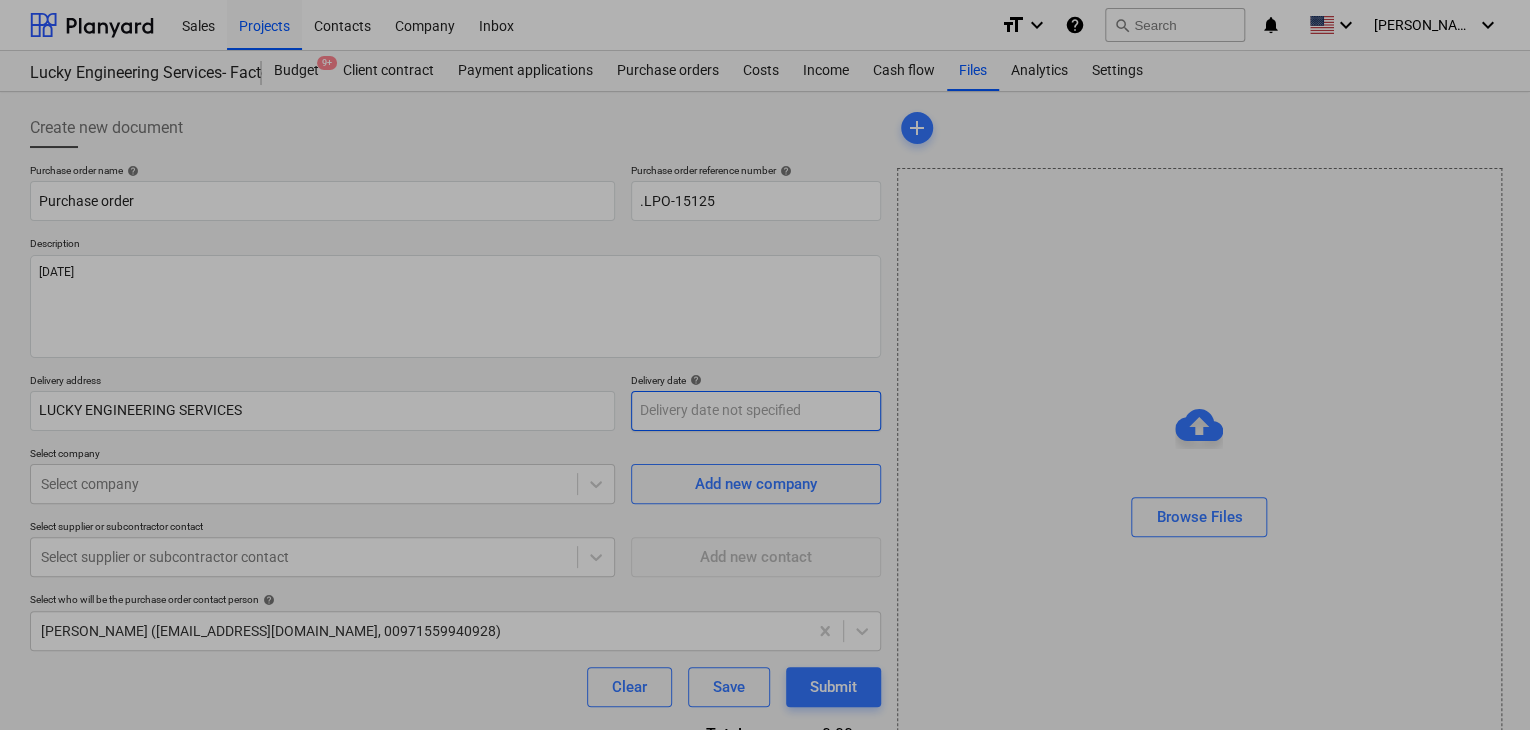 click on "Sales Projects Contacts Company Inbox format_size keyboard_arrow_down help search Search notifications 0 keyboard_arrow_down [PERSON_NAME] keyboard_arrow_down Lucky Engineering Services- Factory/Office Budget 9+ Client contract Payment applications Purchase orders Costs Income Cash flow Files Analytics Settings Create new document Purchase order name help Purchase order Purchase order reference number help .LPO-15125 Description [DATE] Delivery address LUCKY ENGINEERING SERVICES Delivery date help Press the down arrow key to interact with the calendar and
select a date. Press the question mark key to get the keyboard shortcuts for changing dates. Select company Select company Add new company Select supplier or subcontractor contact Select supplier or subcontractor contact Add new contact Select who will be the purchase order contact person help [PERSON_NAME] ([EMAIL_ADDRESS][DOMAIN_NAME], 00971559940928) Clear Save Submit Total 0.00د.إ.‏ Select line-items to add help Search or select a line-item add" at bounding box center [765, 365] 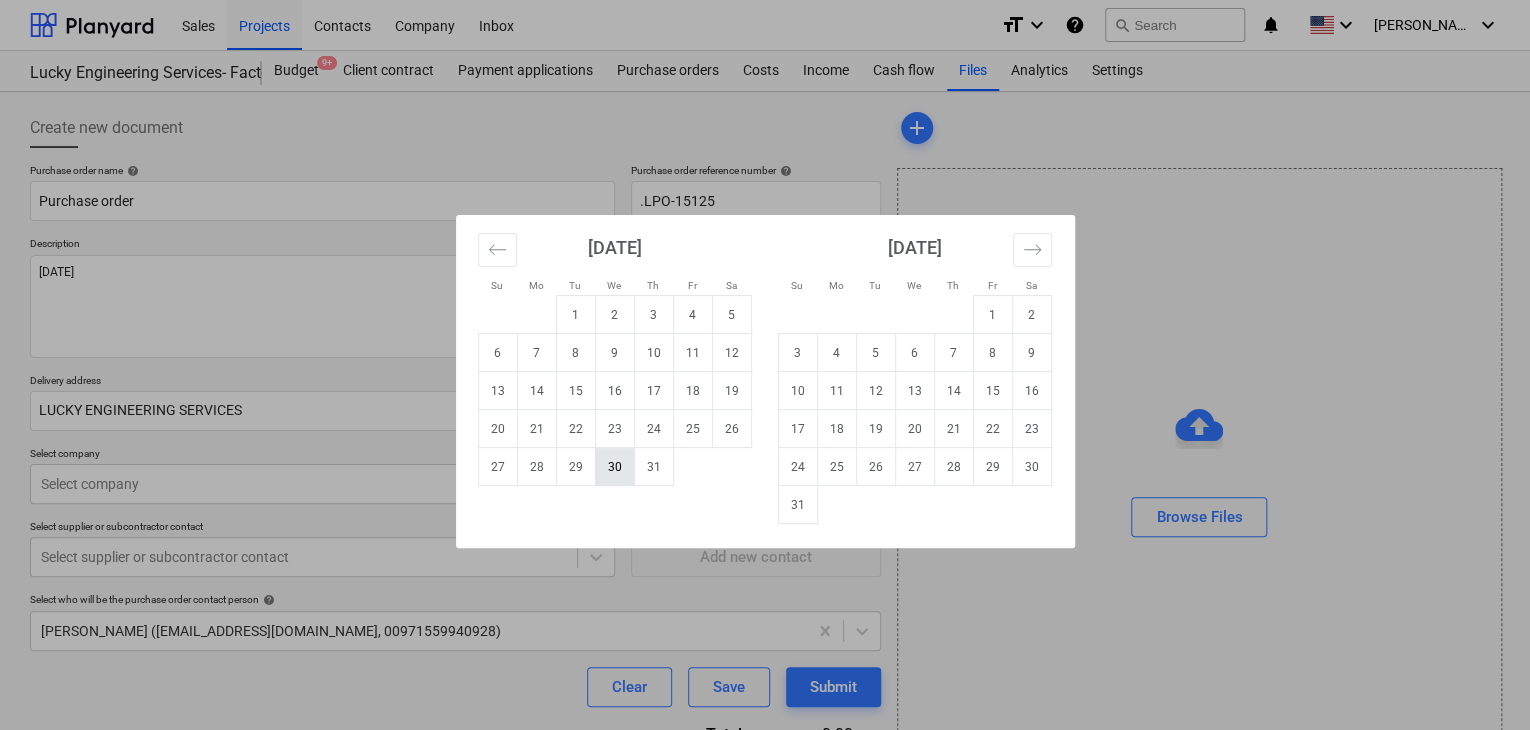 click on "30" at bounding box center (614, 467) 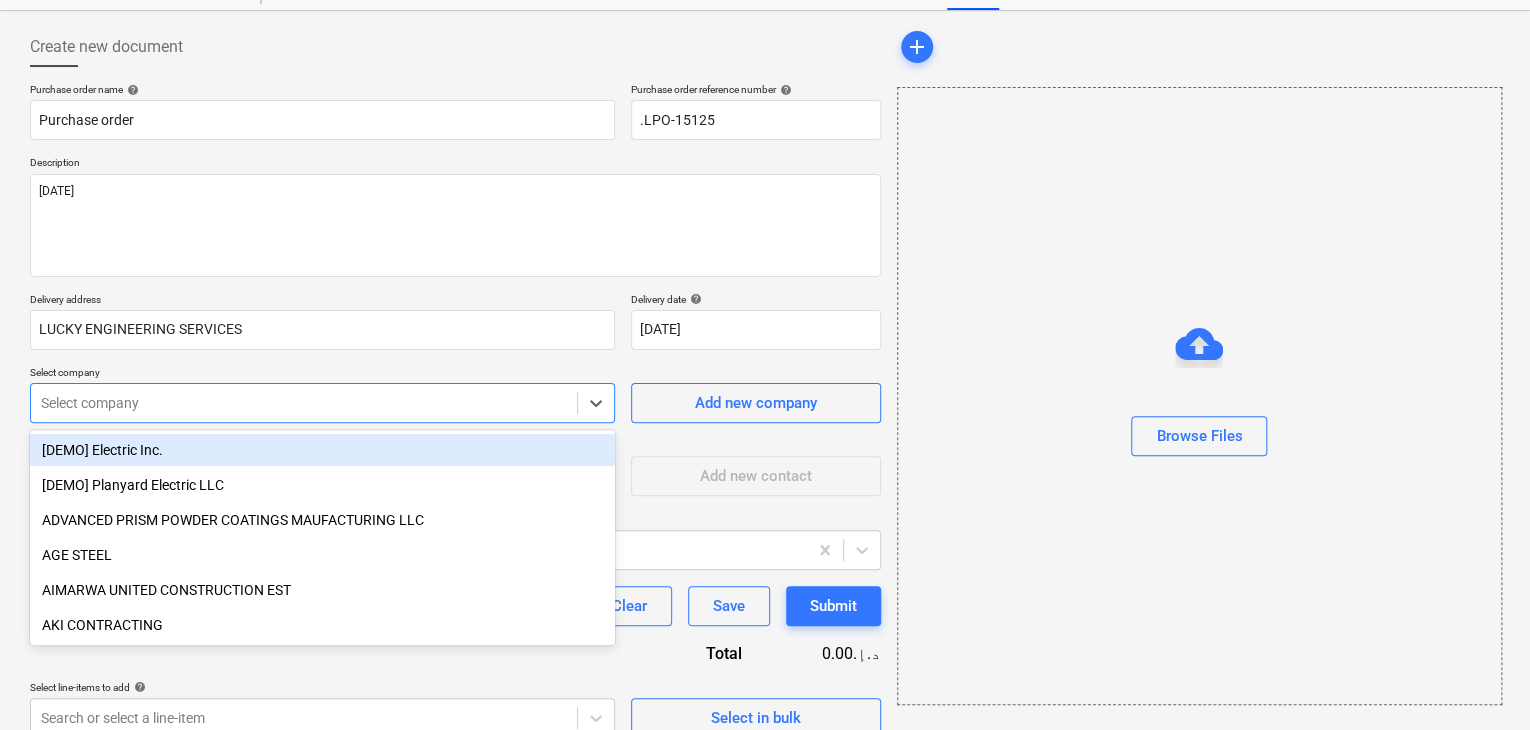 click on "Sales Projects Contacts Company Inbox format_size keyboard_arrow_down help search Search notifications 0 keyboard_arrow_down [PERSON_NAME] keyboard_arrow_down Lucky Engineering Services- Factory/Office Budget 9+ Client contract Payment applications Purchase orders Costs Income Cash flow Files Analytics Settings Create new document Purchase order name help Purchase order Purchase order reference number help .LPO-15125 Description [DATE] Delivery address LUCKY ENGINEERING SERVICES Delivery date help [DATE] [DATE] Press the down arrow key to interact with the calendar and
select a date. Press the question mark key to get the keyboard shortcuts for changing dates. Select company option [DEMO] Electric Inc.   focused, 1 of 203. 203 results available. Use Up and Down to choose options, press Enter to select the currently focused option, press Escape to exit the menu, press Tab to select the option and exit the menu. Select company Add new company Select supplier or subcontractor contact help Clear" at bounding box center (765, 284) 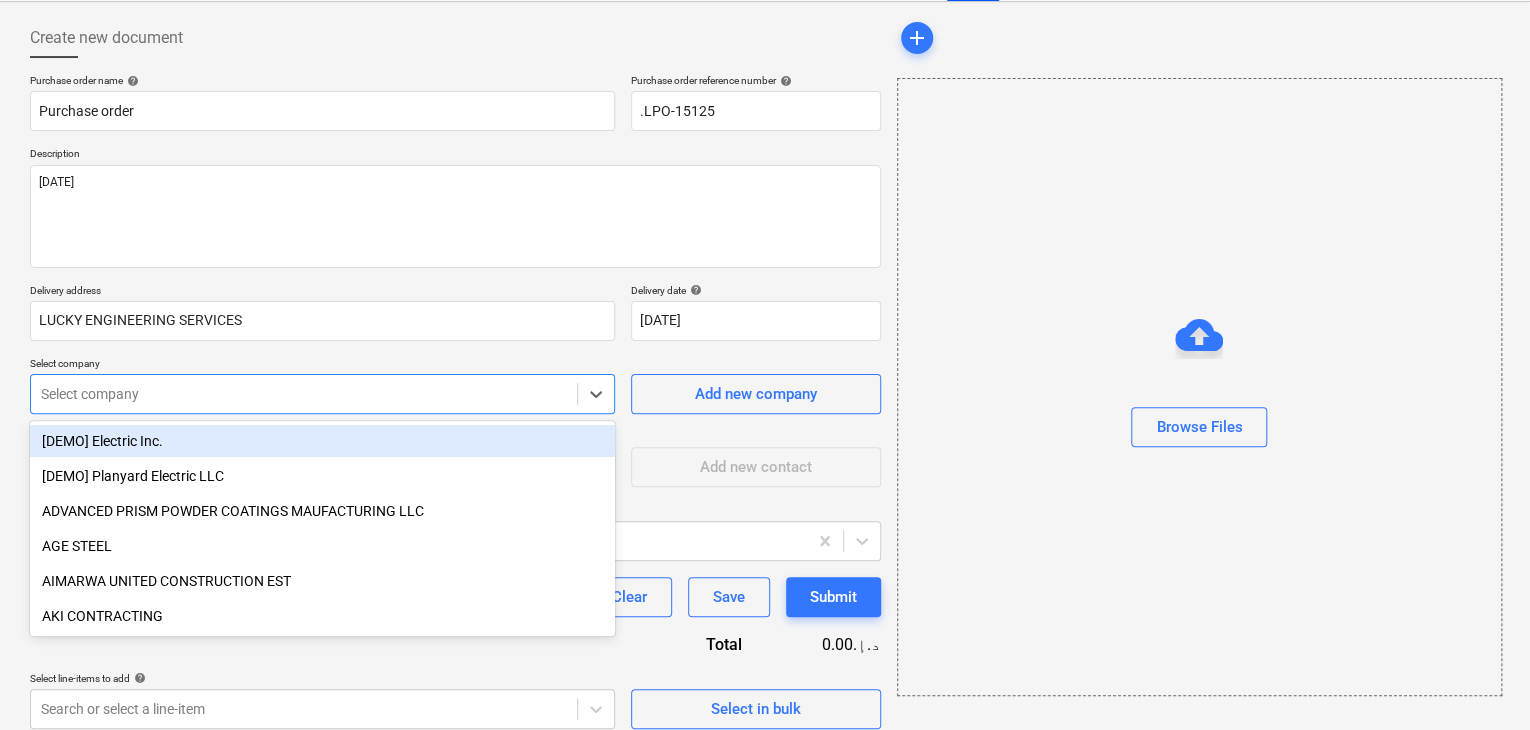 scroll, scrollTop: 93, scrollLeft: 0, axis: vertical 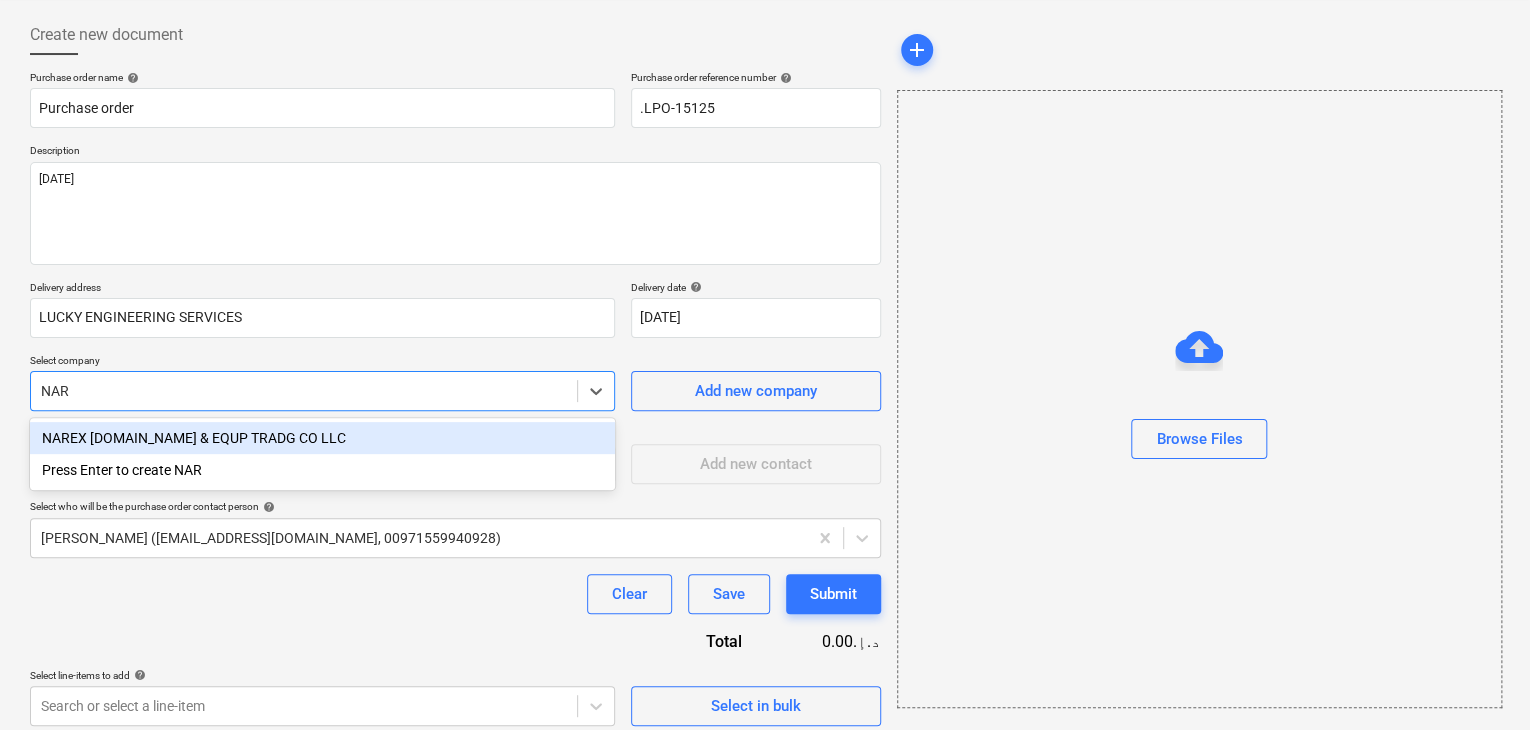type on "NARE" 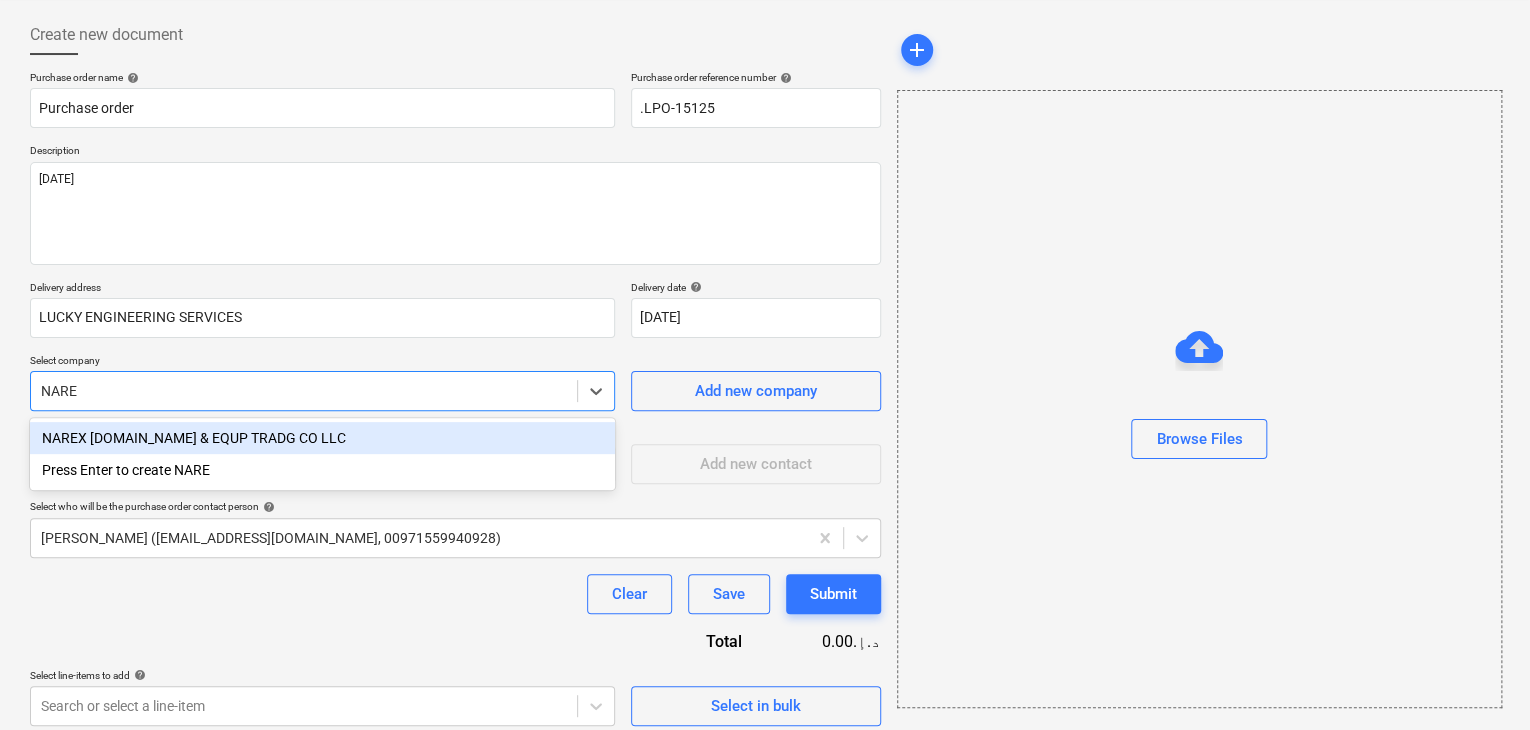 click on "NAREX [DOMAIN_NAME] & EQUP TRADG CO LLC" at bounding box center (322, 438) 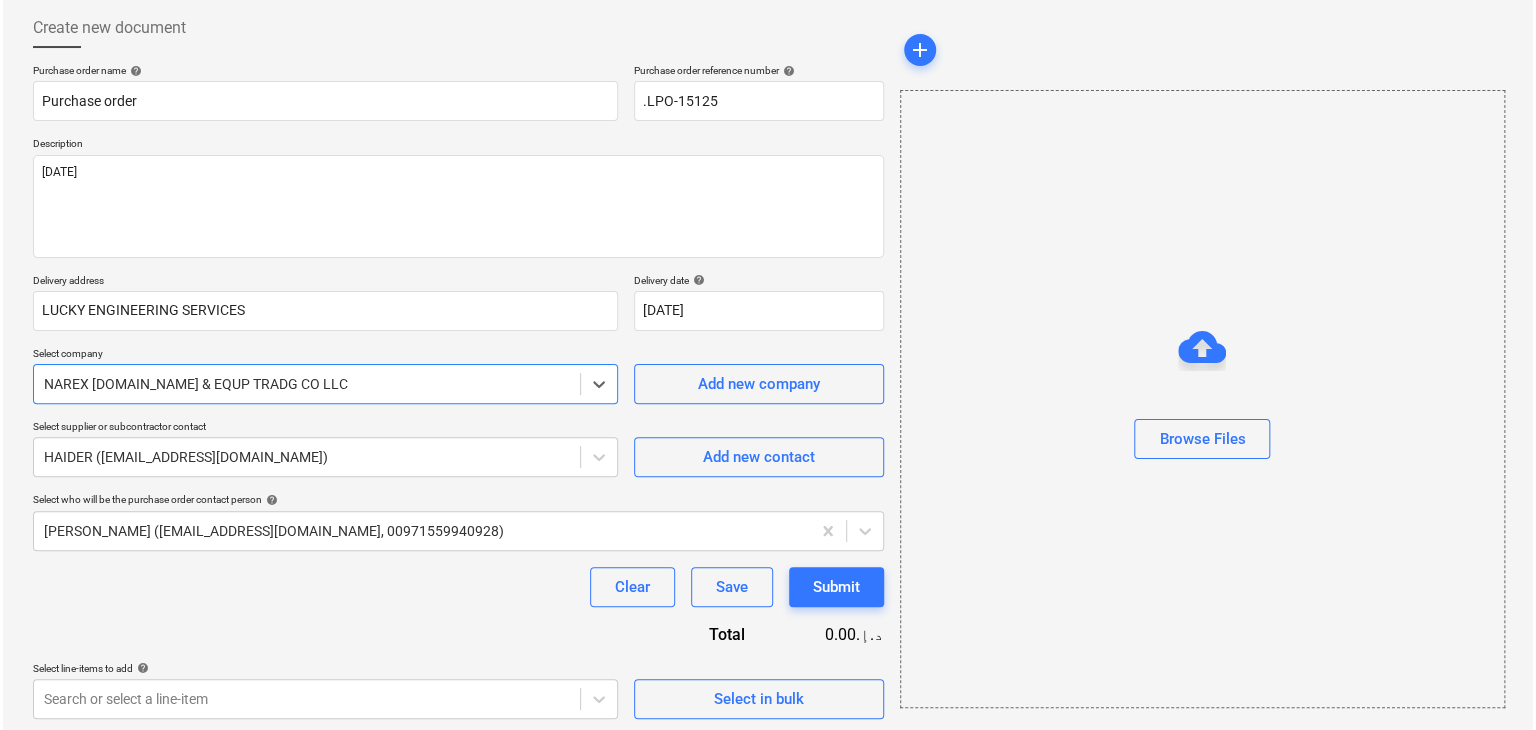 scroll, scrollTop: 104, scrollLeft: 0, axis: vertical 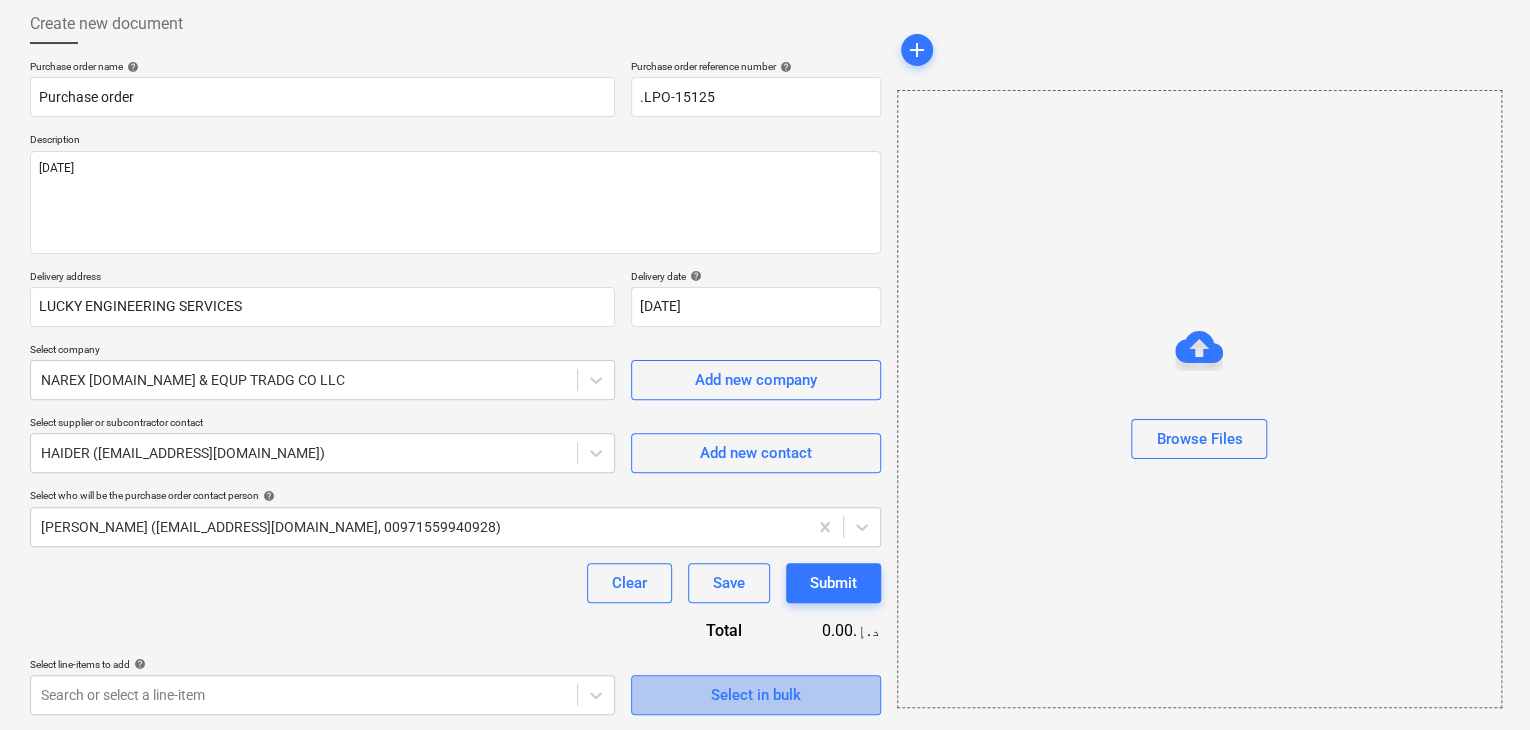 click on "Select in bulk" at bounding box center (756, 695) 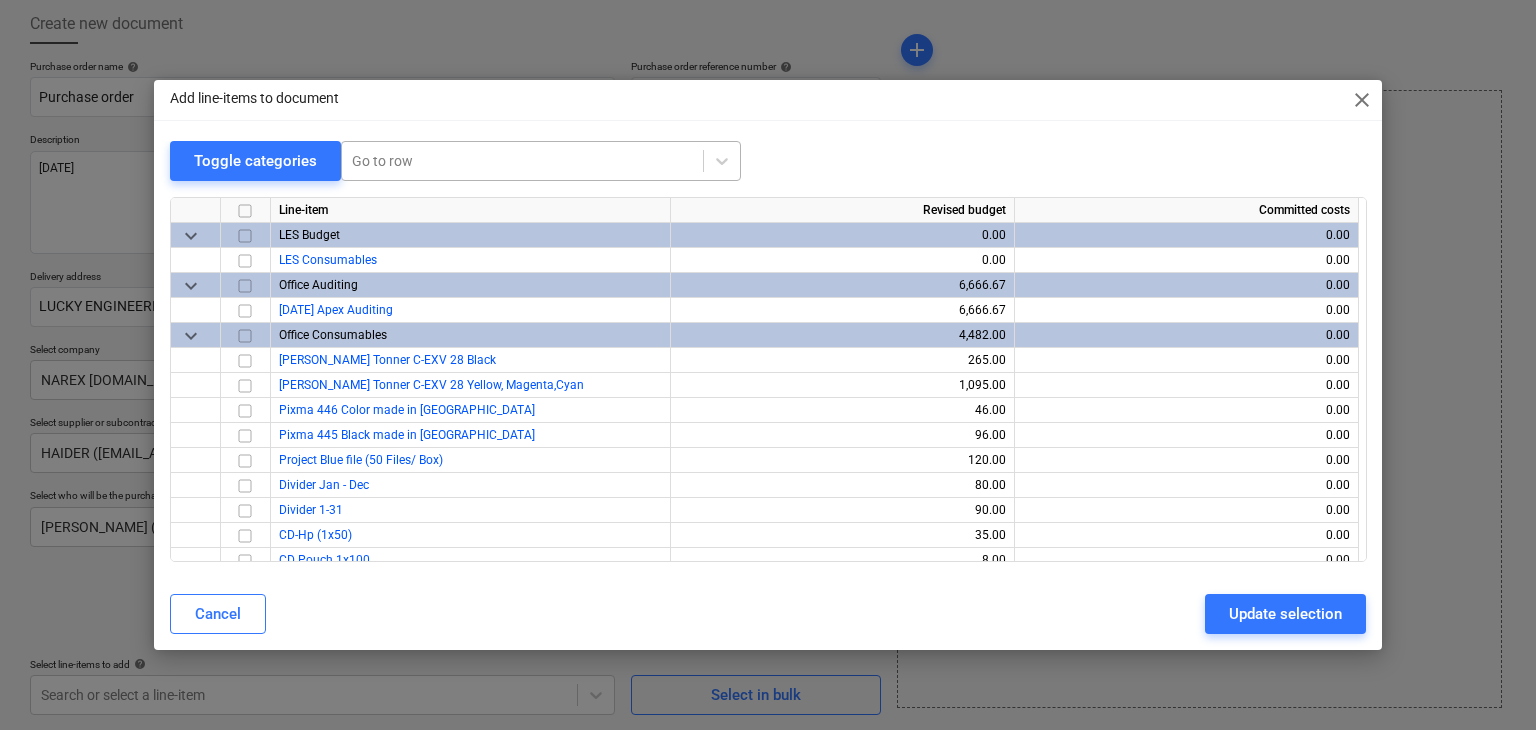 click on "Go to row" at bounding box center [541, 161] 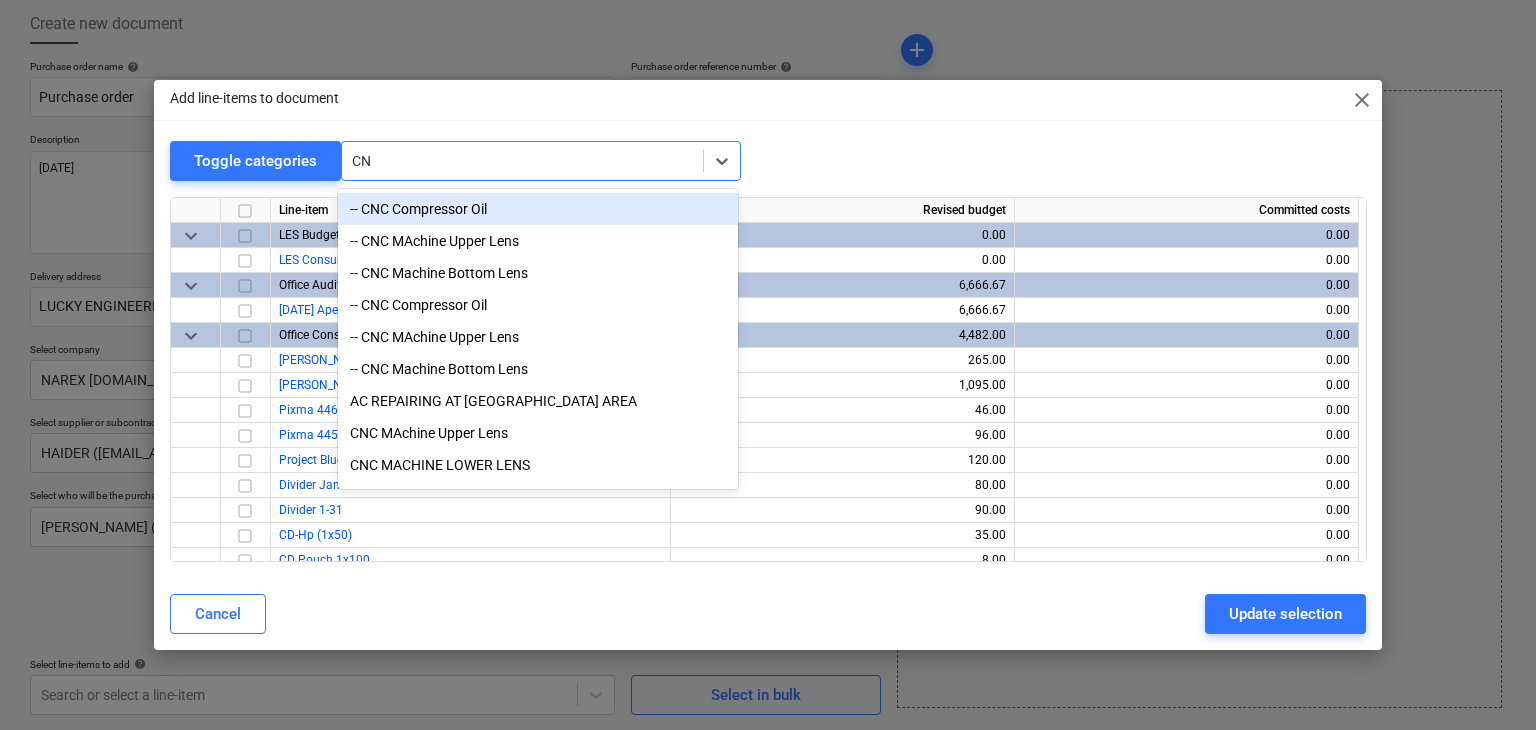 type on "CNC" 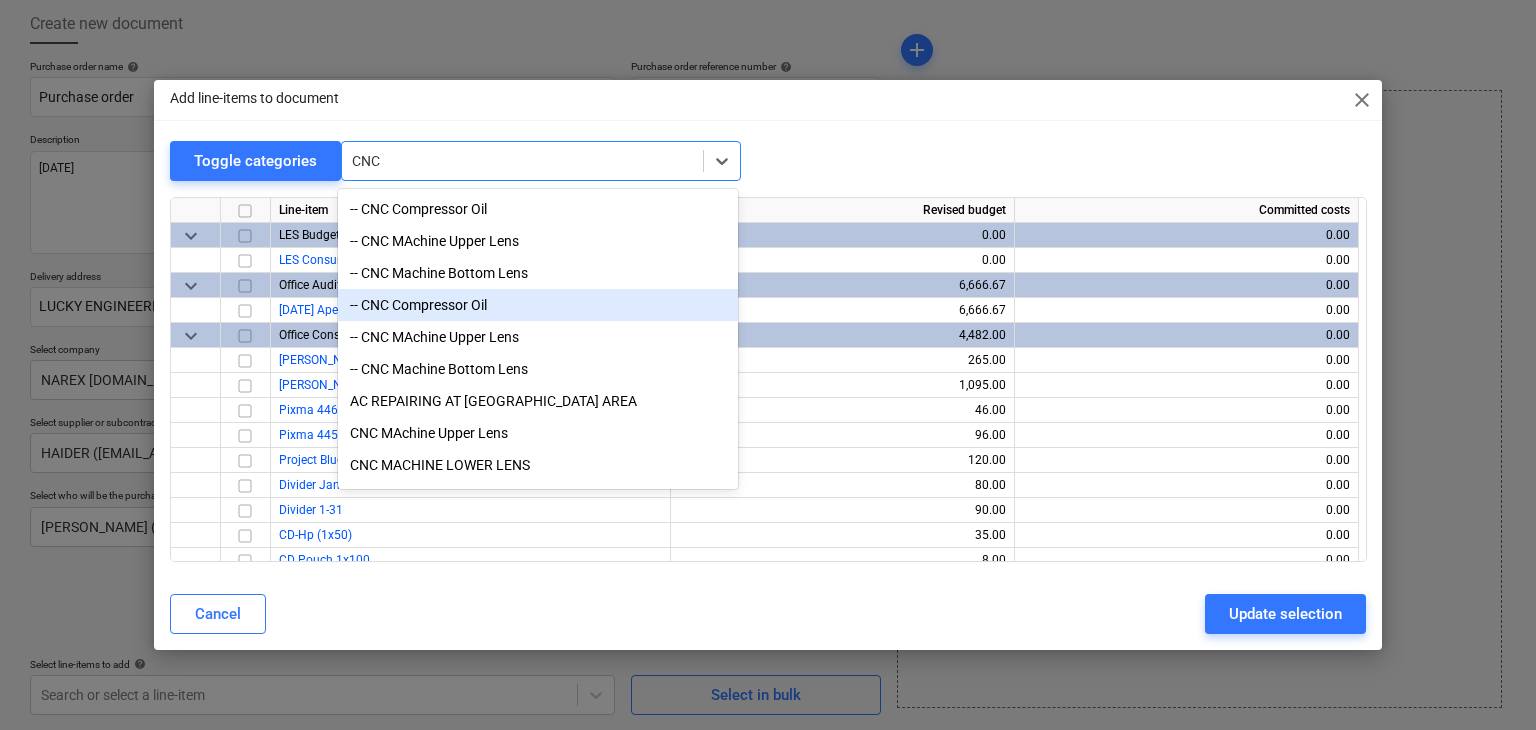 click on "--   CNC Compressor Oil" at bounding box center (538, 305) 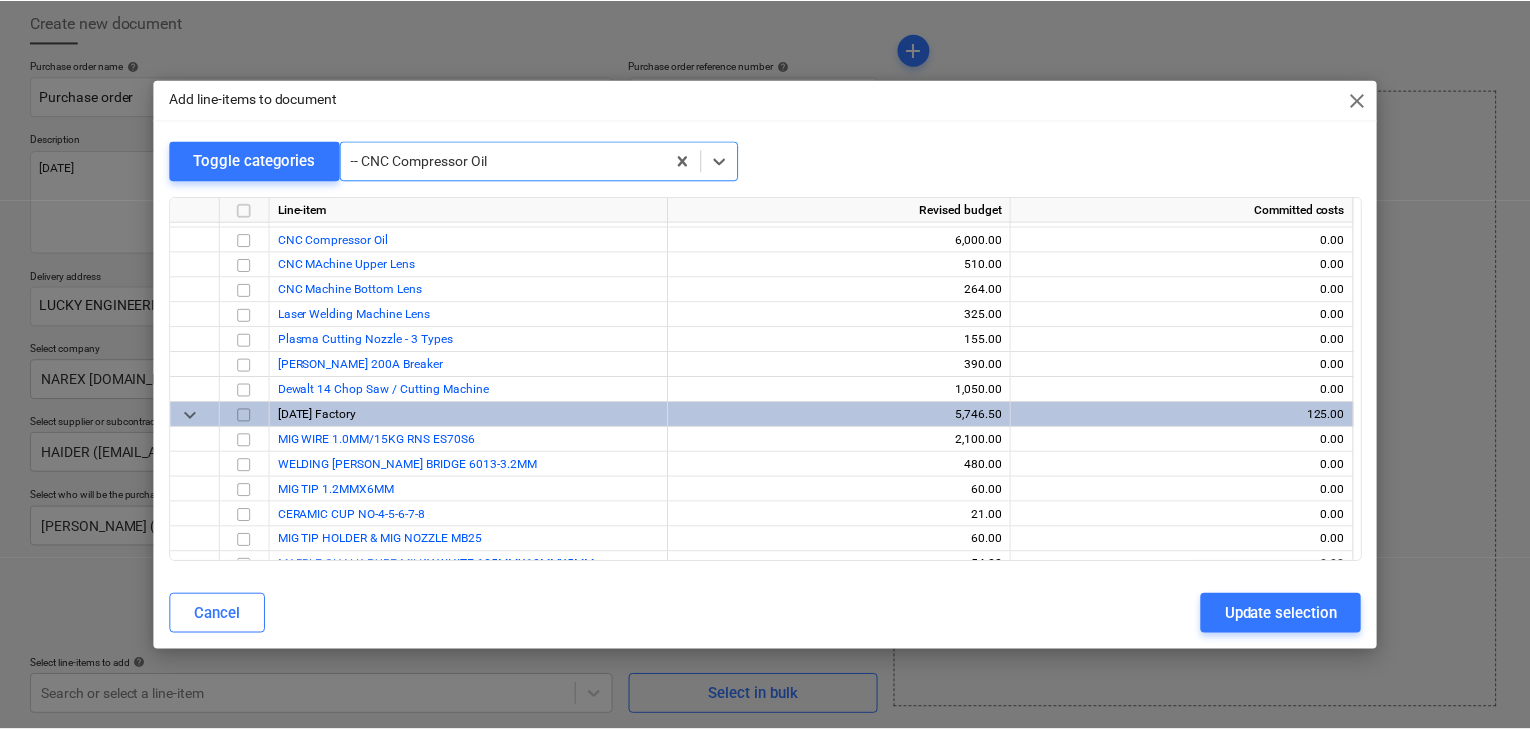 scroll, scrollTop: 4675, scrollLeft: 0, axis: vertical 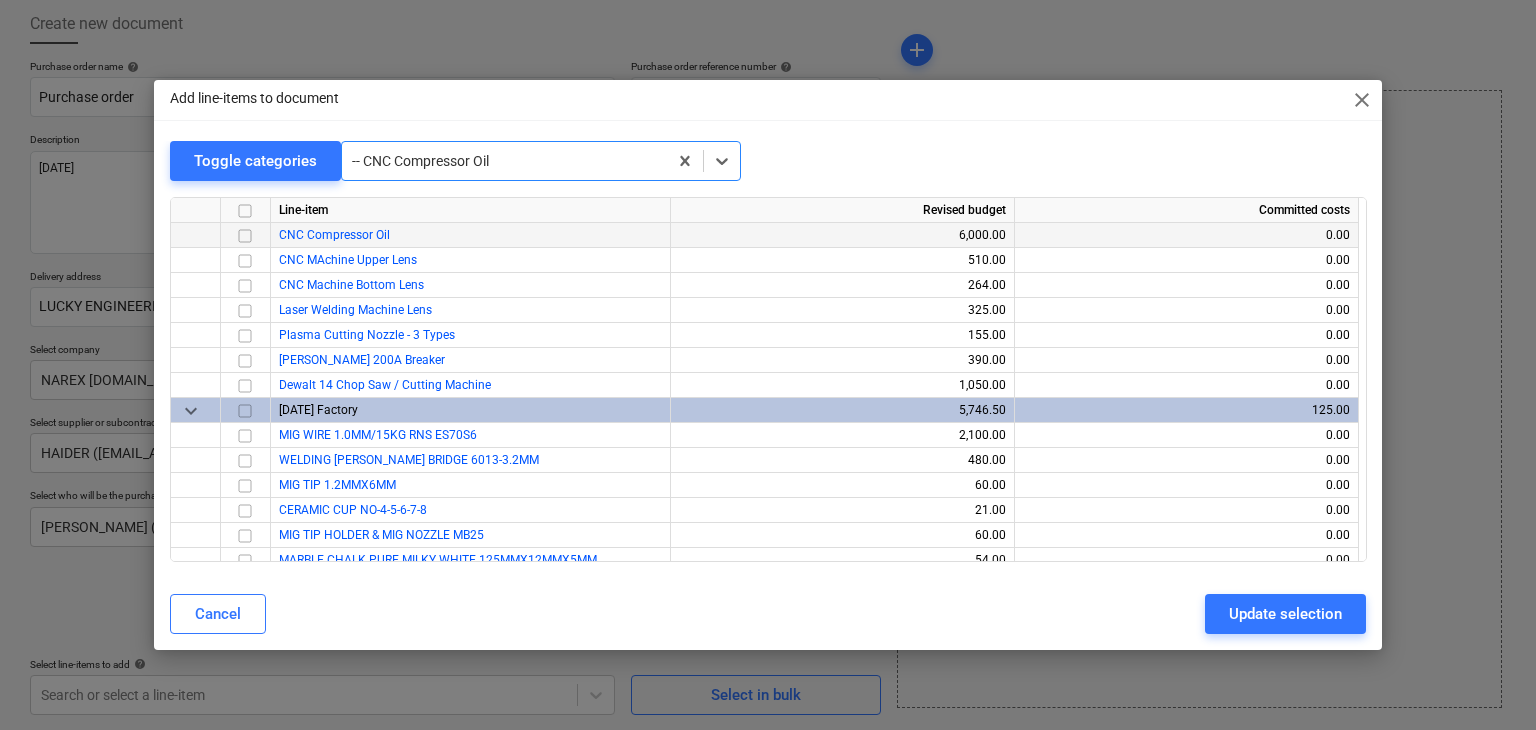 click at bounding box center (245, 236) 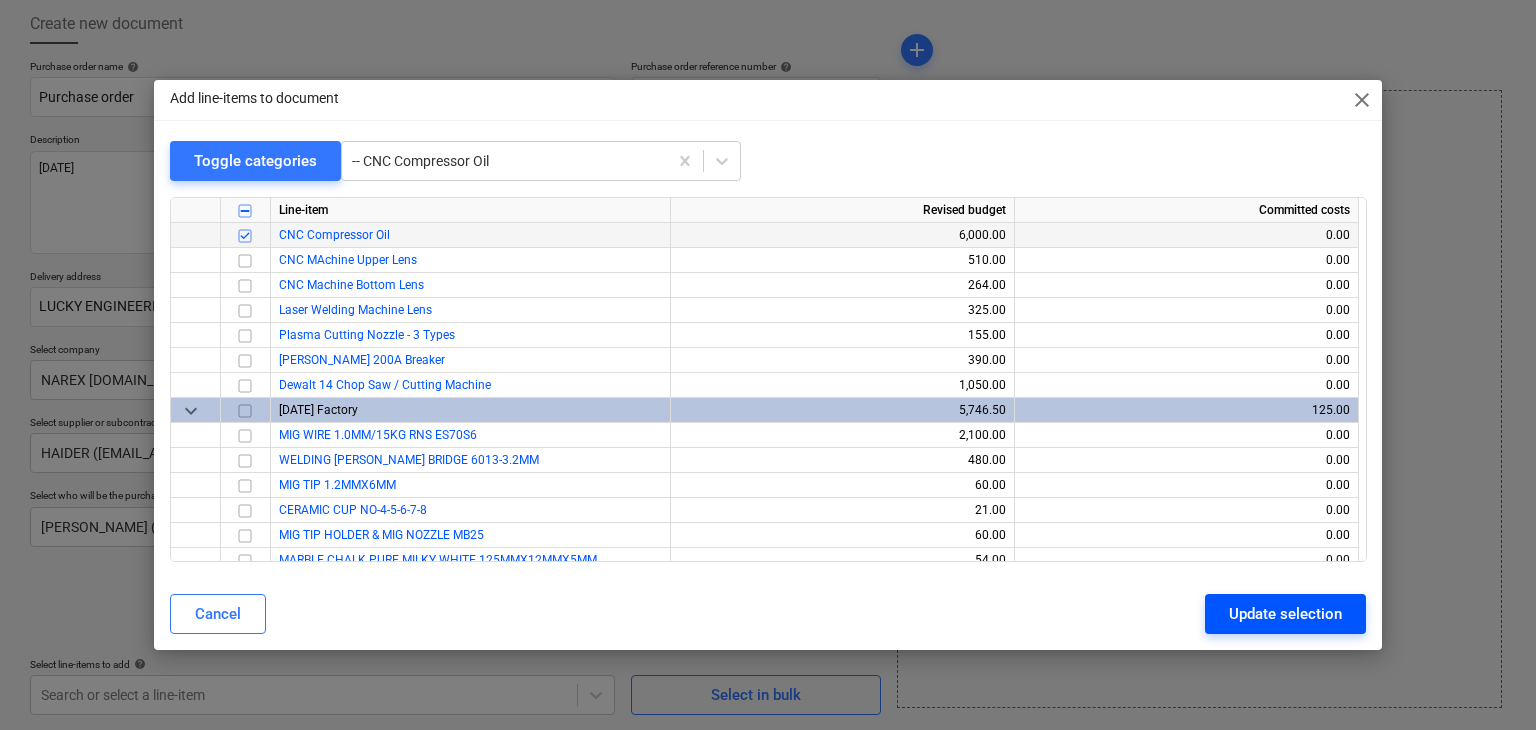 click on "Update selection" at bounding box center (1285, 614) 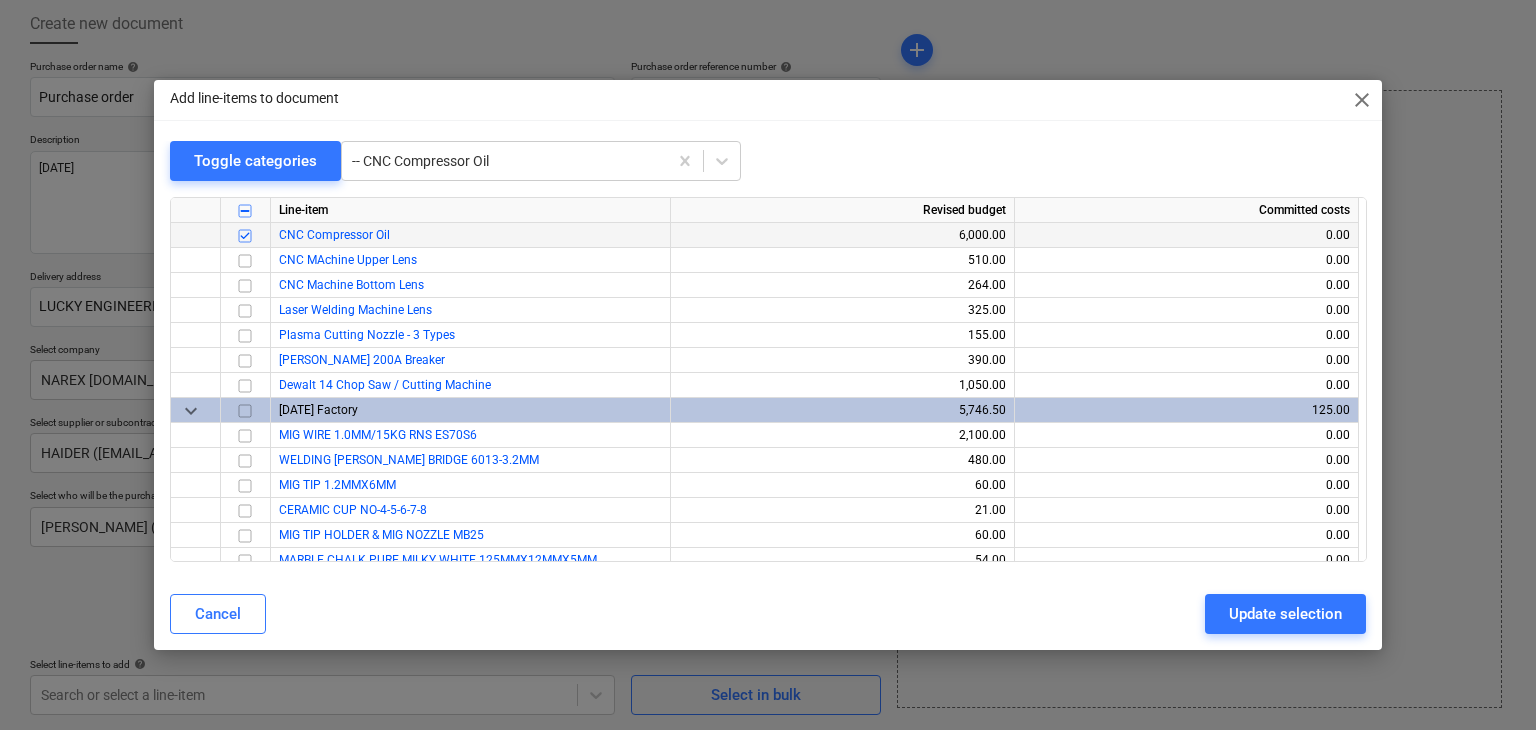 type on "x" 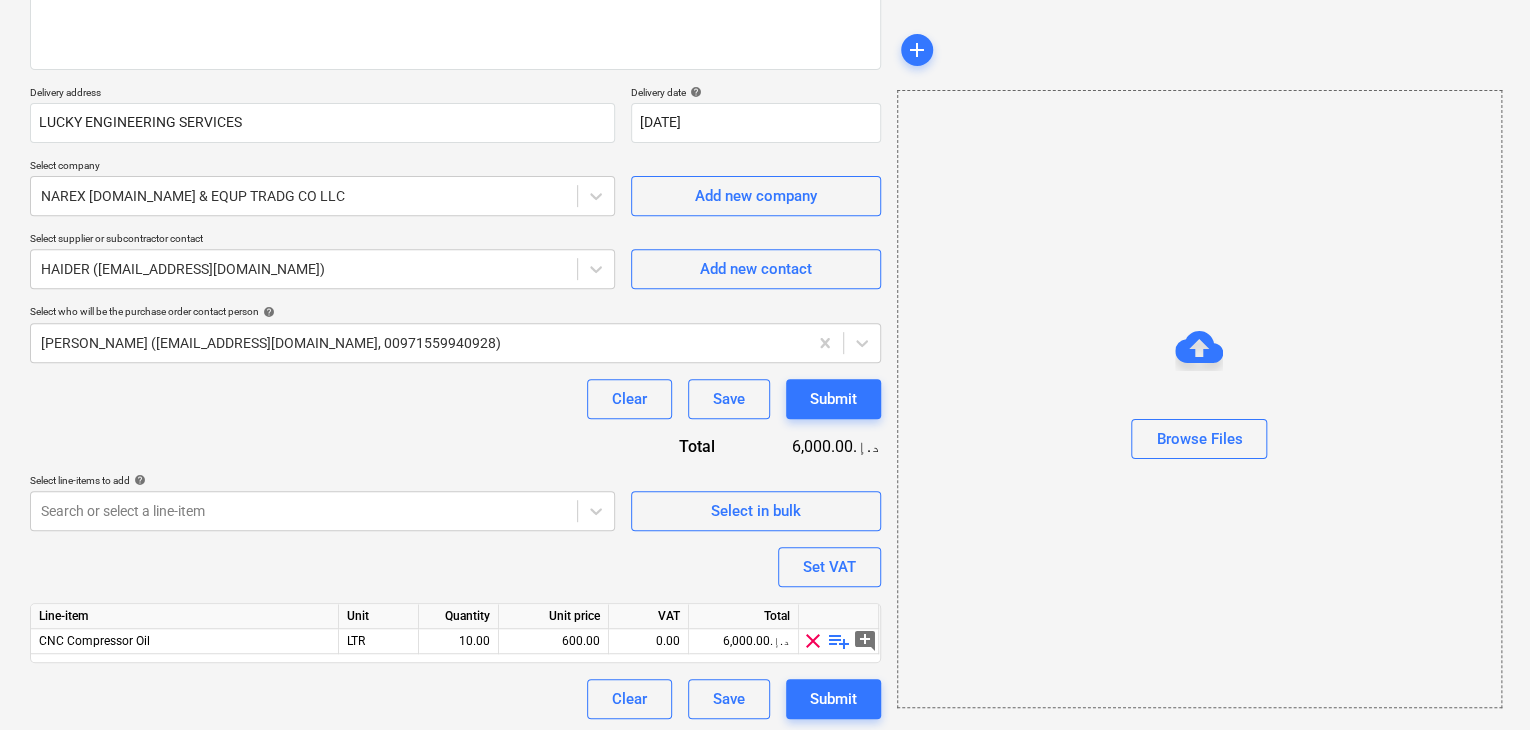 scroll, scrollTop: 292, scrollLeft: 0, axis: vertical 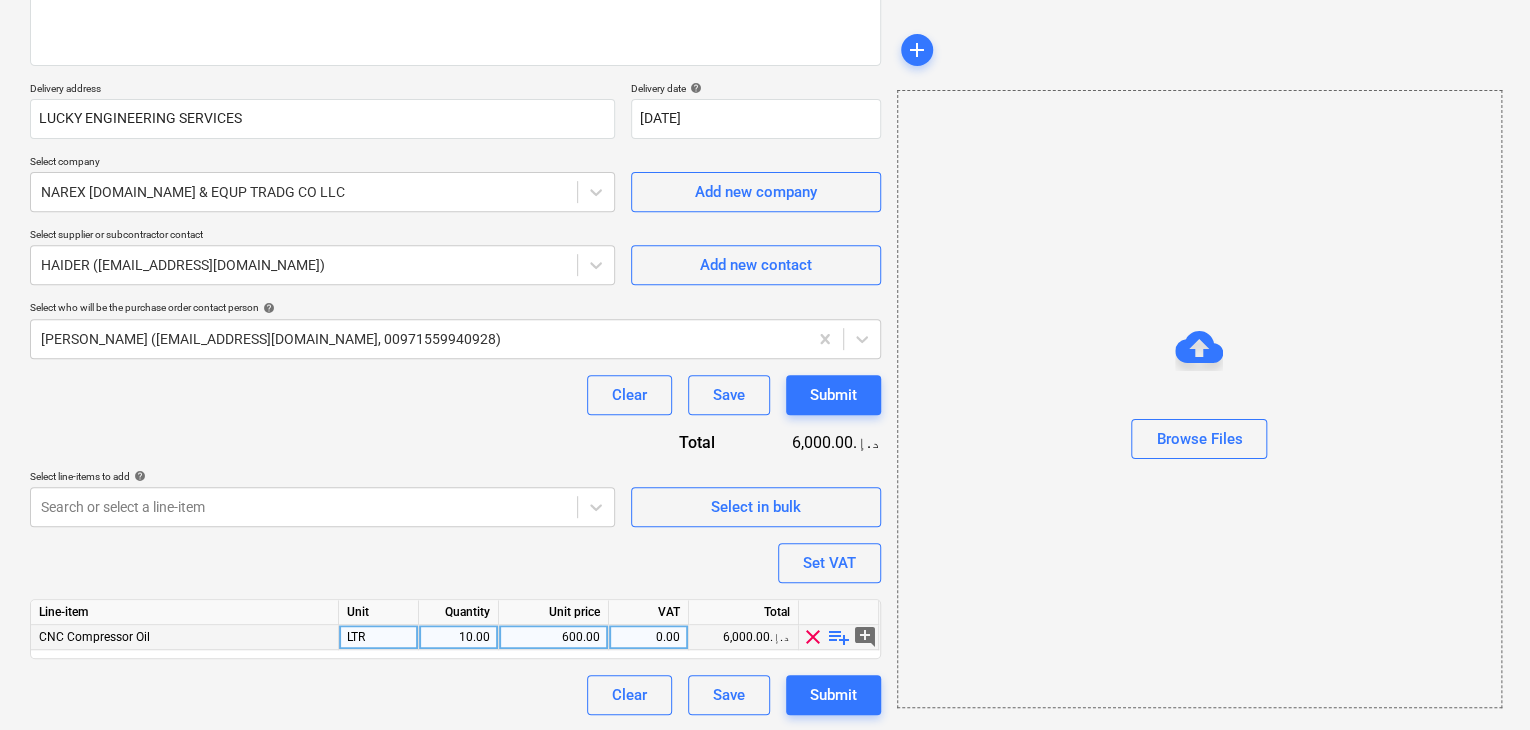 click on "10.00" at bounding box center (458, 637) 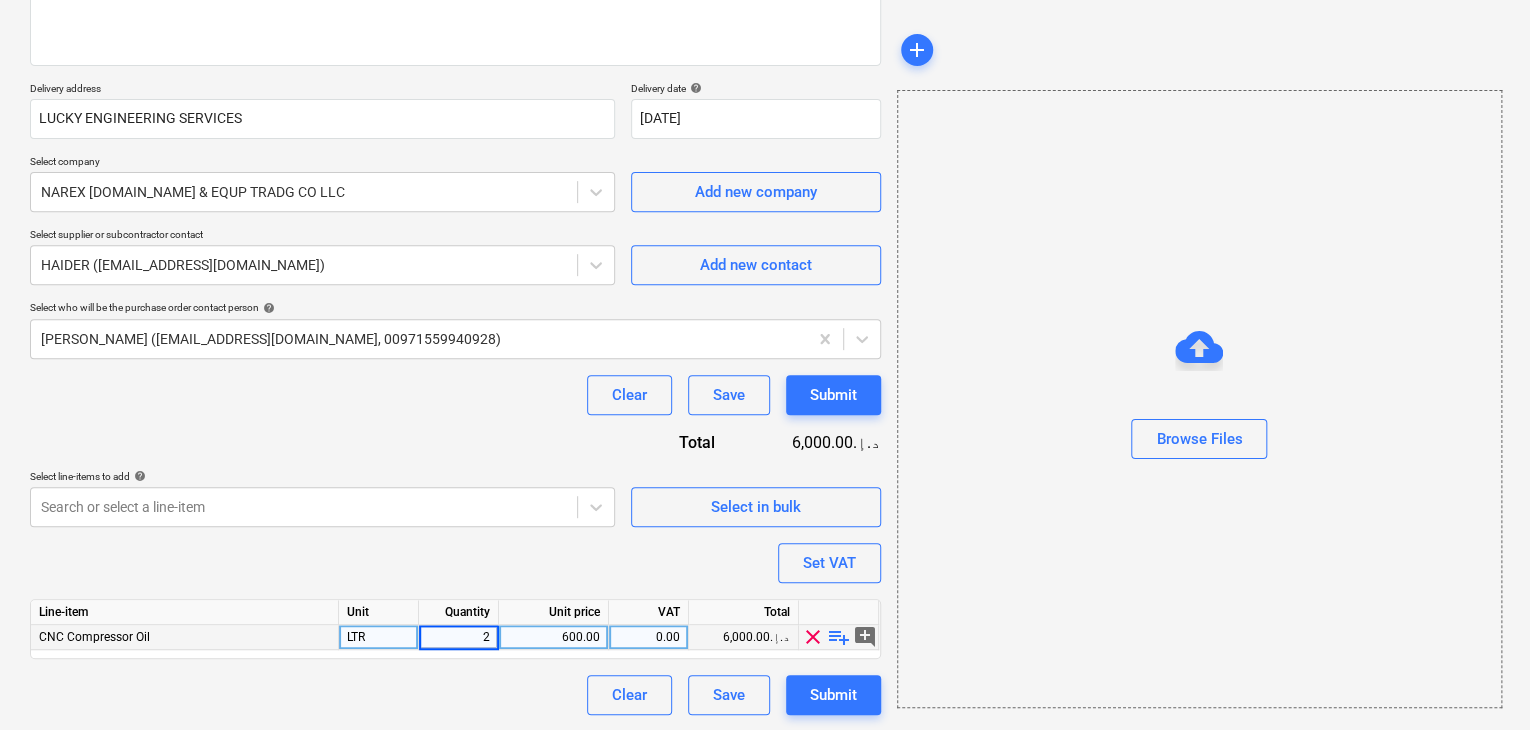 type on "20" 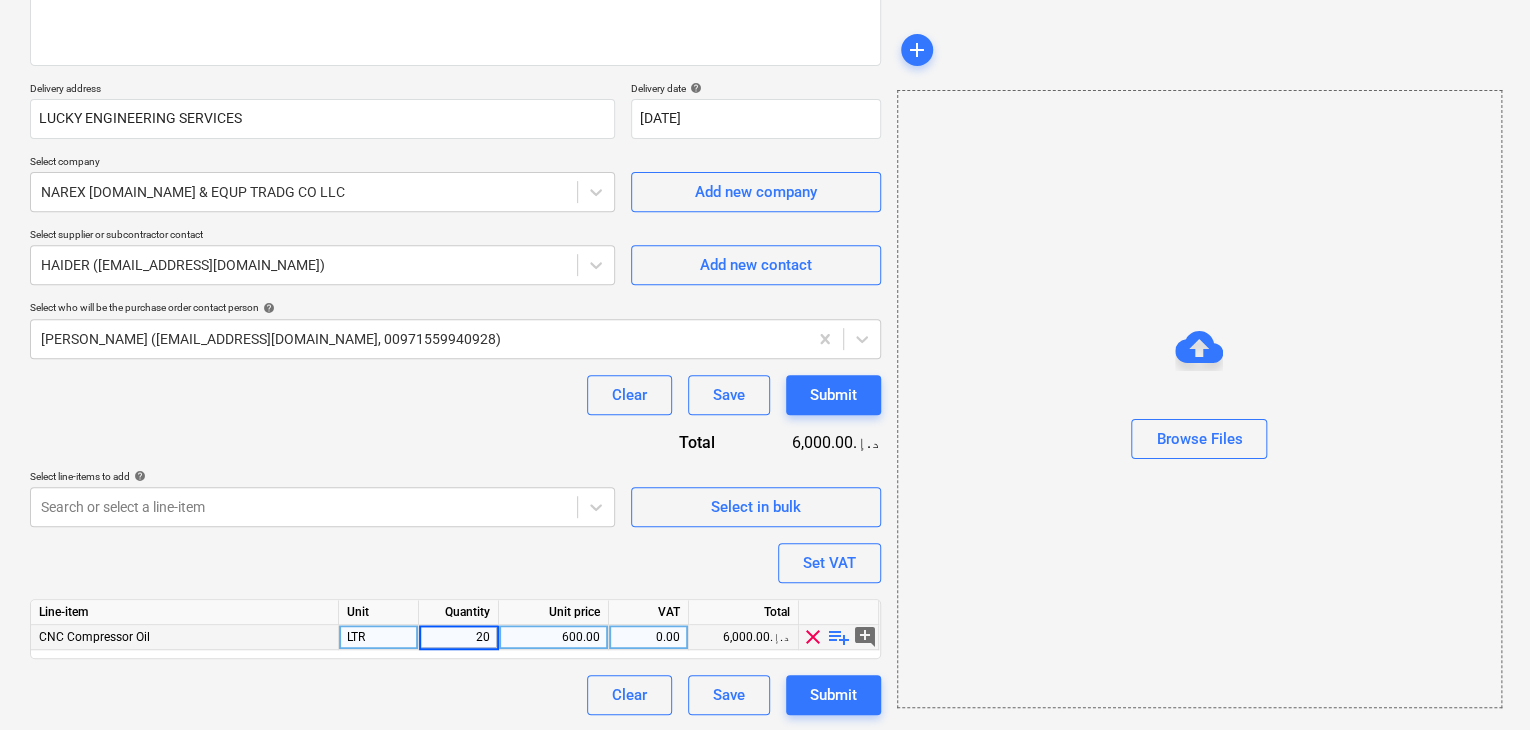 type on "x" 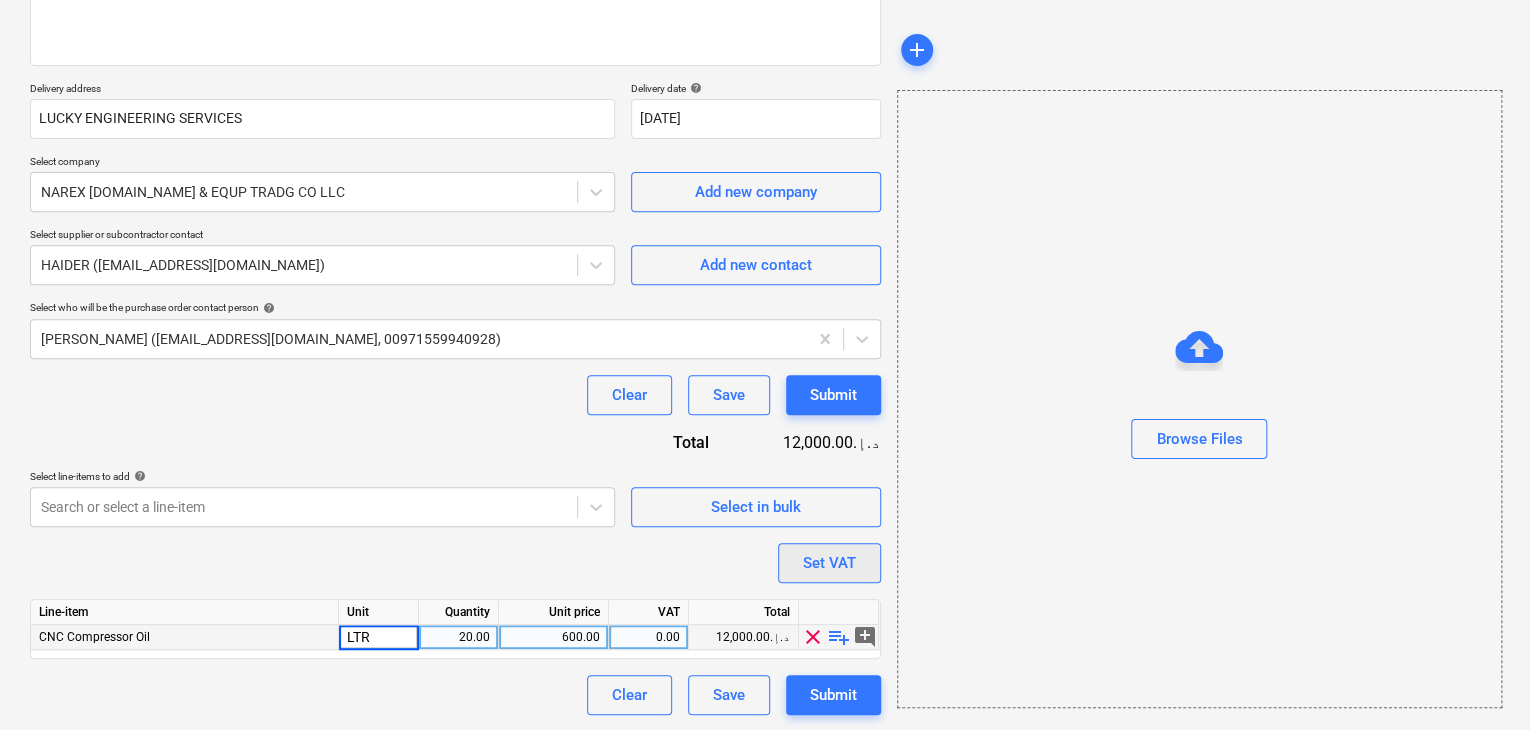 click on "Set VAT" at bounding box center [829, 563] 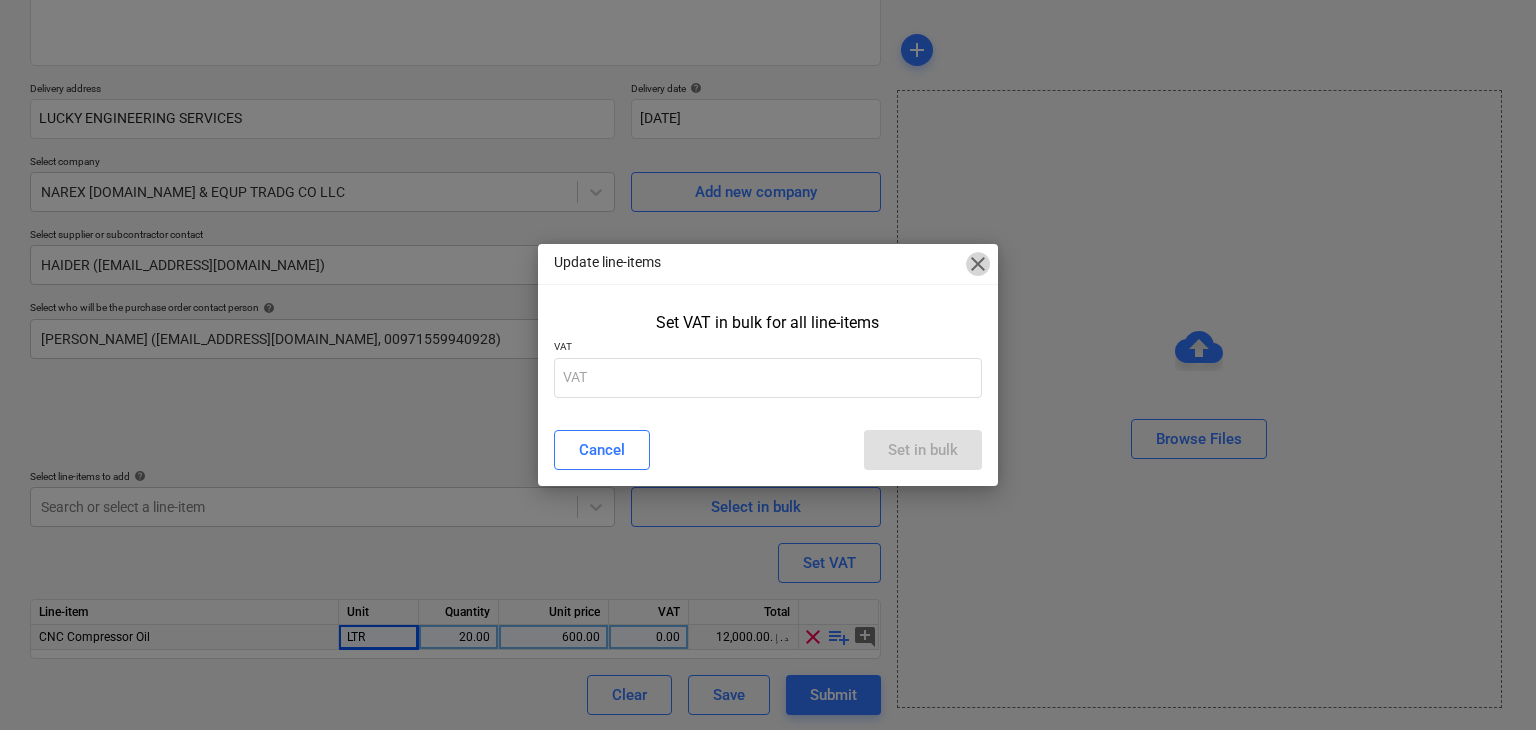 click on "close" at bounding box center [978, 264] 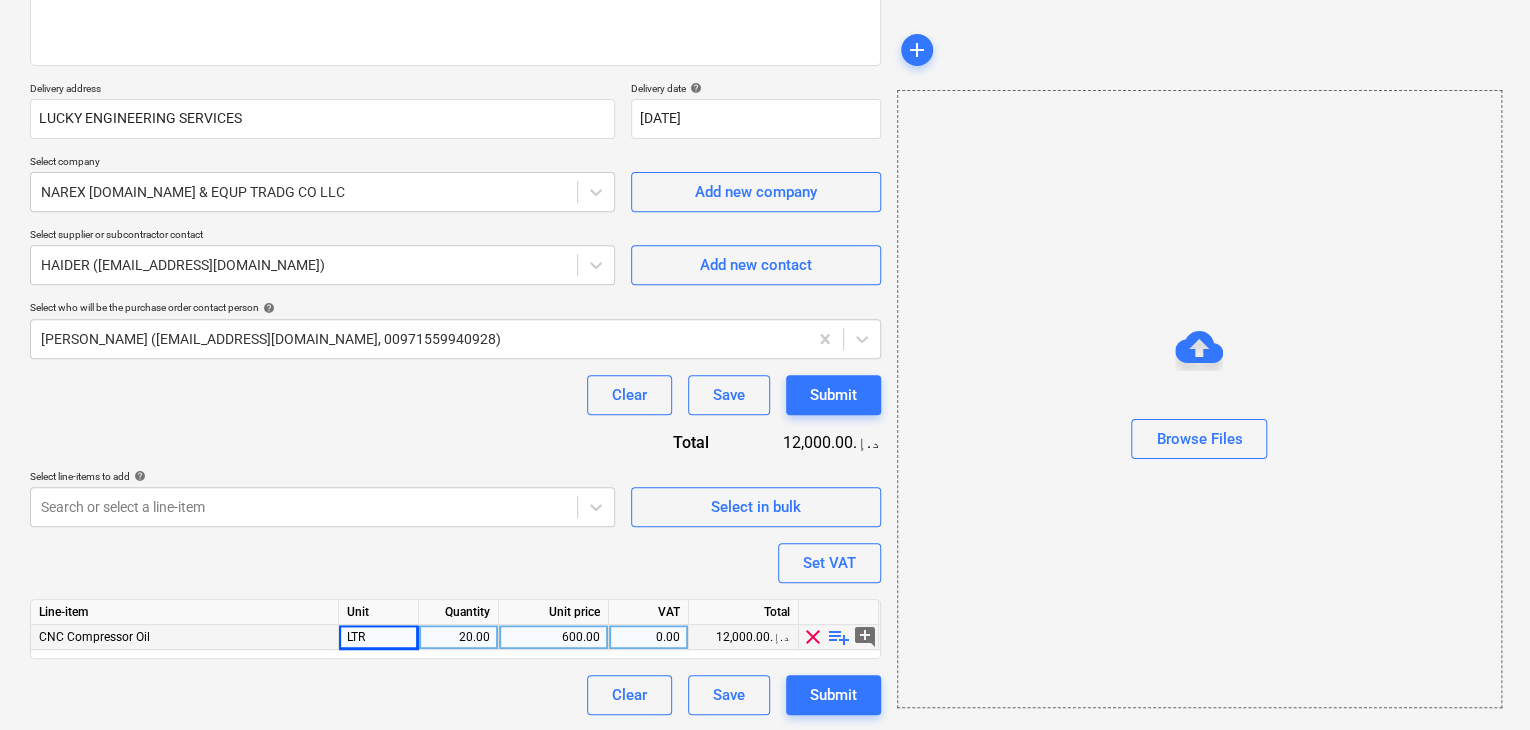 click on "20.00" at bounding box center [458, 637] 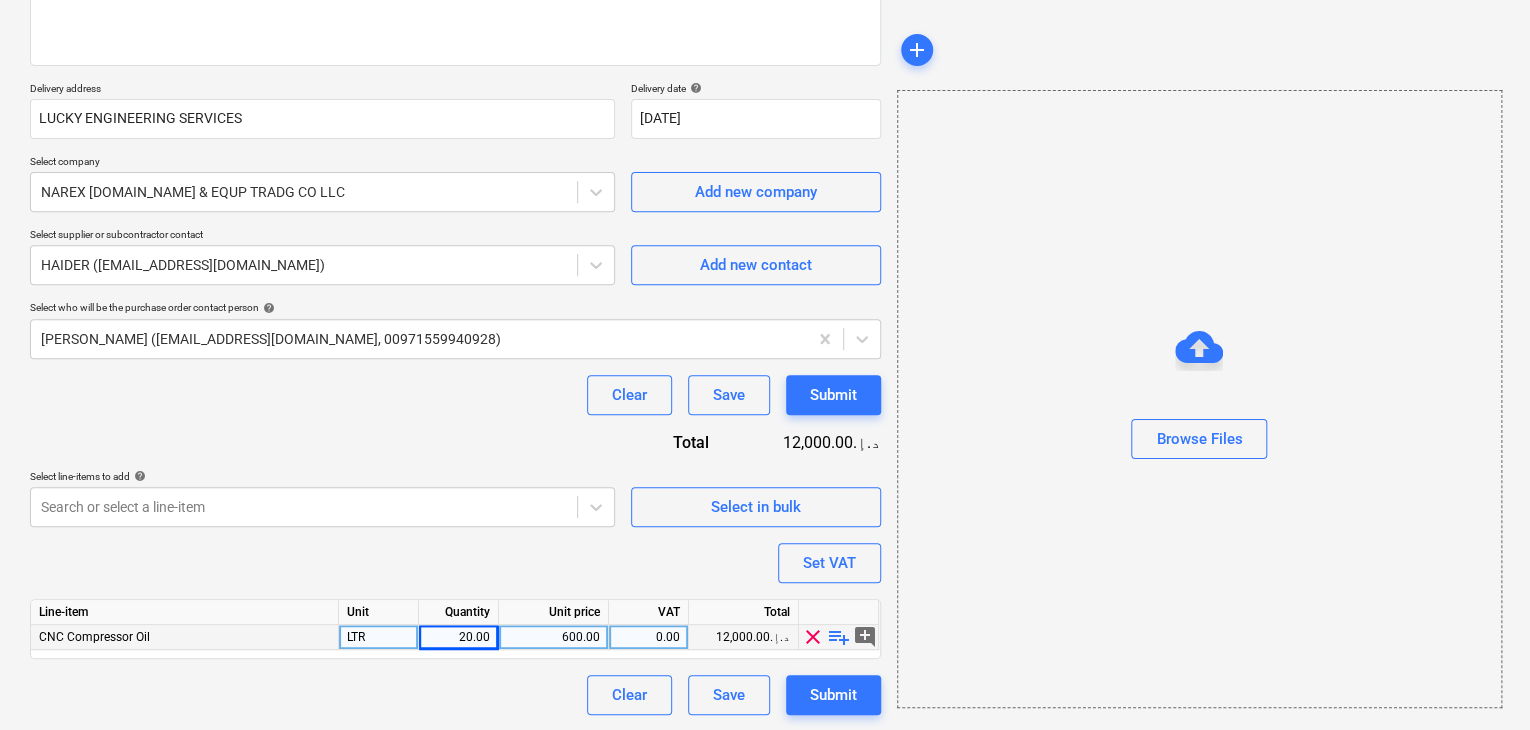 click on "LTR" at bounding box center [379, 637] 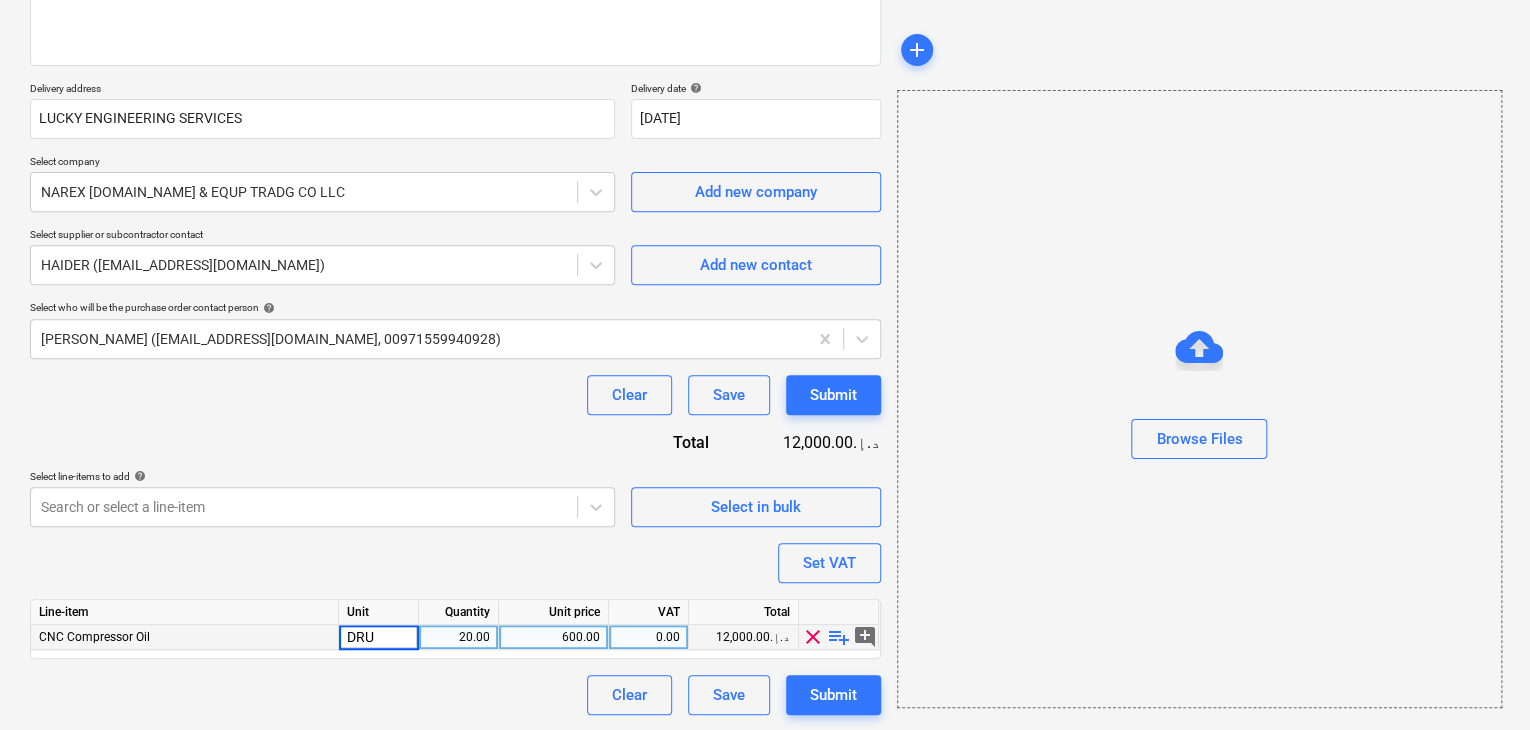 type on "DRUM" 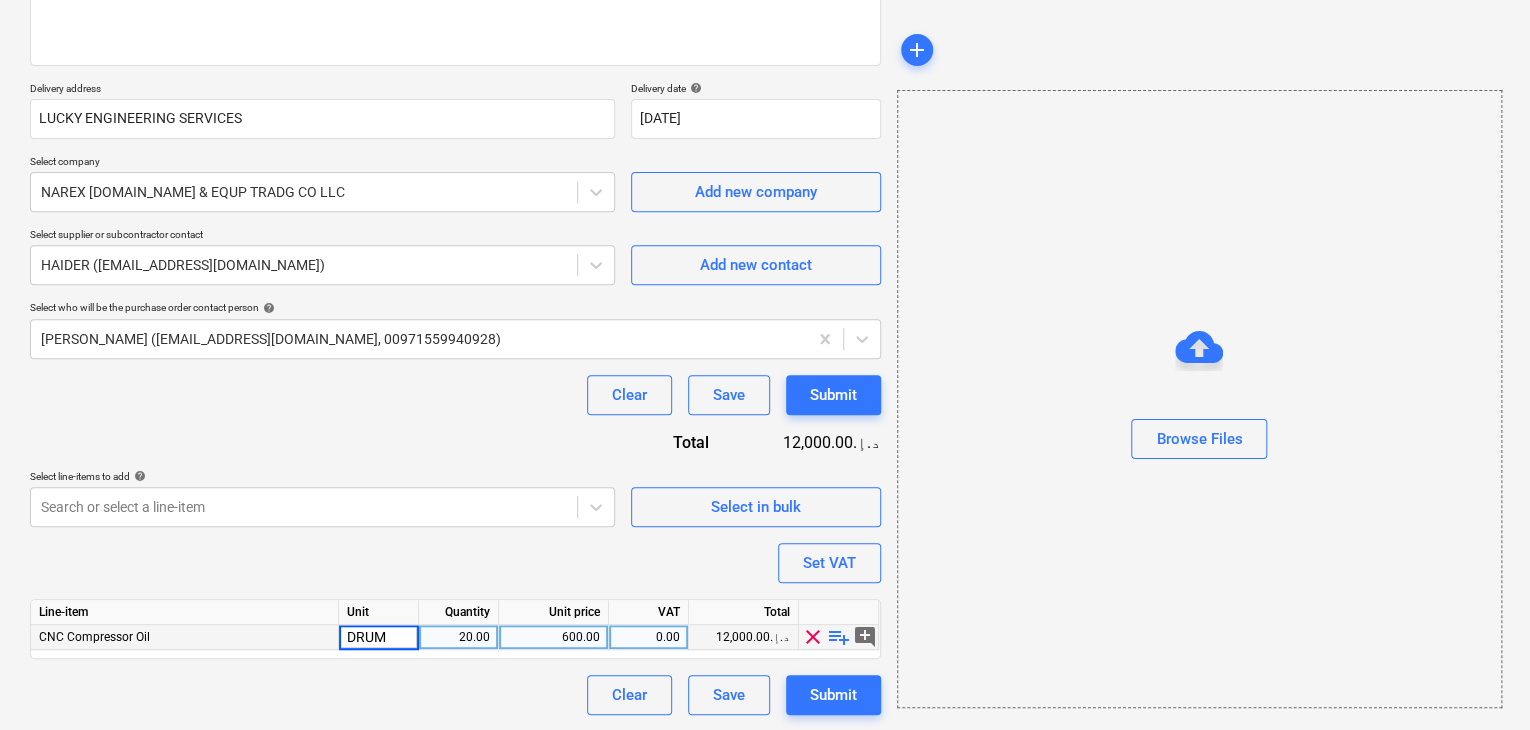 type on "x" 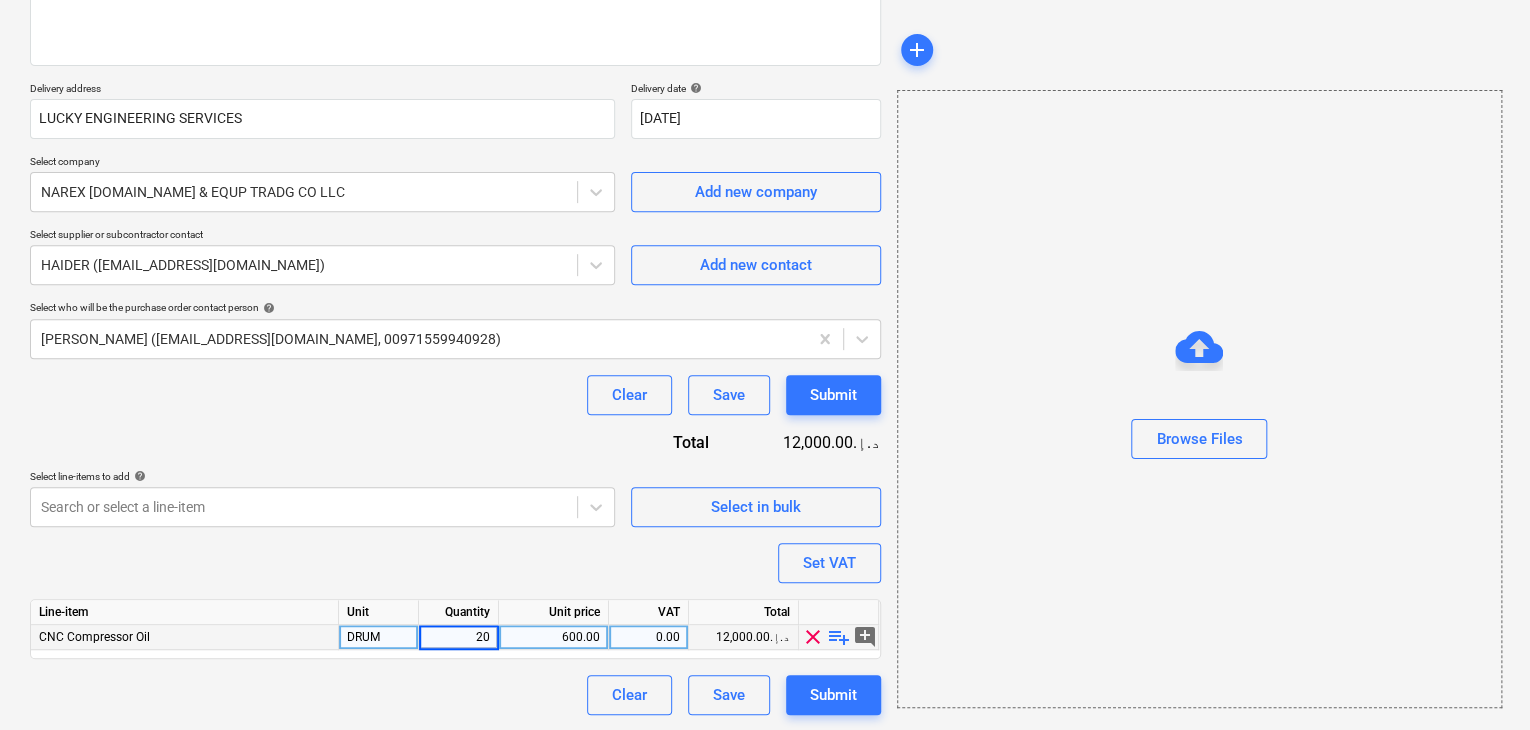 type on "1" 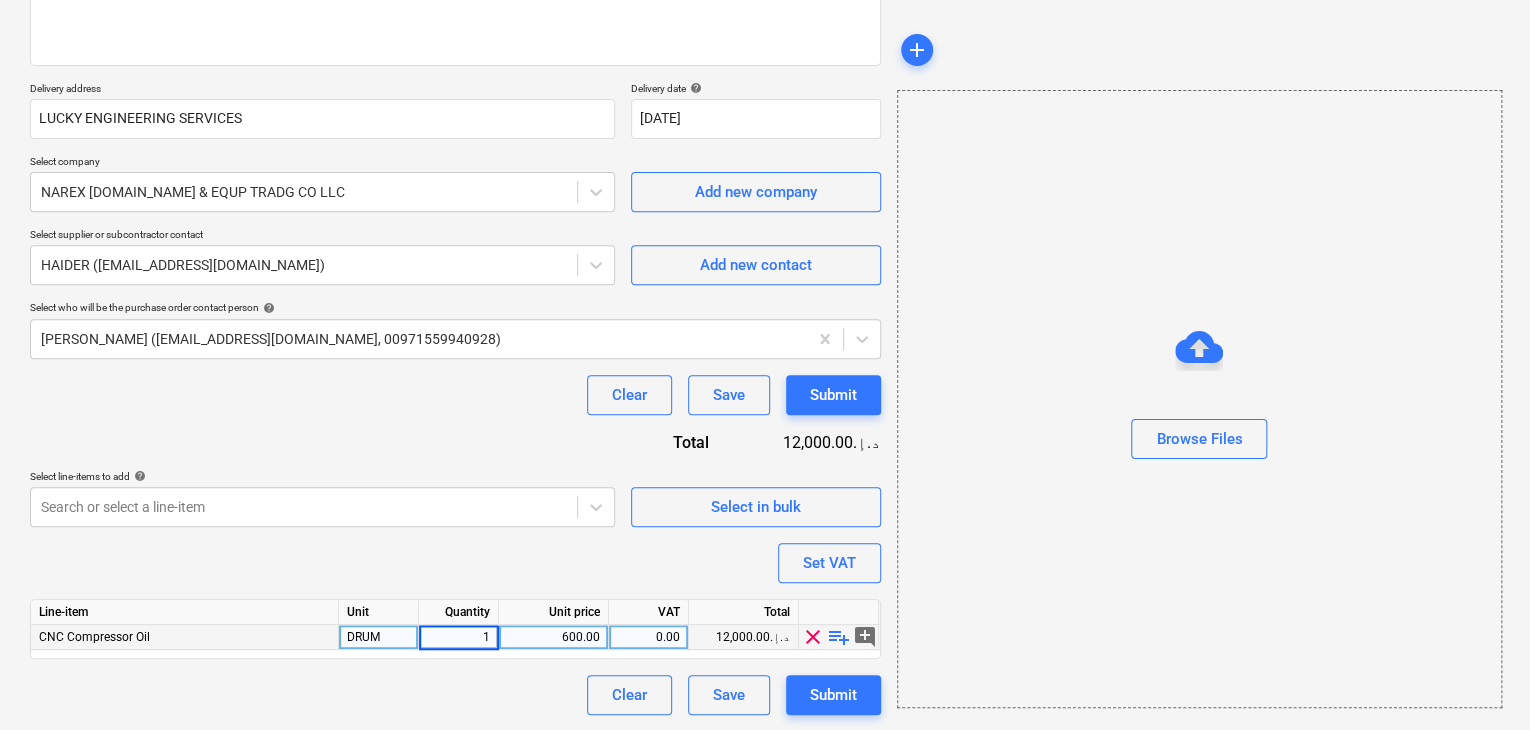 type on "x" 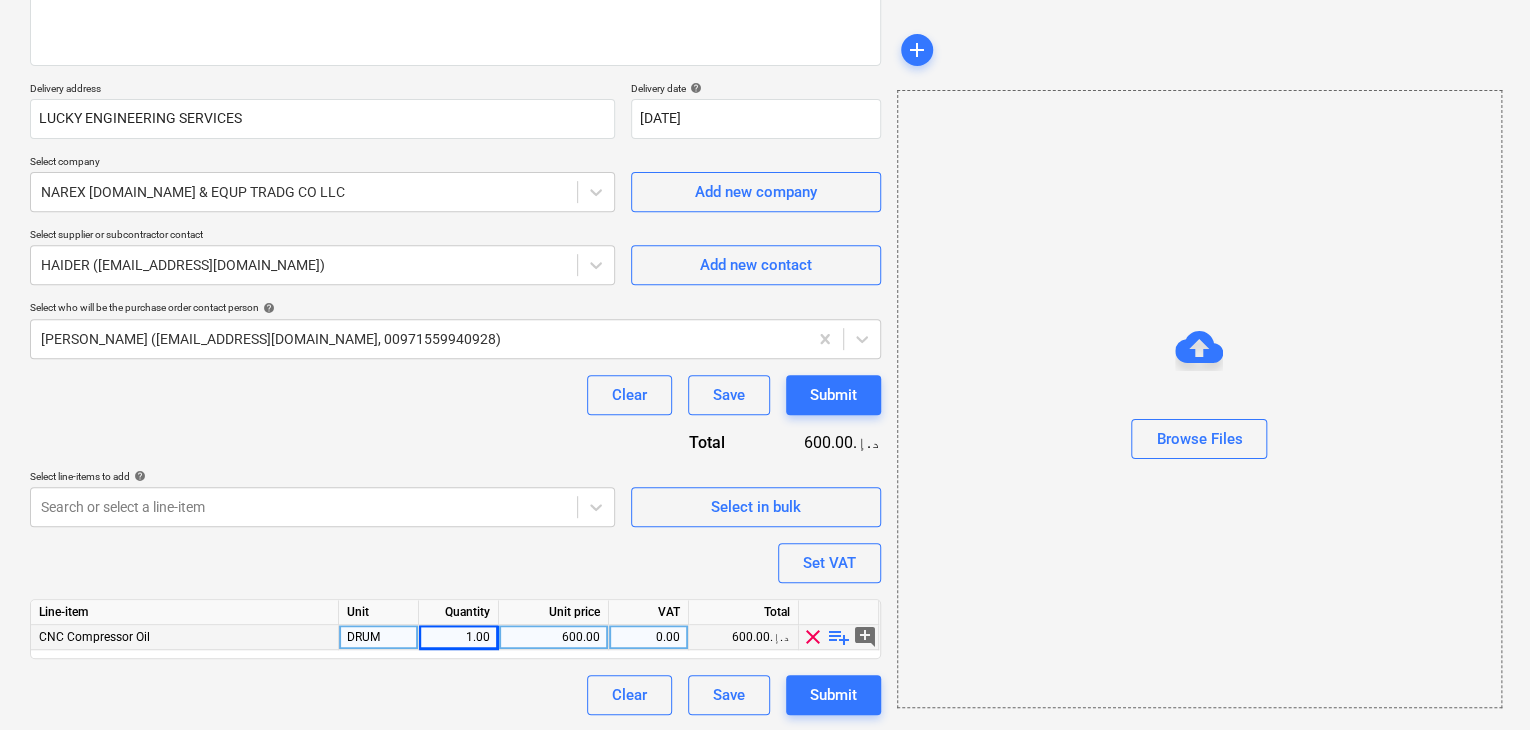 click on "600.00" at bounding box center (553, 637) 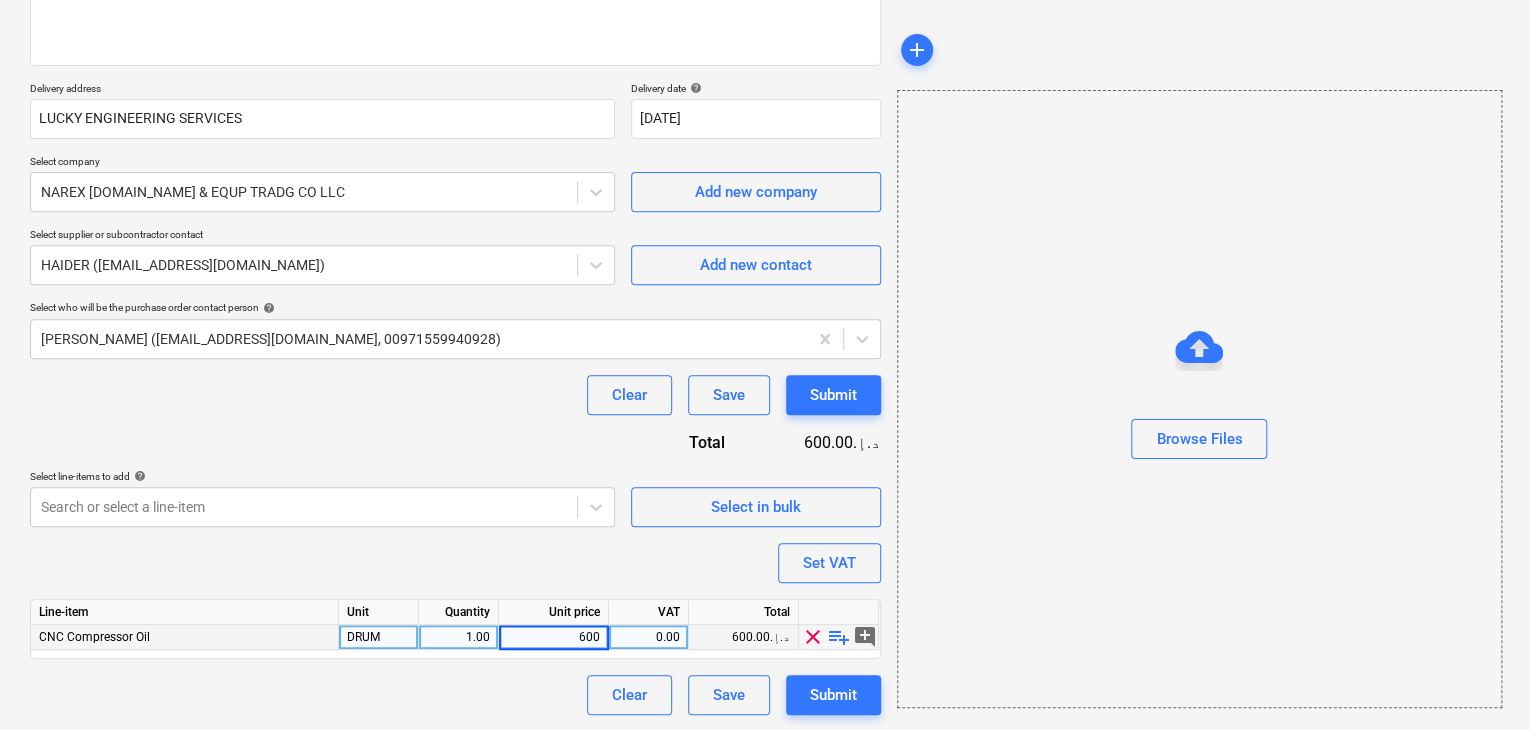 click on "Browse Files" at bounding box center [1199, 399] 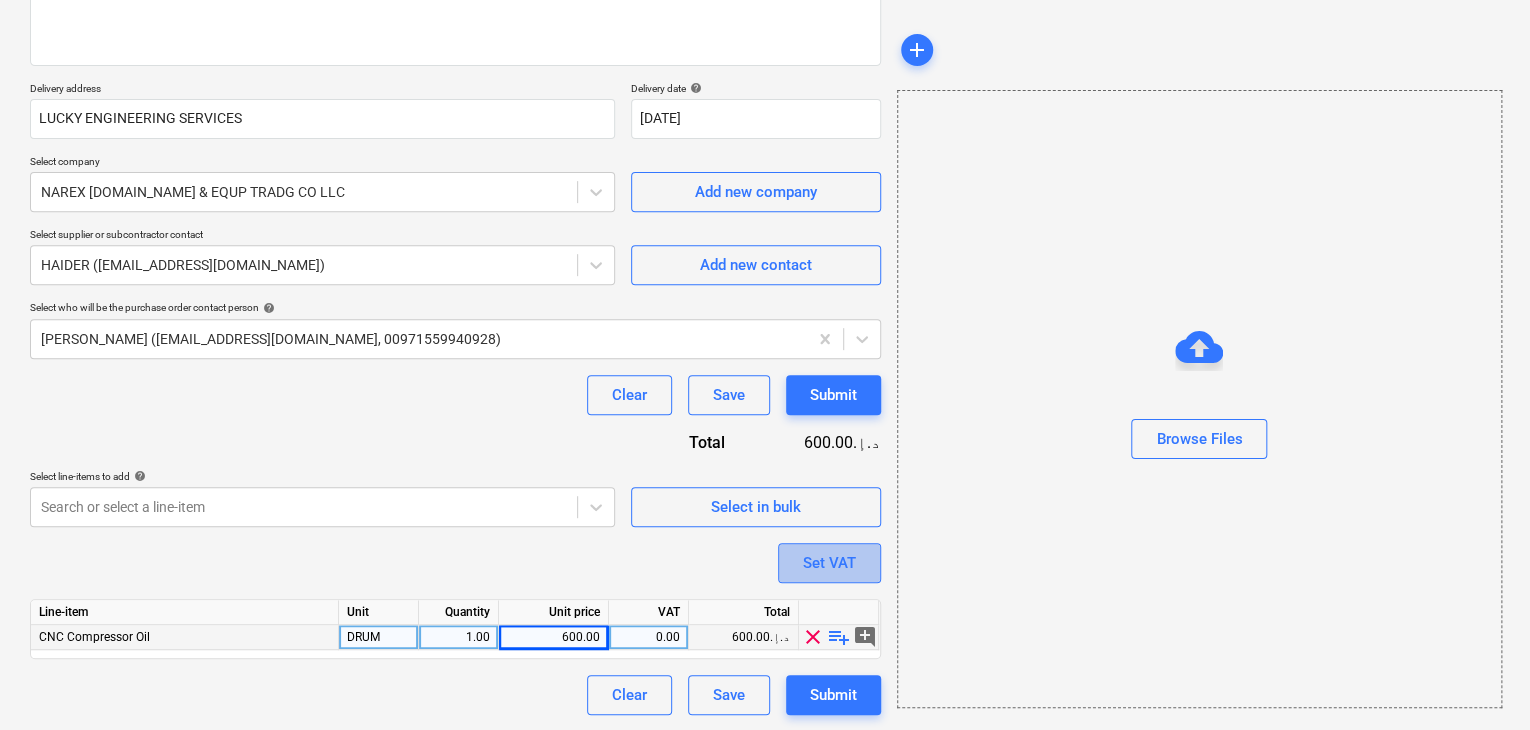 click on "Set VAT" at bounding box center [829, 563] 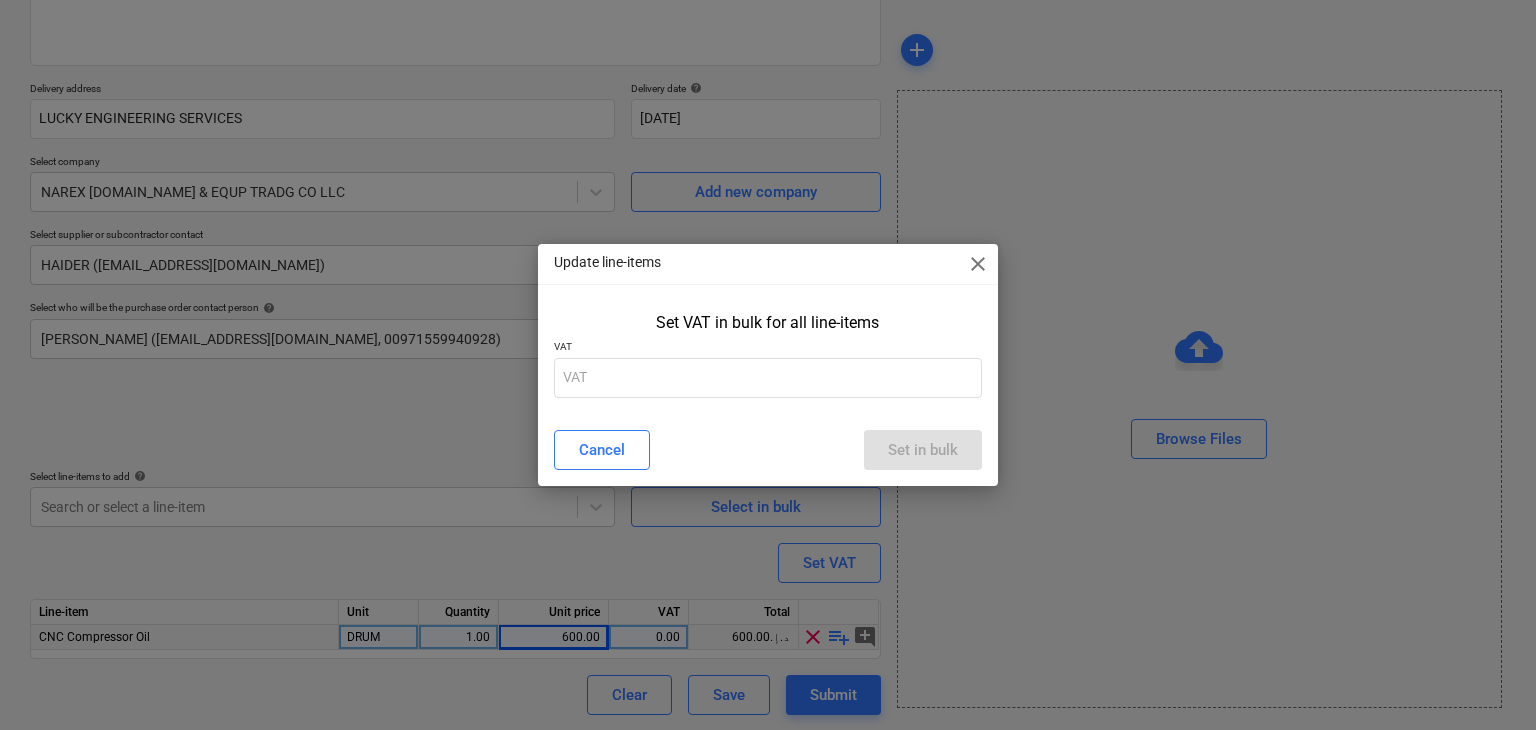 click on "Set VAT in bulk for all line-items VAT" at bounding box center (768, 359) 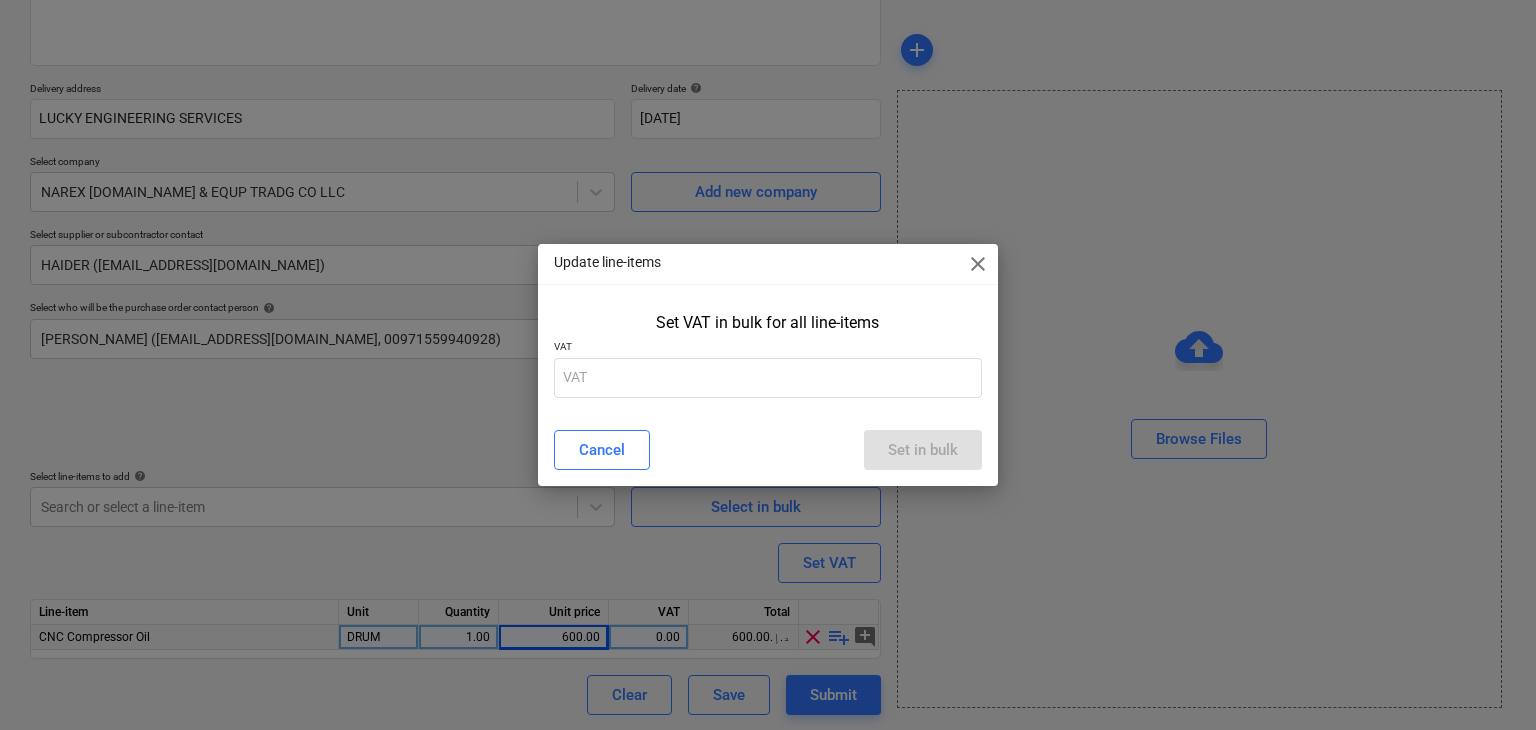 click on "Set VAT in bulk for all line-items VAT" at bounding box center [768, 359] 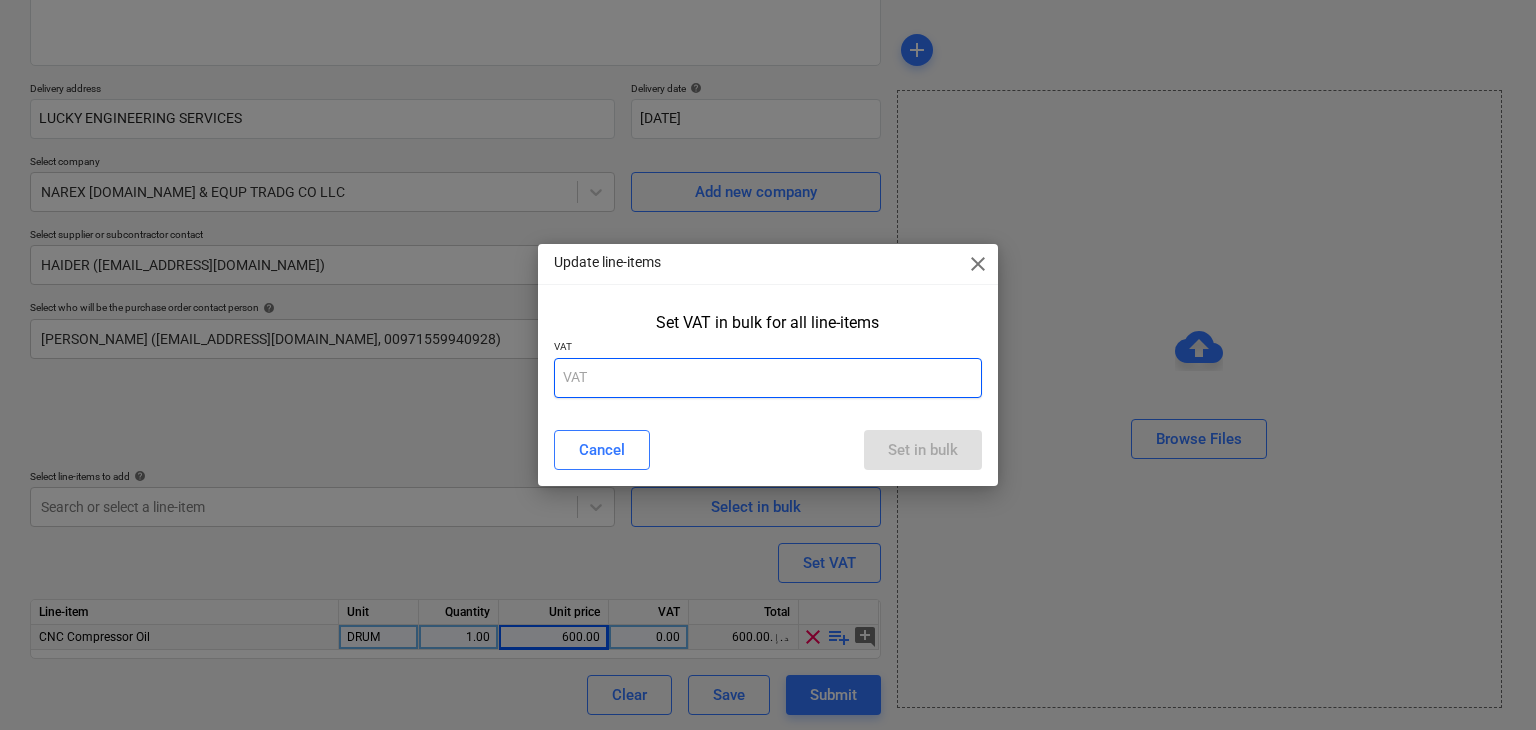 click at bounding box center [768, 378] 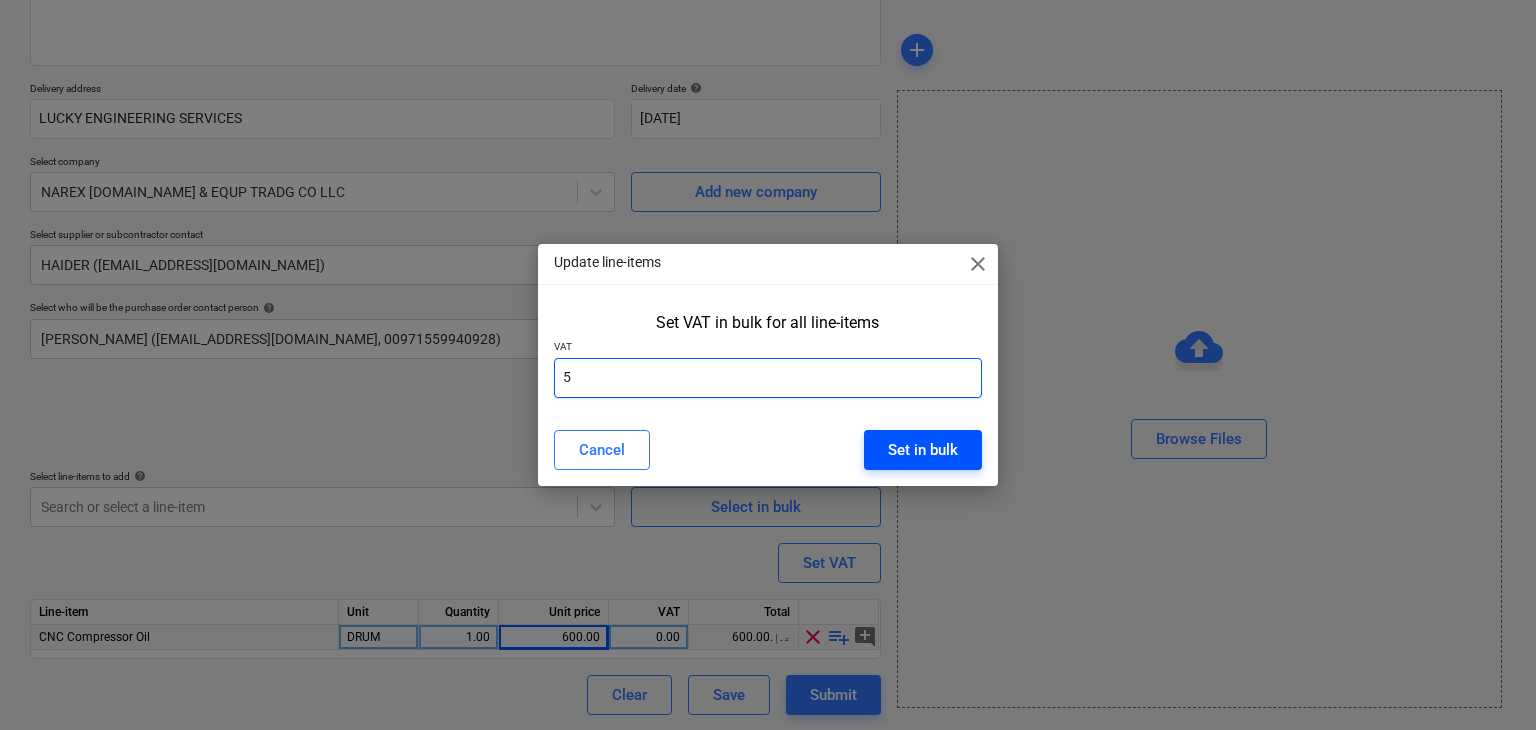 type on "5" 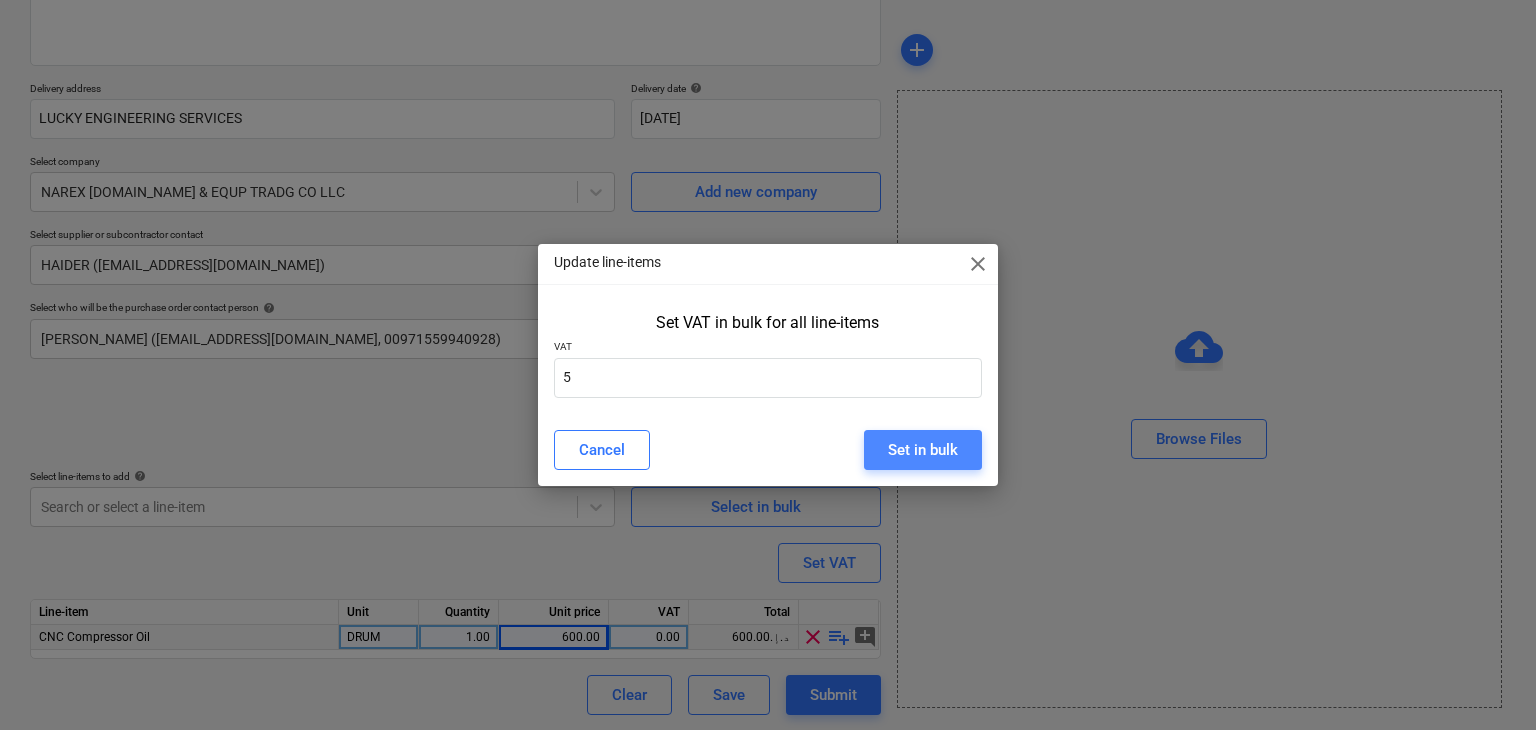 click on "Set in bulk" at bounding box center [923, 450] 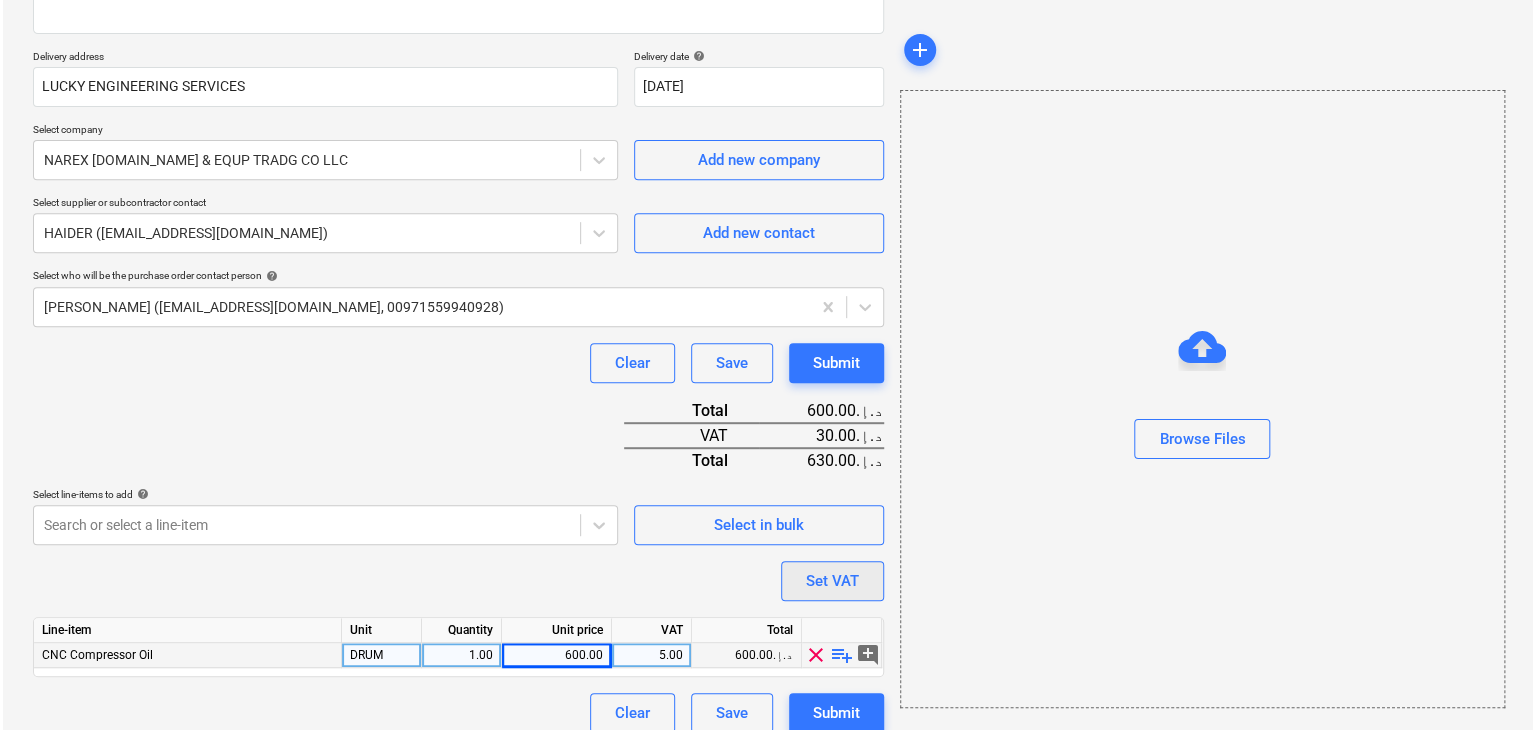 scroll, scrollTop: 342, scrollLeft: 0, axis: vertical 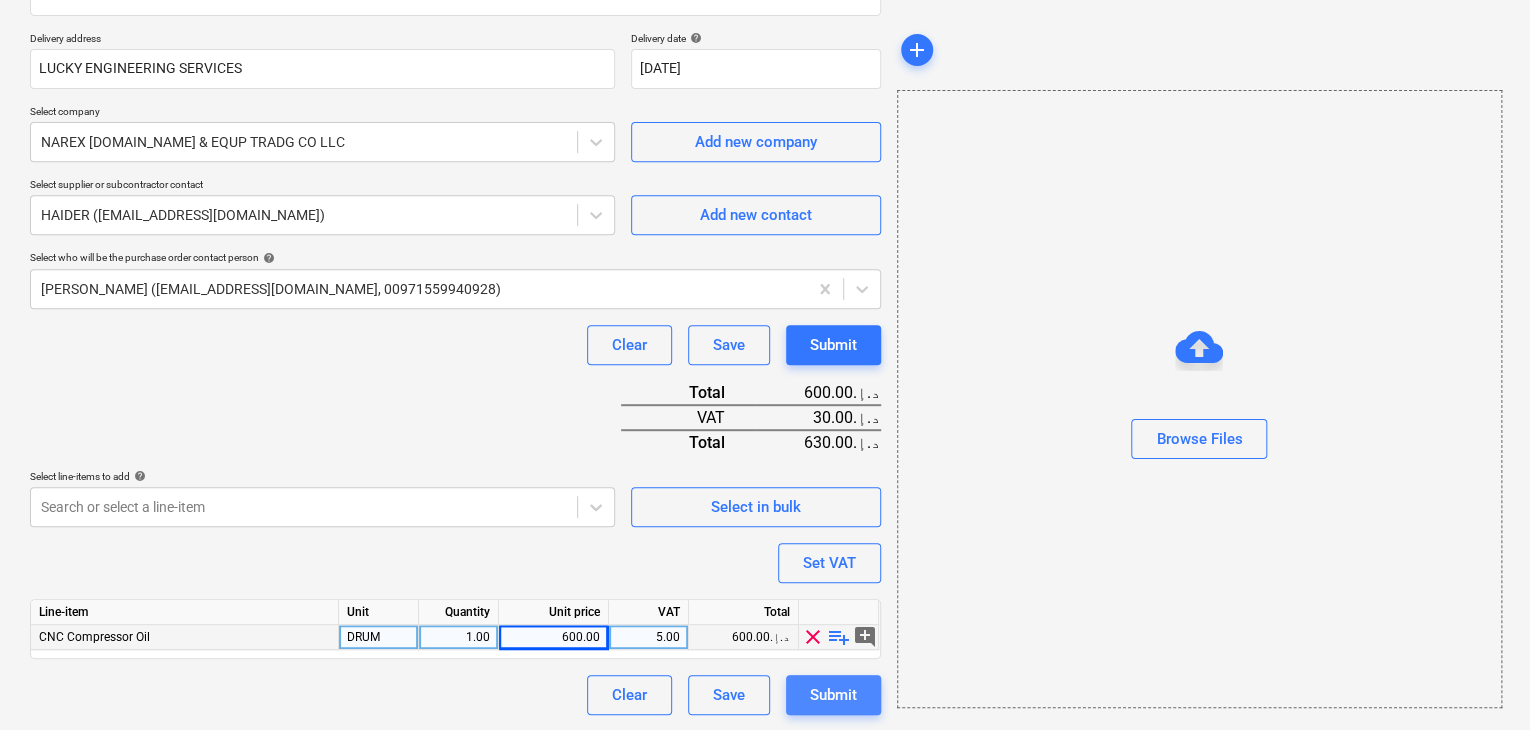 click on "Submit" at bounding box center [833, 695] 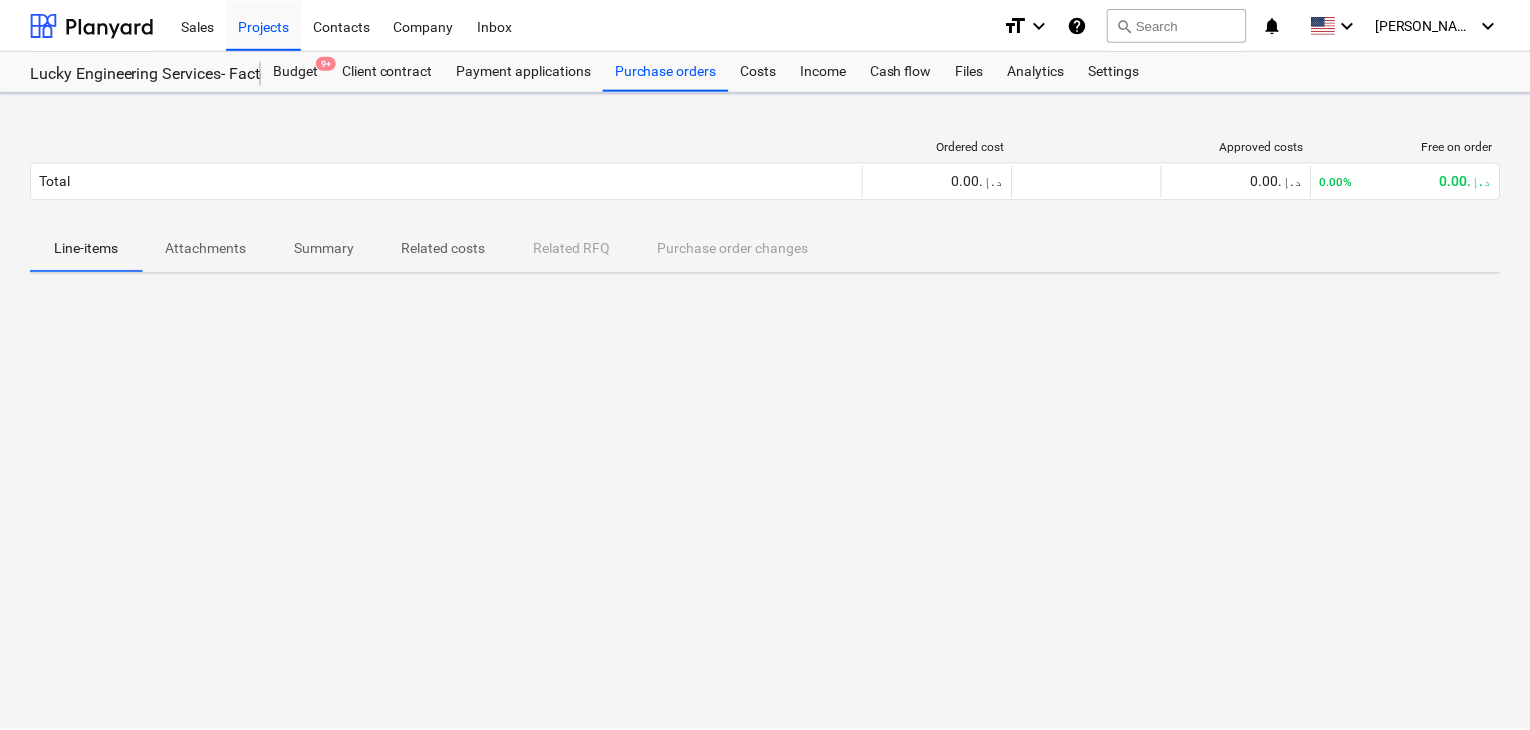 scroll, scrollTop: 0, scrollLeft: 0, axis: both 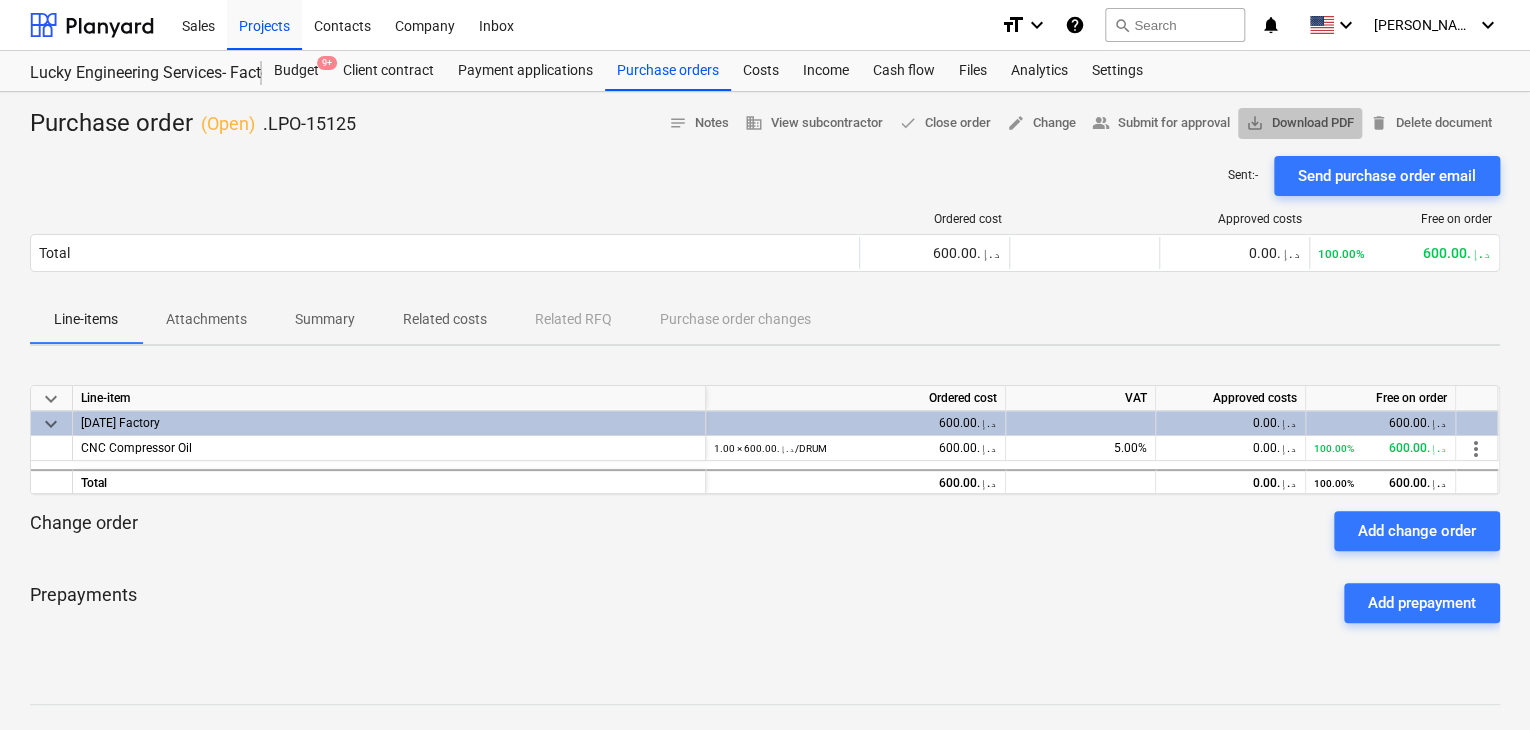 click on "save_alt Download PDF" at bounding box center [1300, 123] 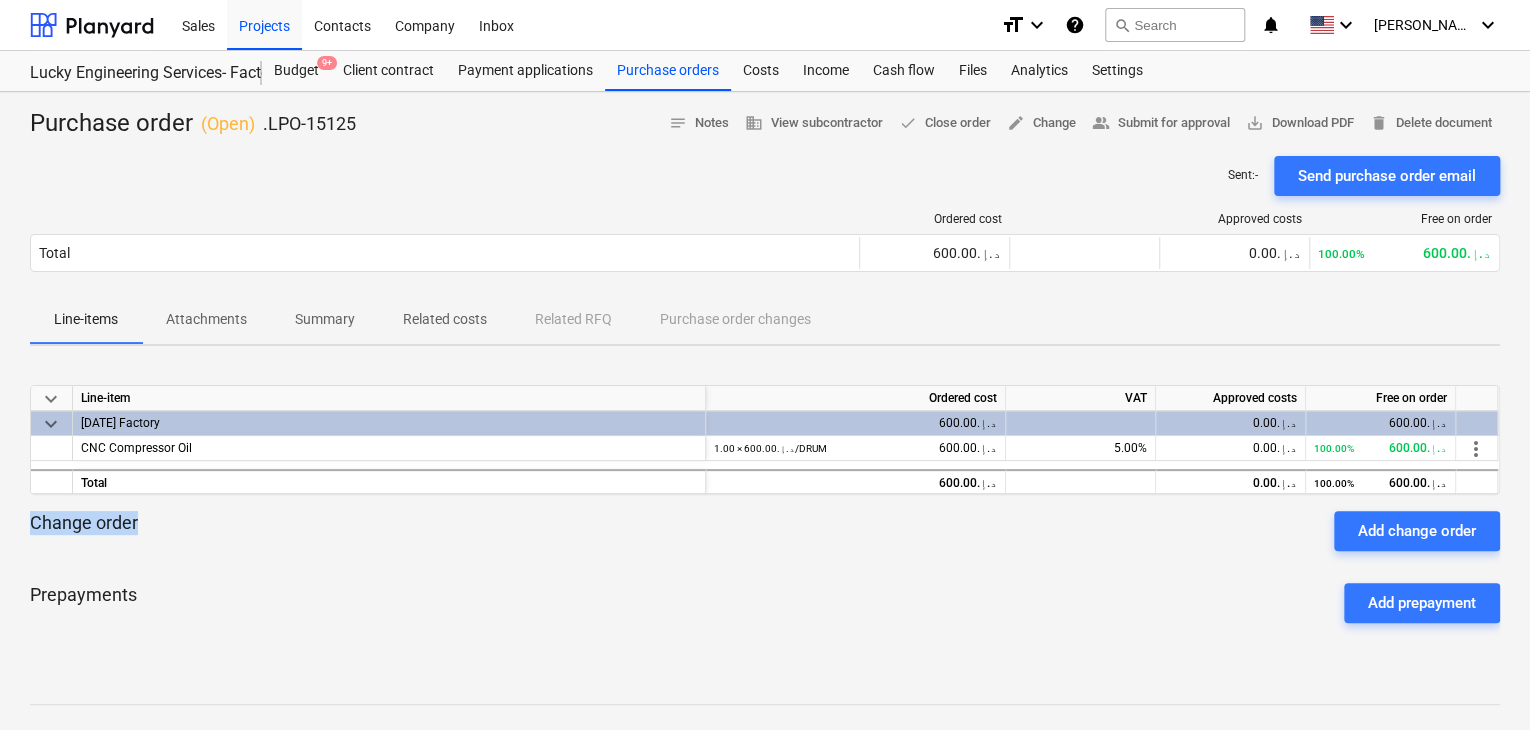 drag, startPoint x: 141, startPoint y: 522, endPoint x: 0, endPoint y: 515, distance: 141.17365 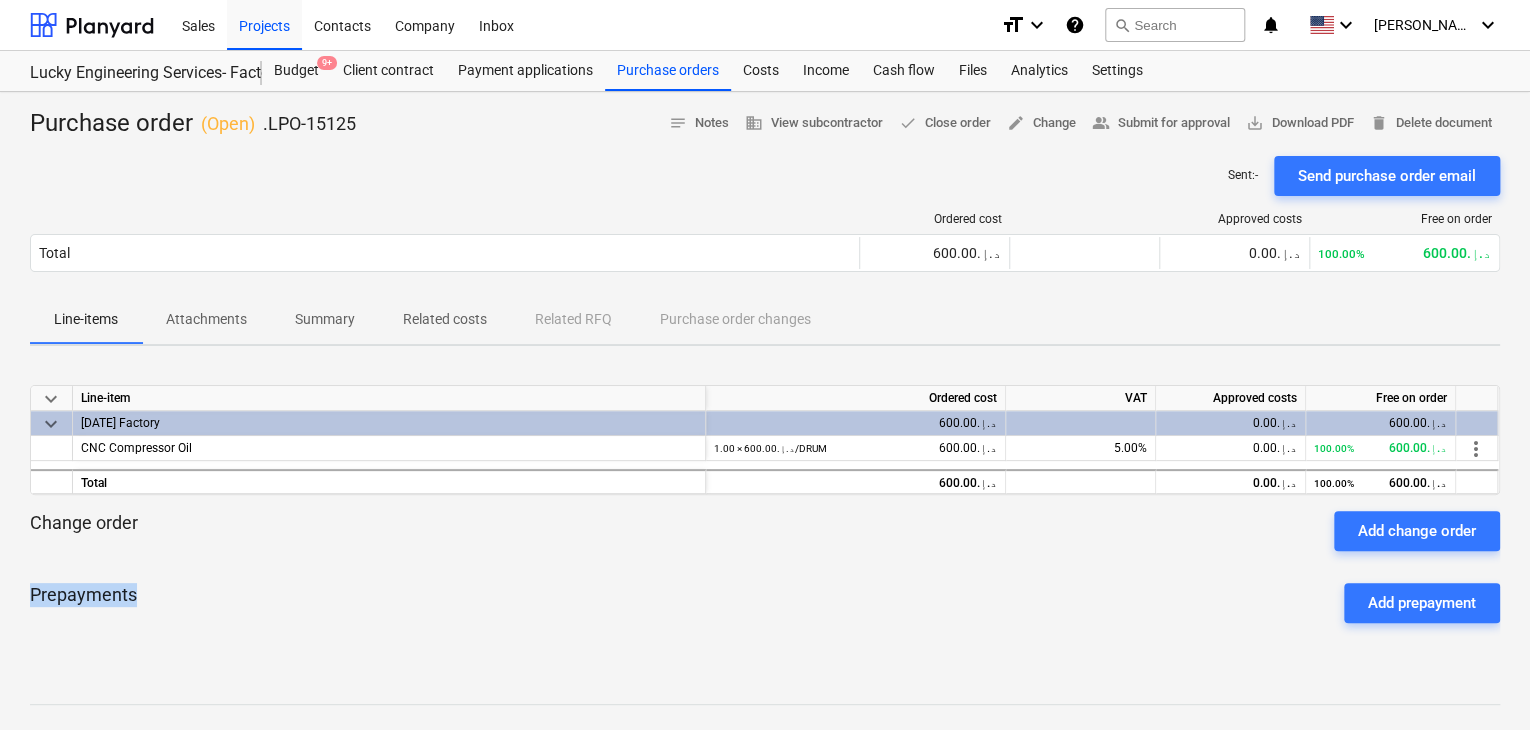 drag, startPoint x: 154, startPoint y: 592, endPoint x: 0, endPoint y: 606, distance: 154.63506 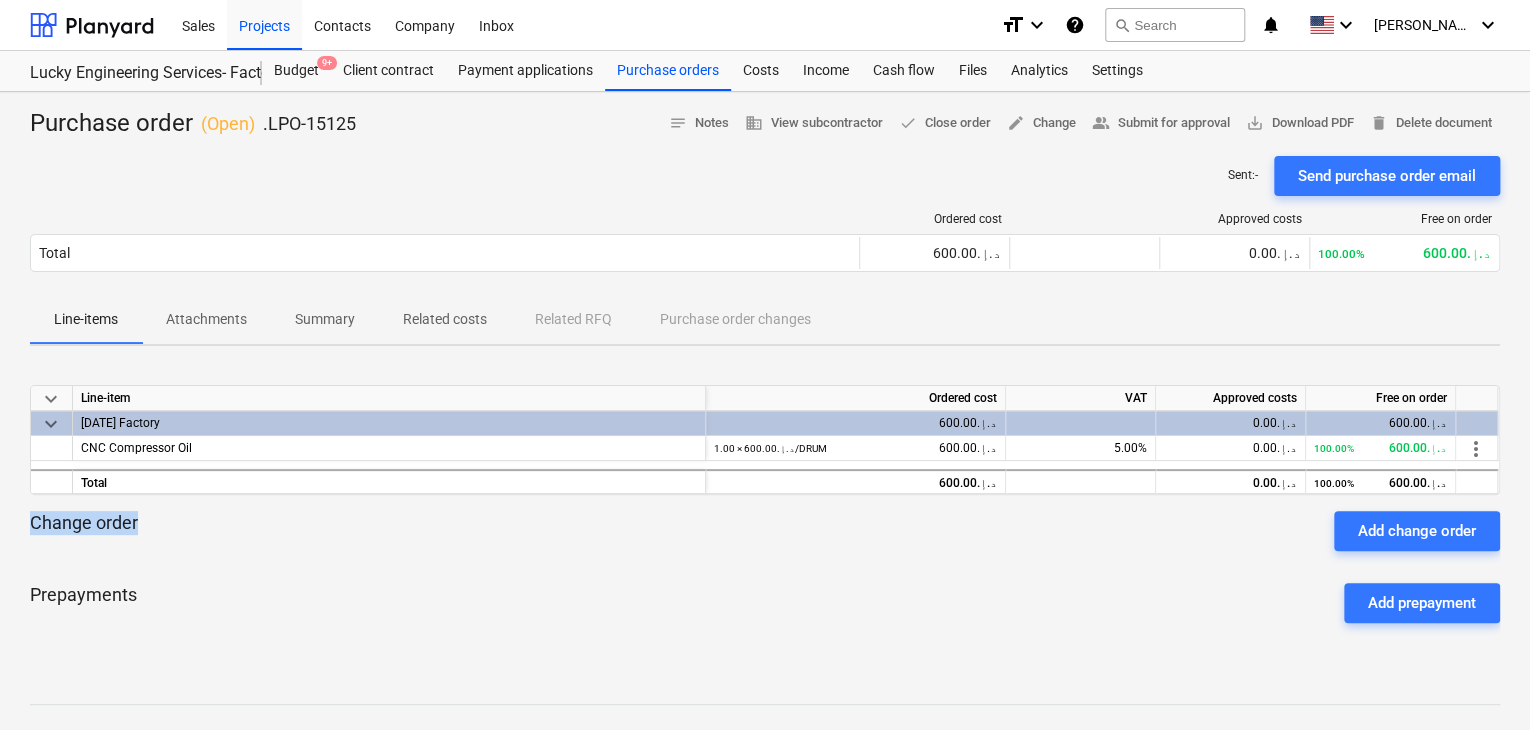 drag, startPoint x: 152, startPoint y: 525, endPoint x: 0, endPoint y: 523, distance: 152.01315 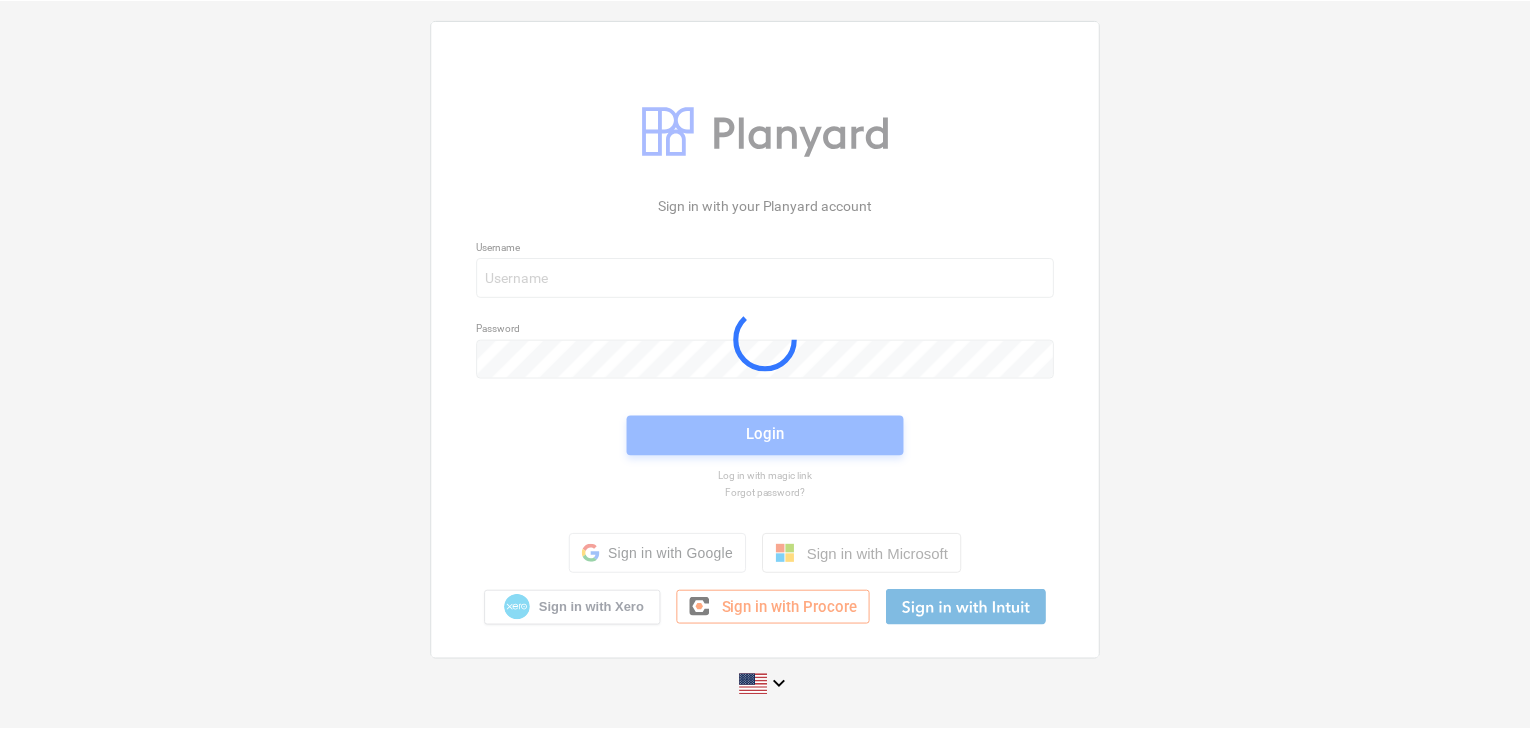 scroll, scrollTop: 0, scrollLeft: 0, axis: both 